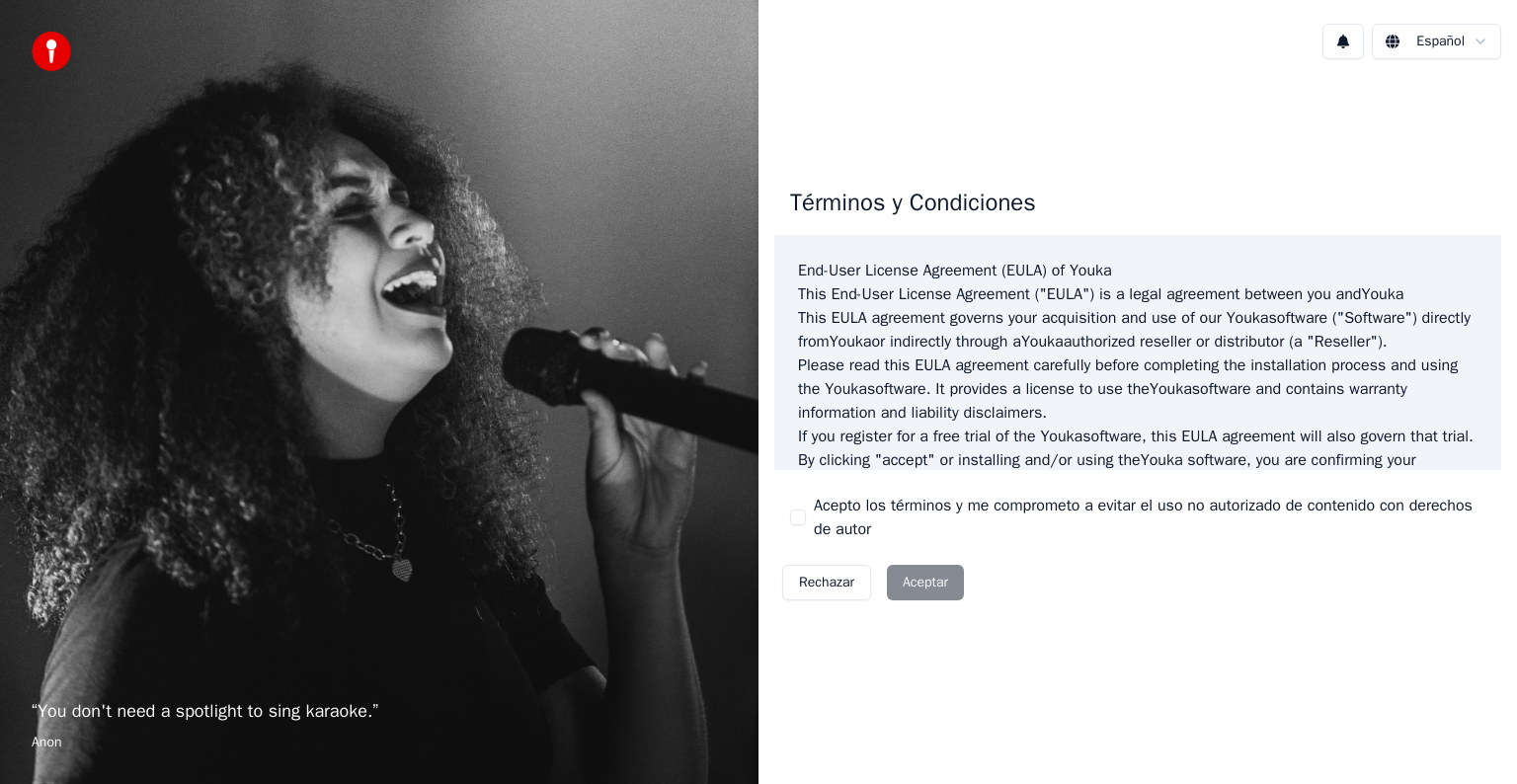scroll, scrollTop: 0, scrollLeft: 0, axis: both 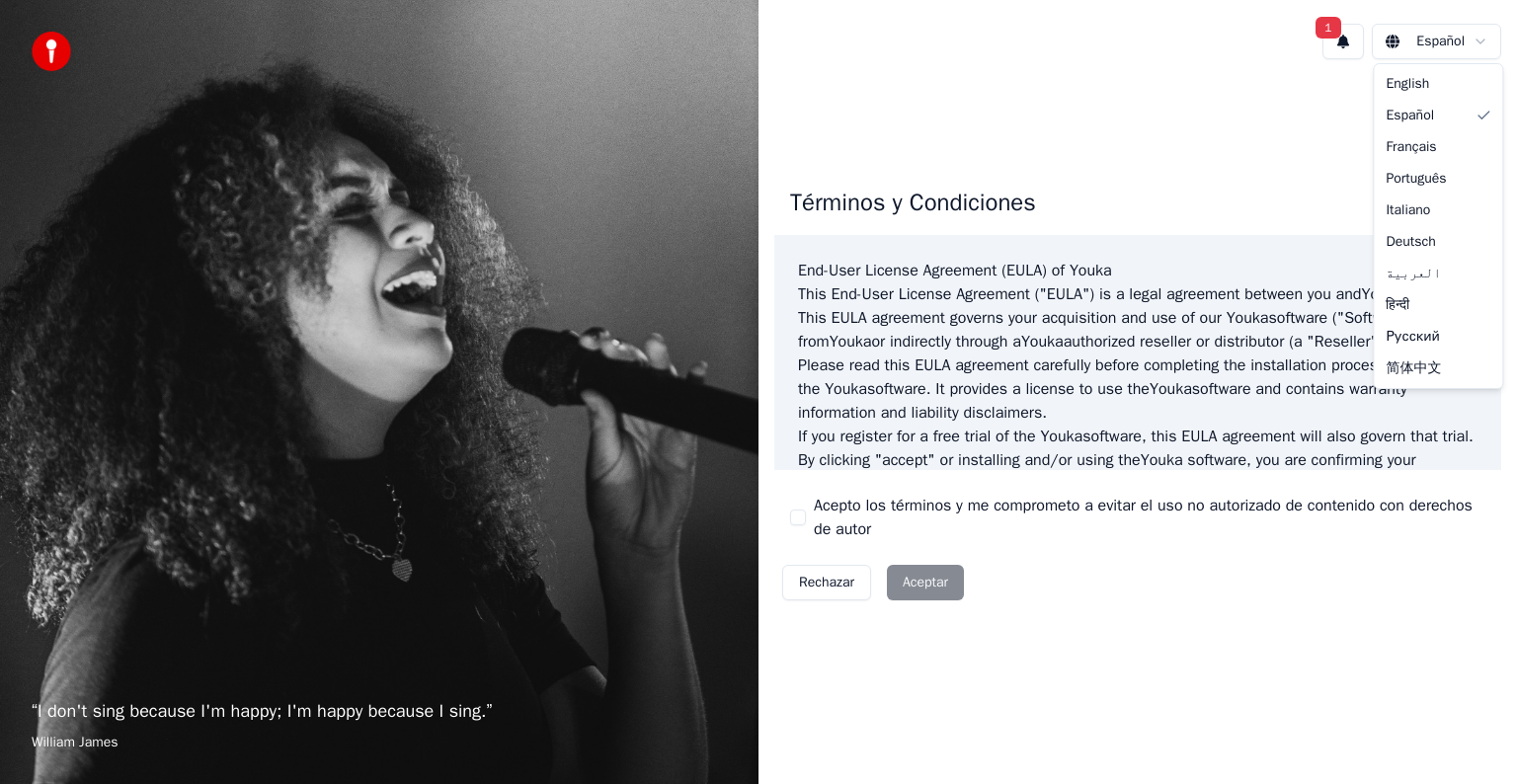 click on "“ I don't sing because I'm happy; I'm happy because I sing. ” William James 1 Español Términos y Condiciones End-User License Agreement (EULA) of   Youka This End-User License Agreement ("EULA") is a legal agreement between you and  Youka This EULA agreement governs your acquisition and use of our   Youka  software ("Software") directly from  Youka  or indirectly through a  Youka  authorized reseller or distributor (a "Reseller"). Please read this EULA agreement carefully before completing the installation process and using the   Youka  software. It provides a license to use the  Youka  software and contains warranty information and liability disclaimers. If you register for a free trial of the   Youka  software, this EULA agreement will also govern that trial. By clicking "accept" or installing and/or using the  Youka   software, you are confirming your acceptance of the Software and agreeing to become bound by the terms of this EULA agreement.   Youka Youka   EULA Template  for   Youka . License Grant" at bounding box center (758, 392) 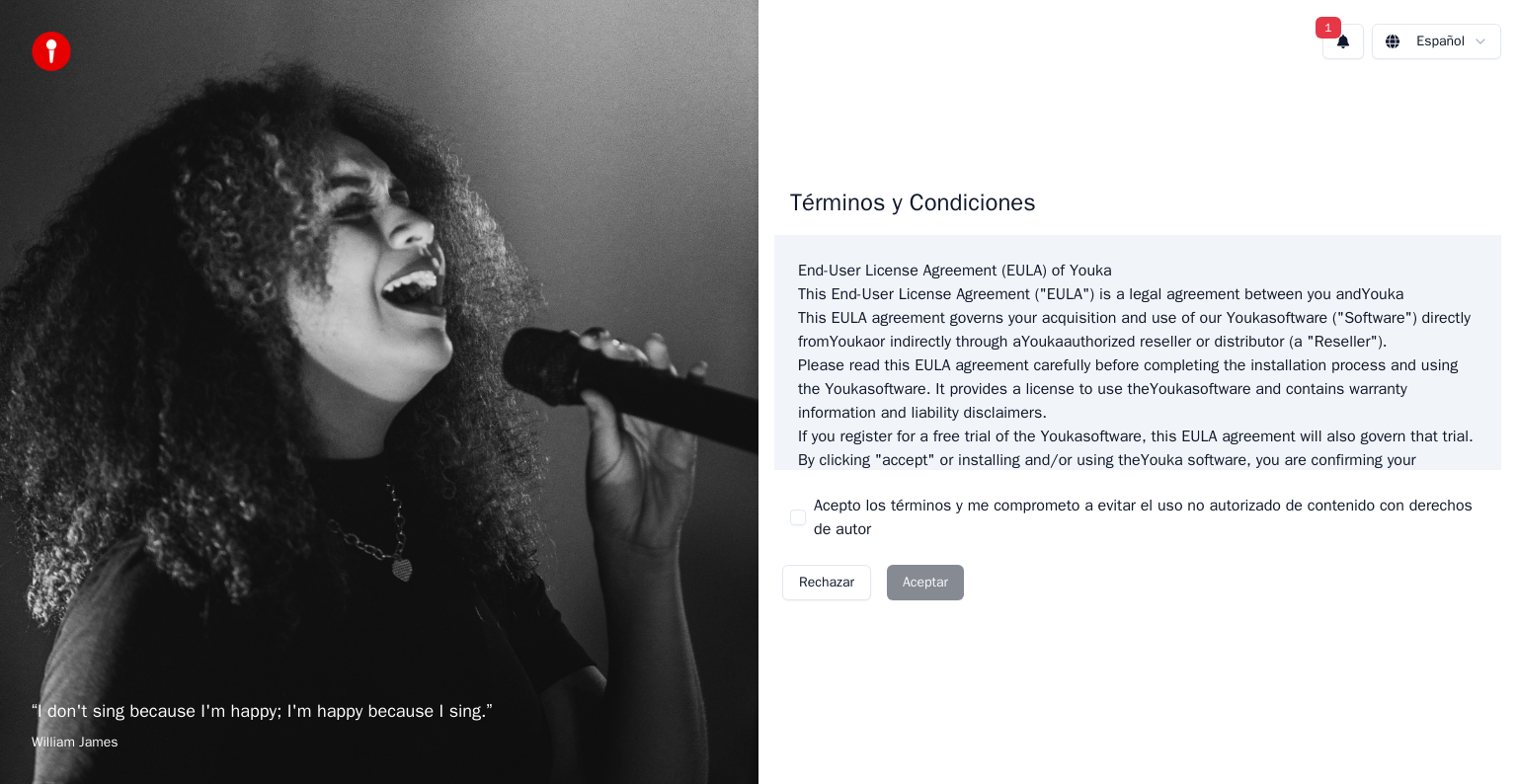 click on "Rechazar Aceptar" at bounding box center (873, 583) 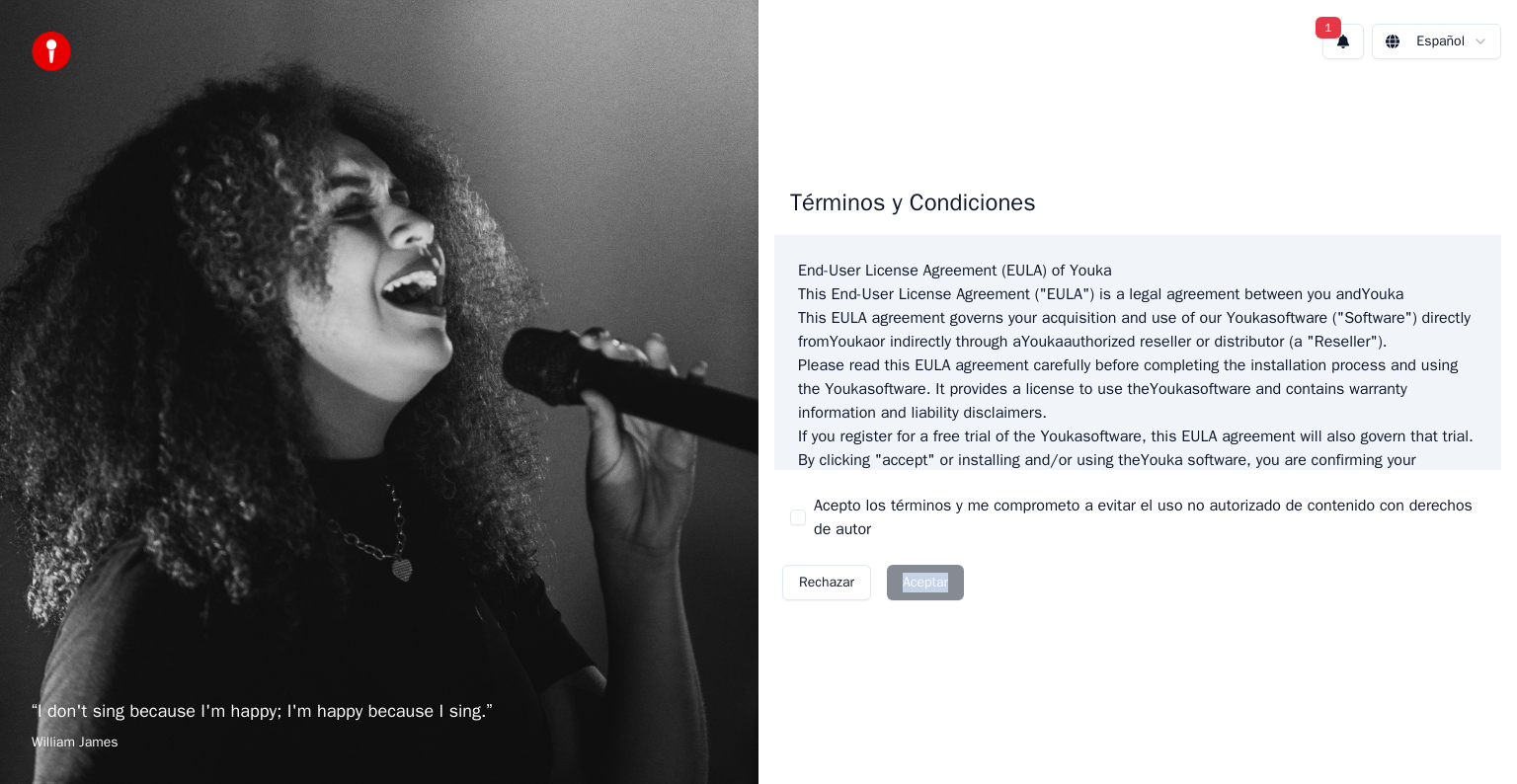 click on "Rechazar Aceptar" at bounding box center (873, 583) 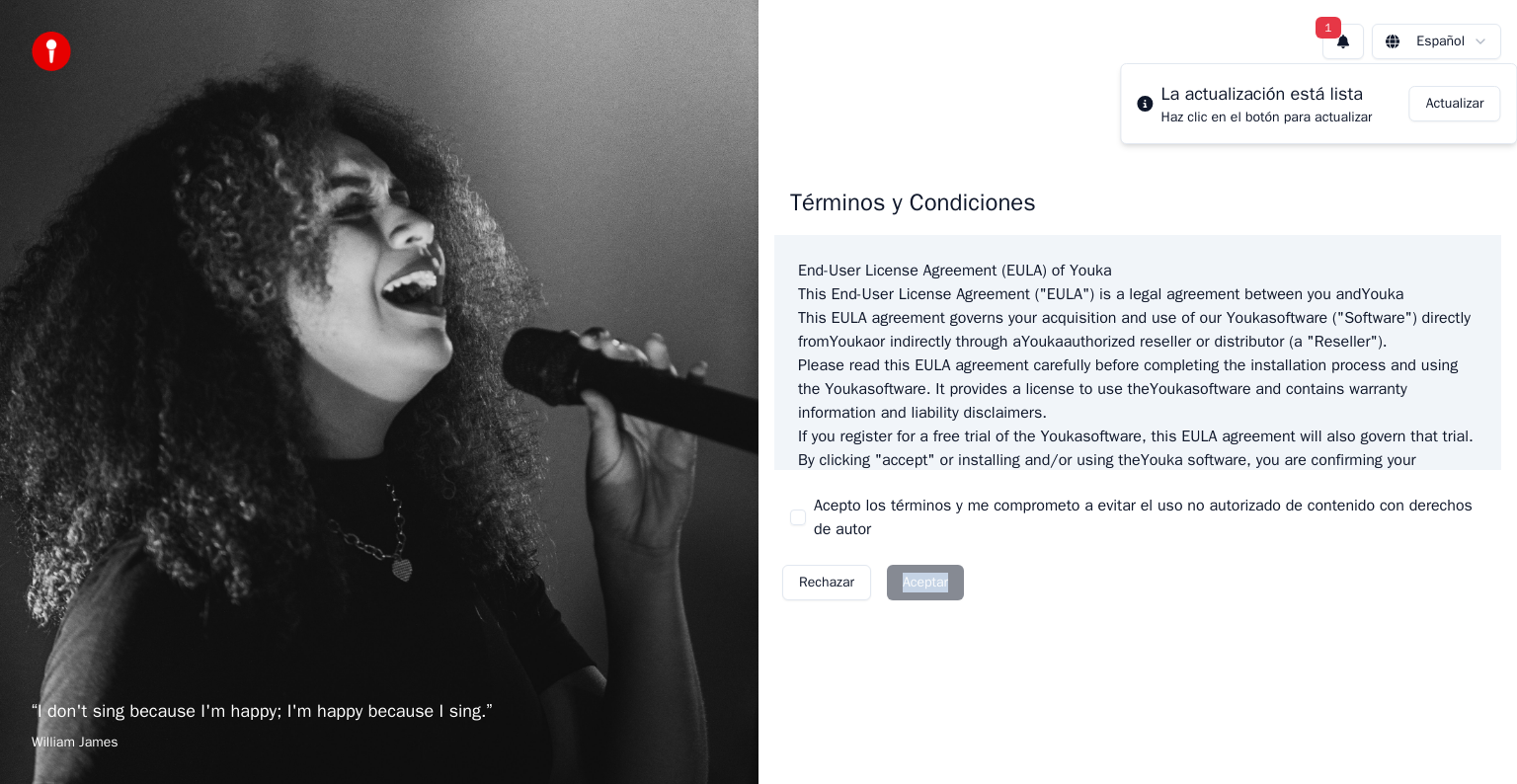 click on "Actualizar" at bounding box center [1455, 104] 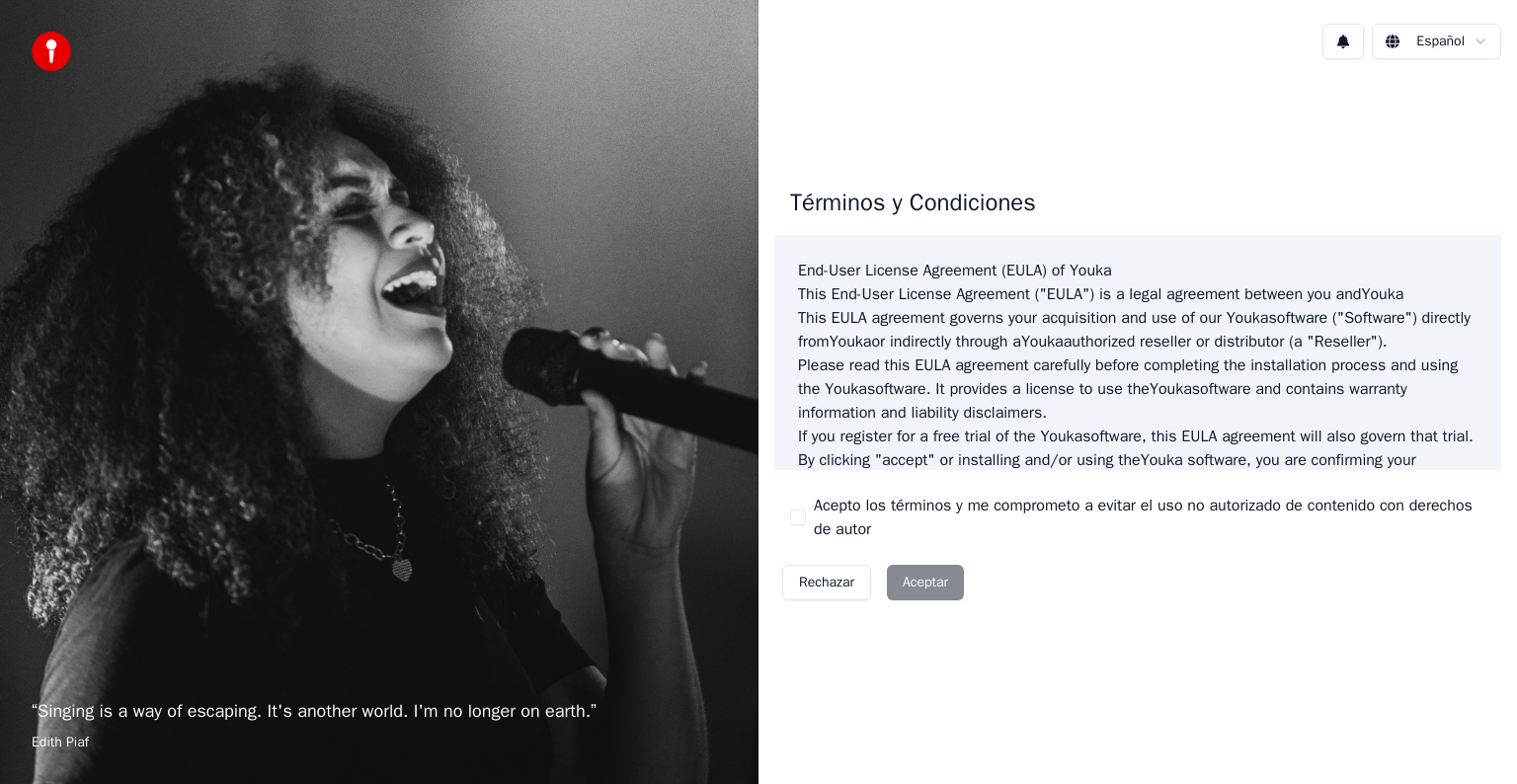scroll, scrollTop: 0, scrollLeft: 0, axis: both 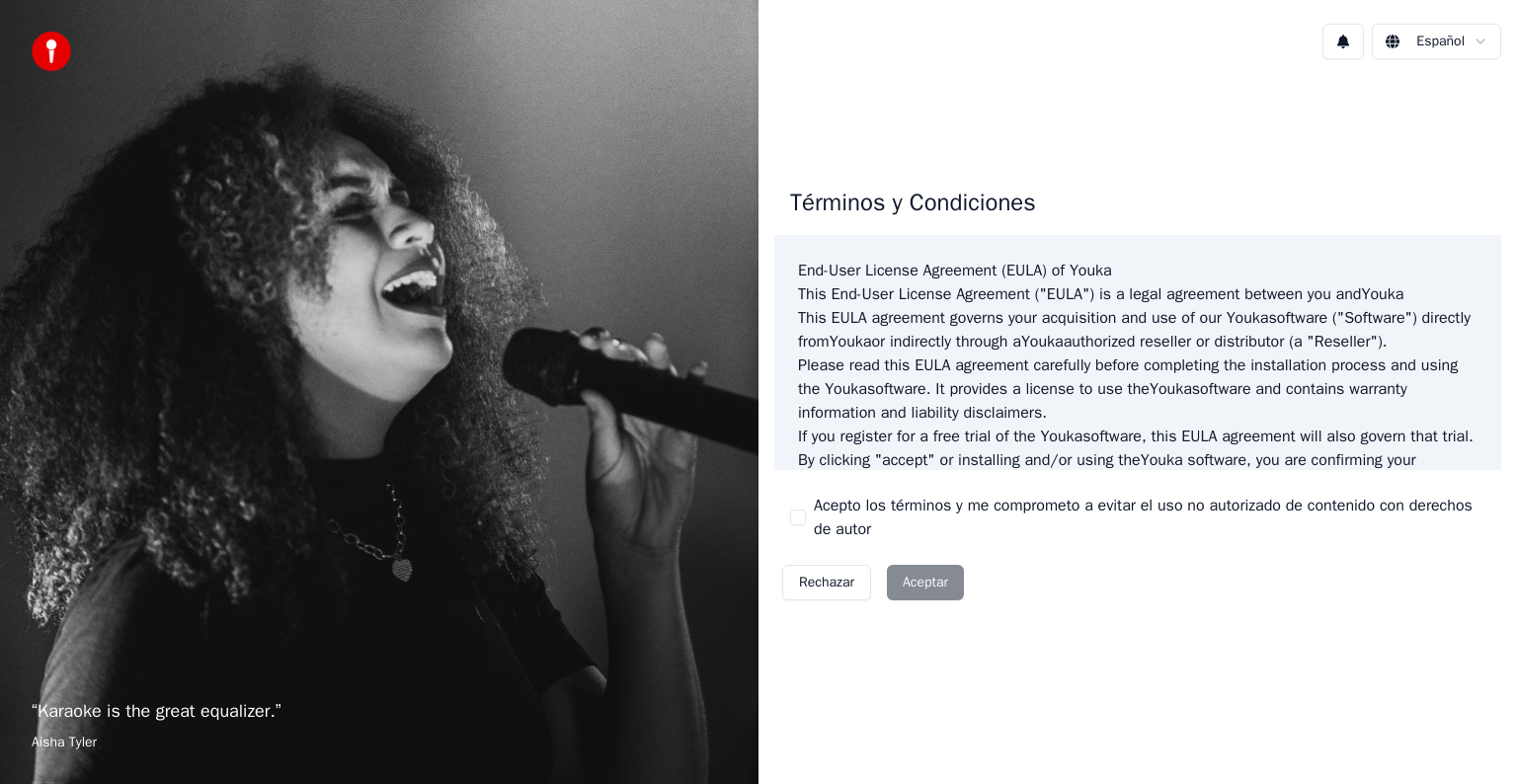 click on "Rechazar Aceptar" at bounding box center (873, 583) 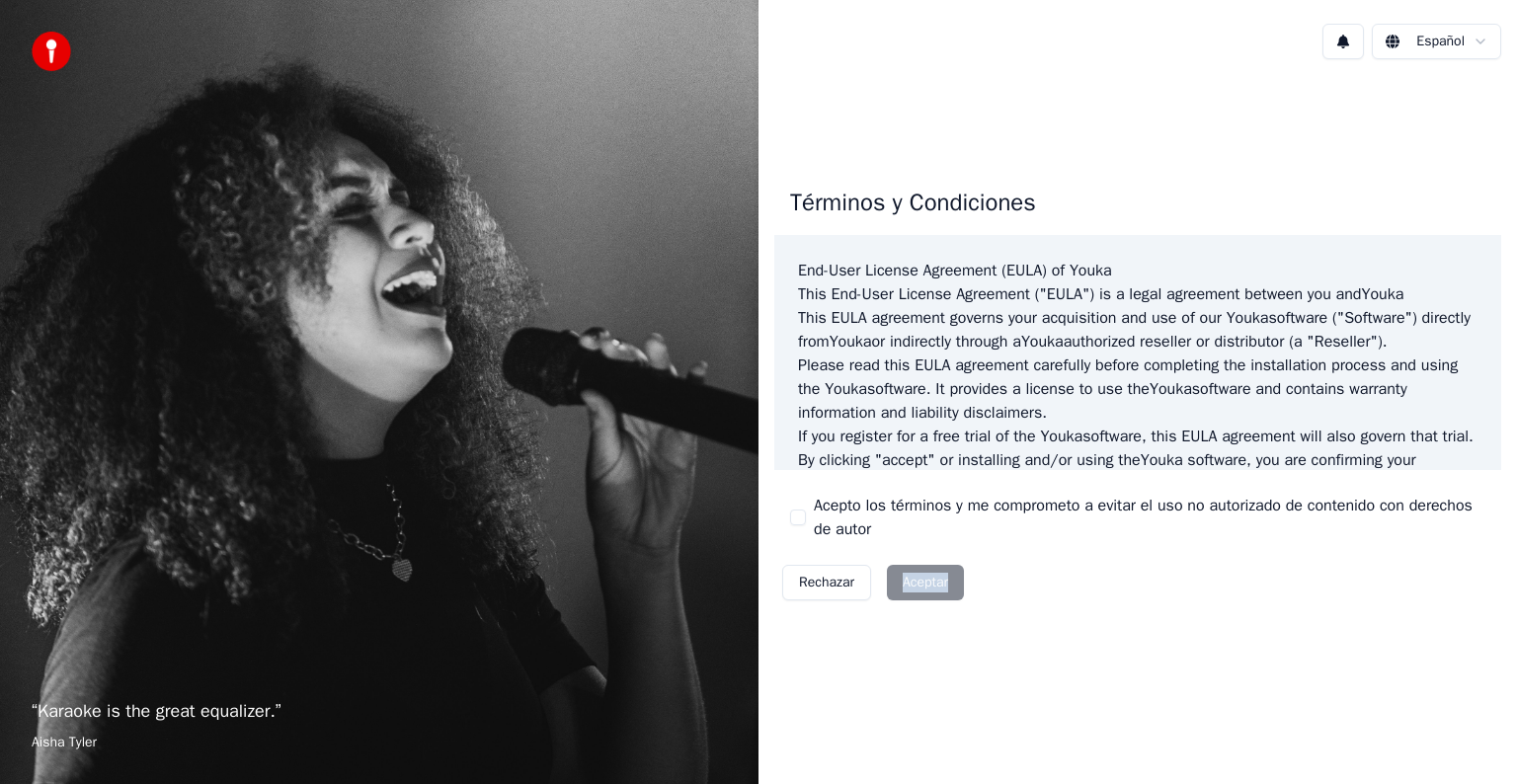 click on "Rechazar Aceptar" at bounding box center (873, 583) 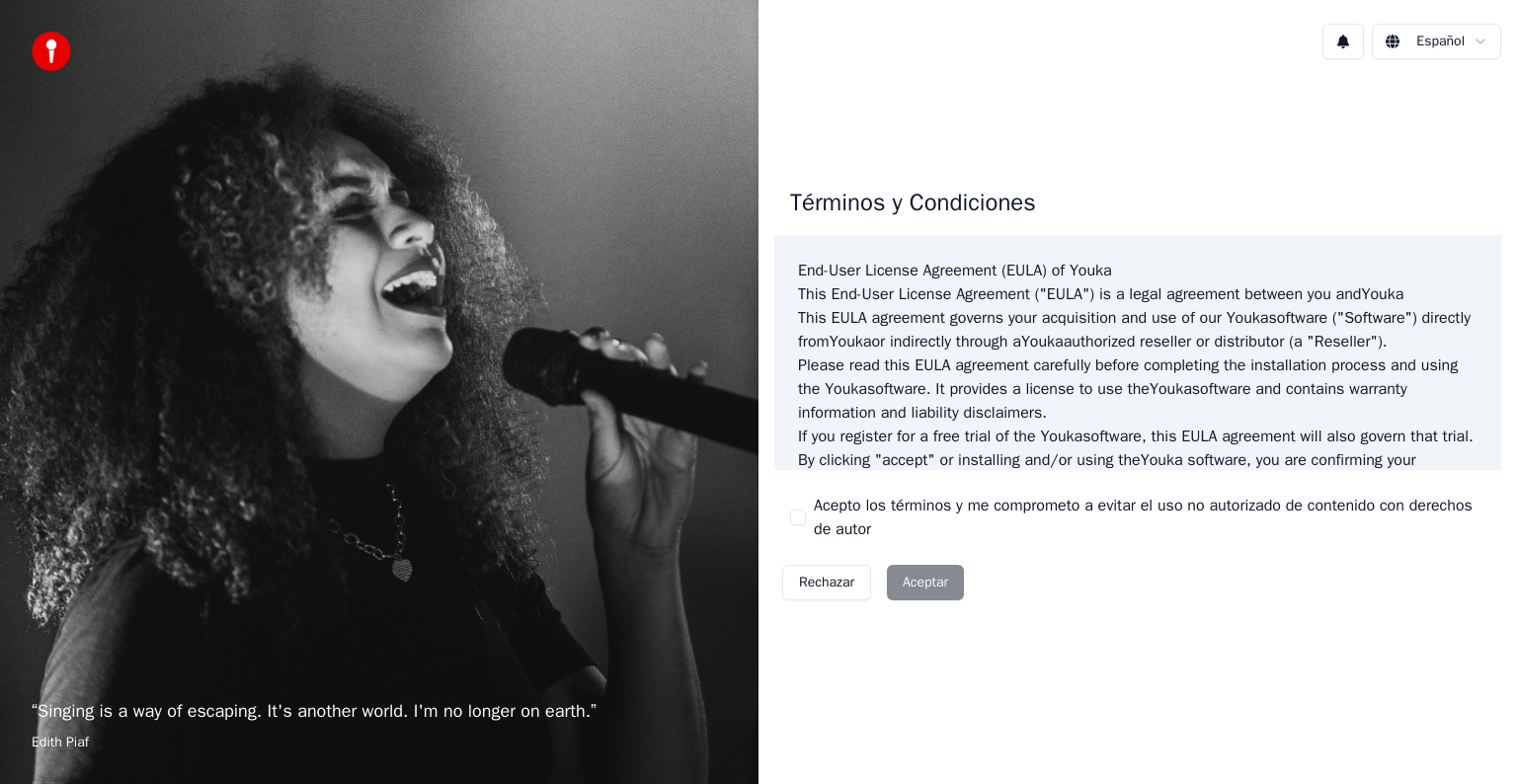 scroll, scrollTop: 0, scrollLeft: 0, axis: both 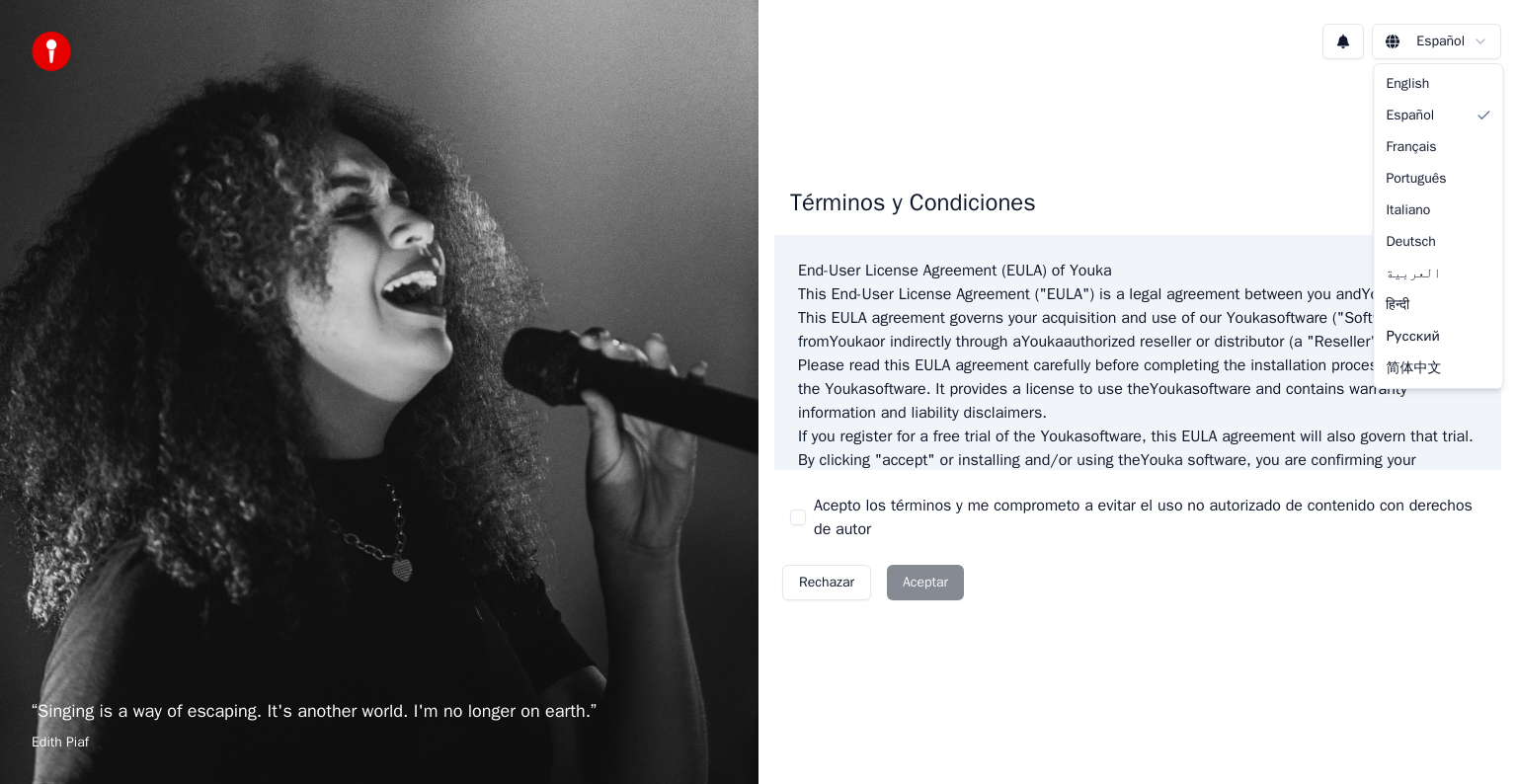 click on "“ Singing is a way of escaping. It's another world. I'm no longer on earth. ” Edith Piaf Español Términos y Condiciones End-User License Agreement (EULA) of Youka This End-User License Agreement ("EULA") is a legal agreement between you and Youka This EULA agreement governs your acquisition and use of our Youka software ("Software") directly from Youka or indirectly through a Youka authorized reseller or distributor (a "Reseller"). Please read this EULA agreement carefully before completing the installation process and using the Youka software. It provides a license to use the Youka software and contains warranty information and liability disclaimers. If you register for a free trial of the Youka software, this EULA agreement will also govern that trial. By clicking "accept" or installing and/or using the Youka software, you are confirming your acceptance of the Software and agreeing to become bound by the terms of this EULA agreement. Youka Youka EULA Template for Youka ." at bounding box center (758, 392) 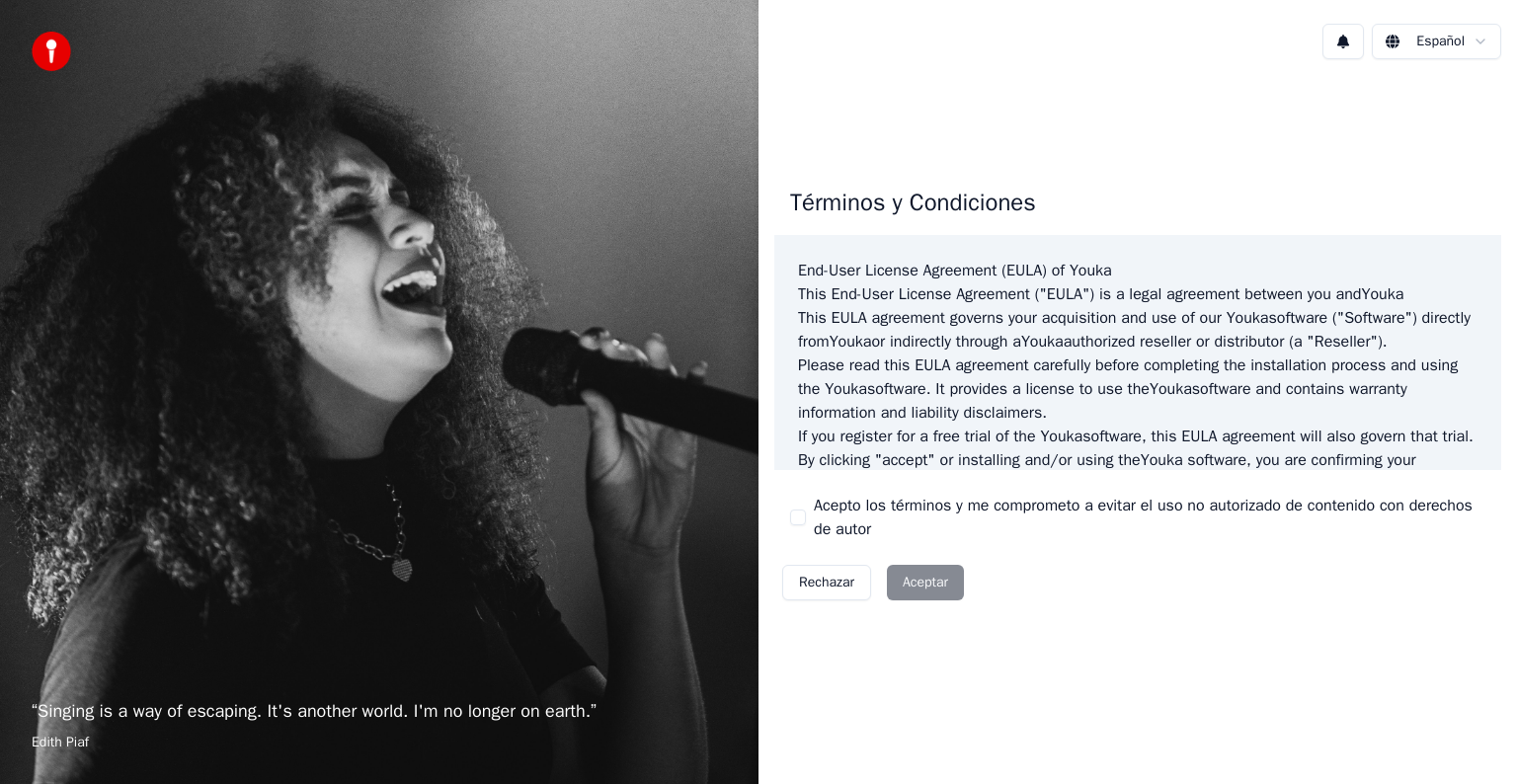 click on "“ Singing is a way of escaping. It's another world. I'm no longer on earth. ” Edith Piaf Español Términos y Condiciones End-User License Agreement (EULA) of Youka This End-User License Agreement ("EULA") is a legal agreement between you and Youka This EULA agreement governs your acquisition and use of our Youka software ("Software") directly from Youka or indirectly through a Youka authorized reseller or distributor (a "Reseller"). Please read this EULA agreement carefully before completing the installation process and using the Youka software. It provides a license to use the Youka software and contains warranty information and liability disclaimers. If you register for a free trial of the Youka software, this EULA agreement will also govern that trial. By clicking "accept" or installing and/or using the Youka software, you are confirming your acceptance of the Software and agreeing to become bound by the terms of this EULA agreement. Youka Youka EULA Template for Youka ." at bounding box center [758, 392] 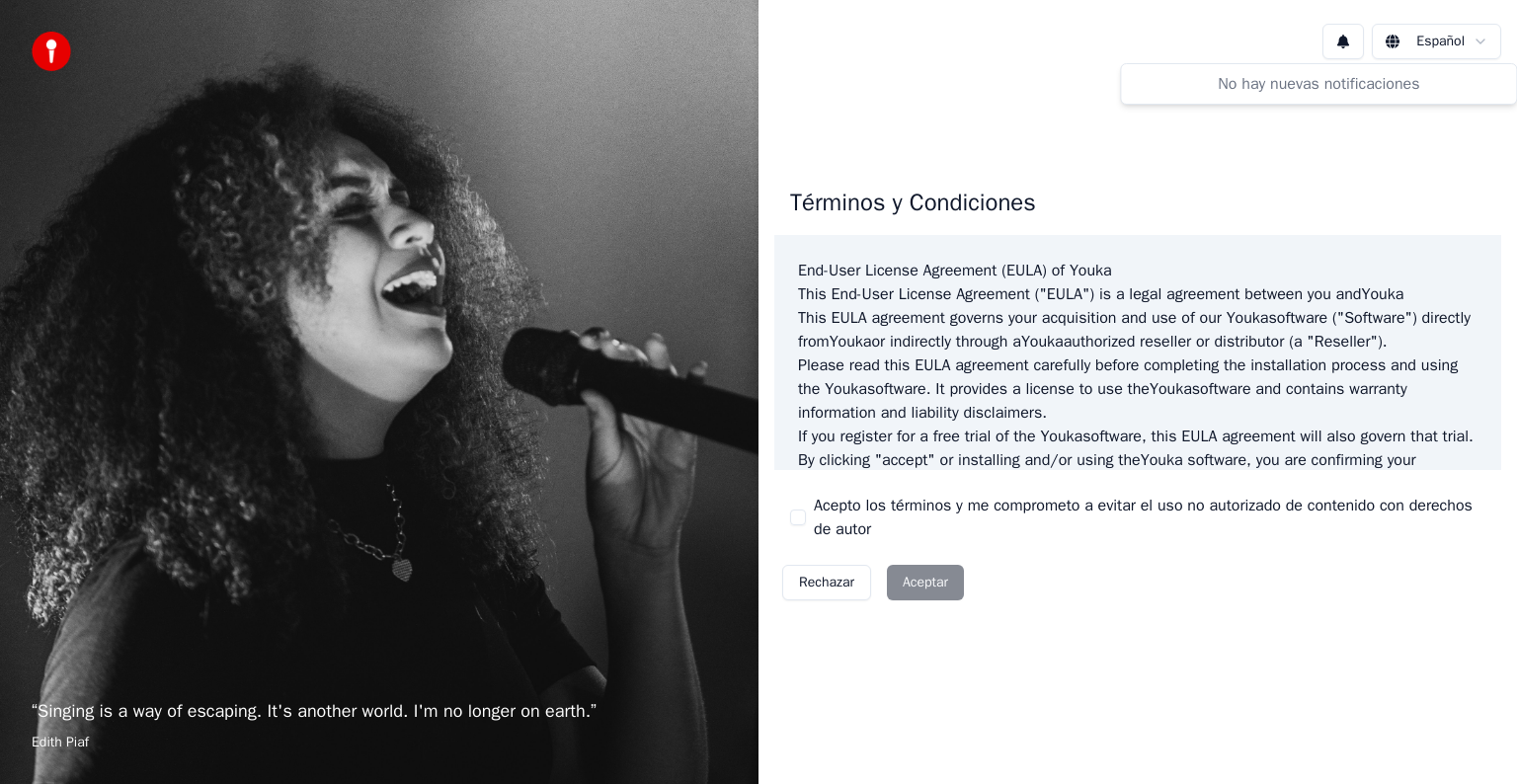 click on "Términos y Condiciones End-User License Agreement (EULA) of   Youka This End-User License Agreement ("EULA") is a legal agreement between you and  Youka This EULA agreement governs your acquisition and use of our   Youka  software ("Software") directly from  Youka  or indirectly through a  Youka  authorized reseller or distributor (a "Reseller"). Please read this EULA agreement carefully before completing the installation process and using the   Youka  software. It provides a license to use the  Youka  software and contains warranty information and liability disclaimers. If you register for a free trial of the   Youka  software, this EULA agreement will also govern that trial. By clicking "accept" or installing and/or using the  Youka   software, you are confirming your acceptance of the Software and agreeing to become bound by the terms of this EULA agreement. This EULA agreement shall apply only to the Software supplied by   Youka Youka   EULA Template  for   Youka . License Grant Youka   Youka   Youka" at bounding box center (1138, 390) 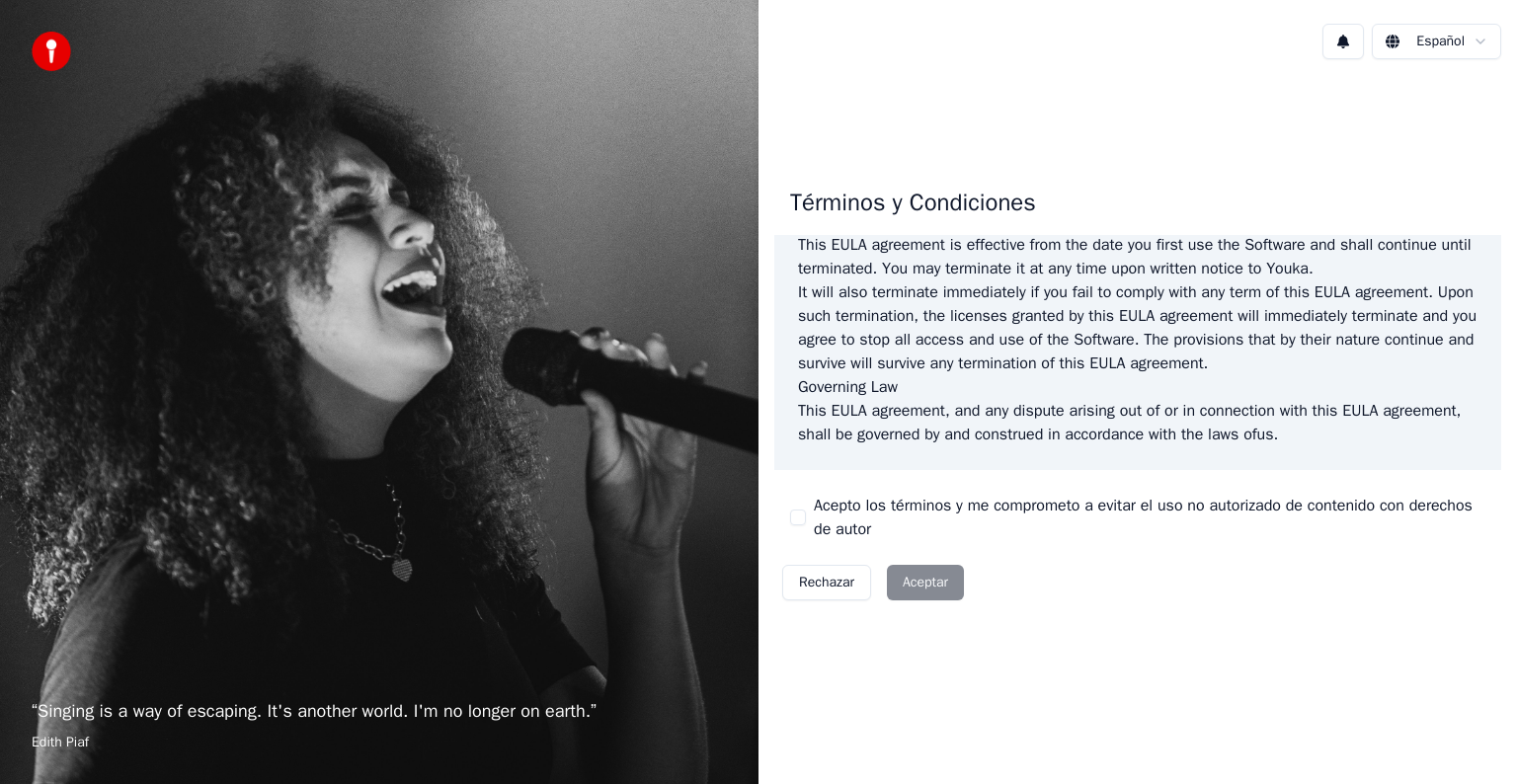 scroll, scrollTop: 1067, scrollLeft: 0, axis: vertical 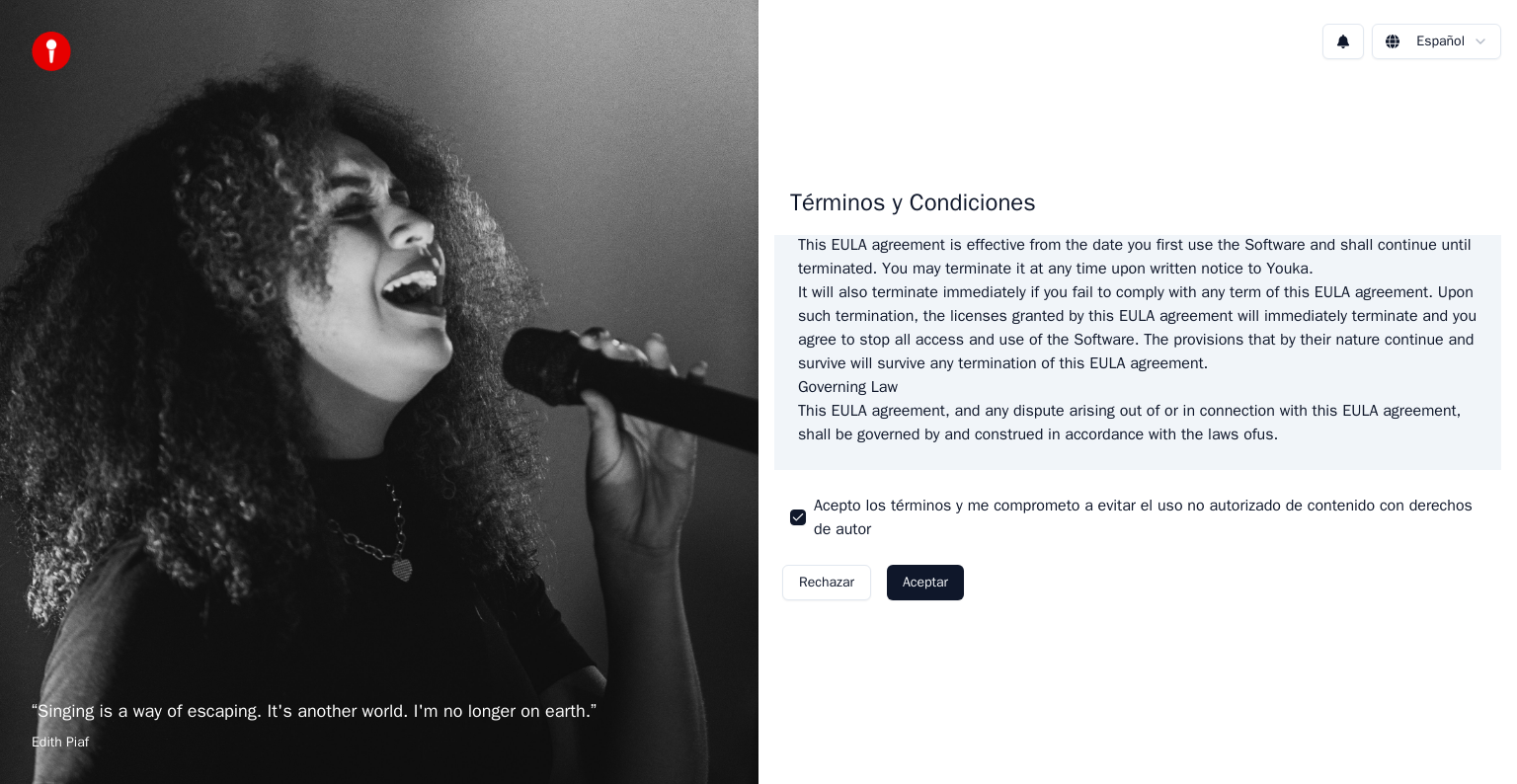 click on "Aceptar" at bounding box center [925, 583] 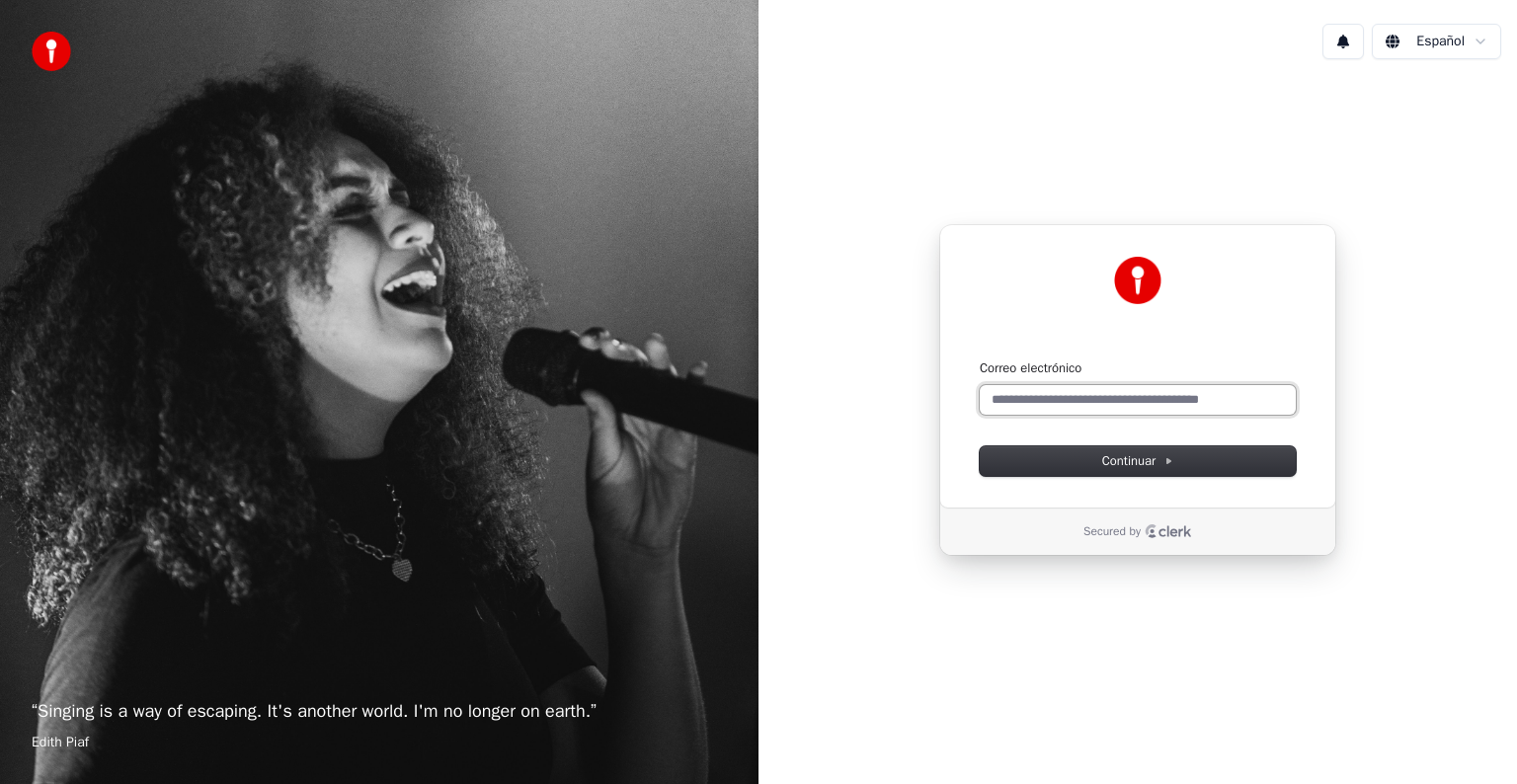 drag, startPoint x: 1088, startPoint y: 392, endPoint x: 1104, endPoint y: 377, distance: 21.931712 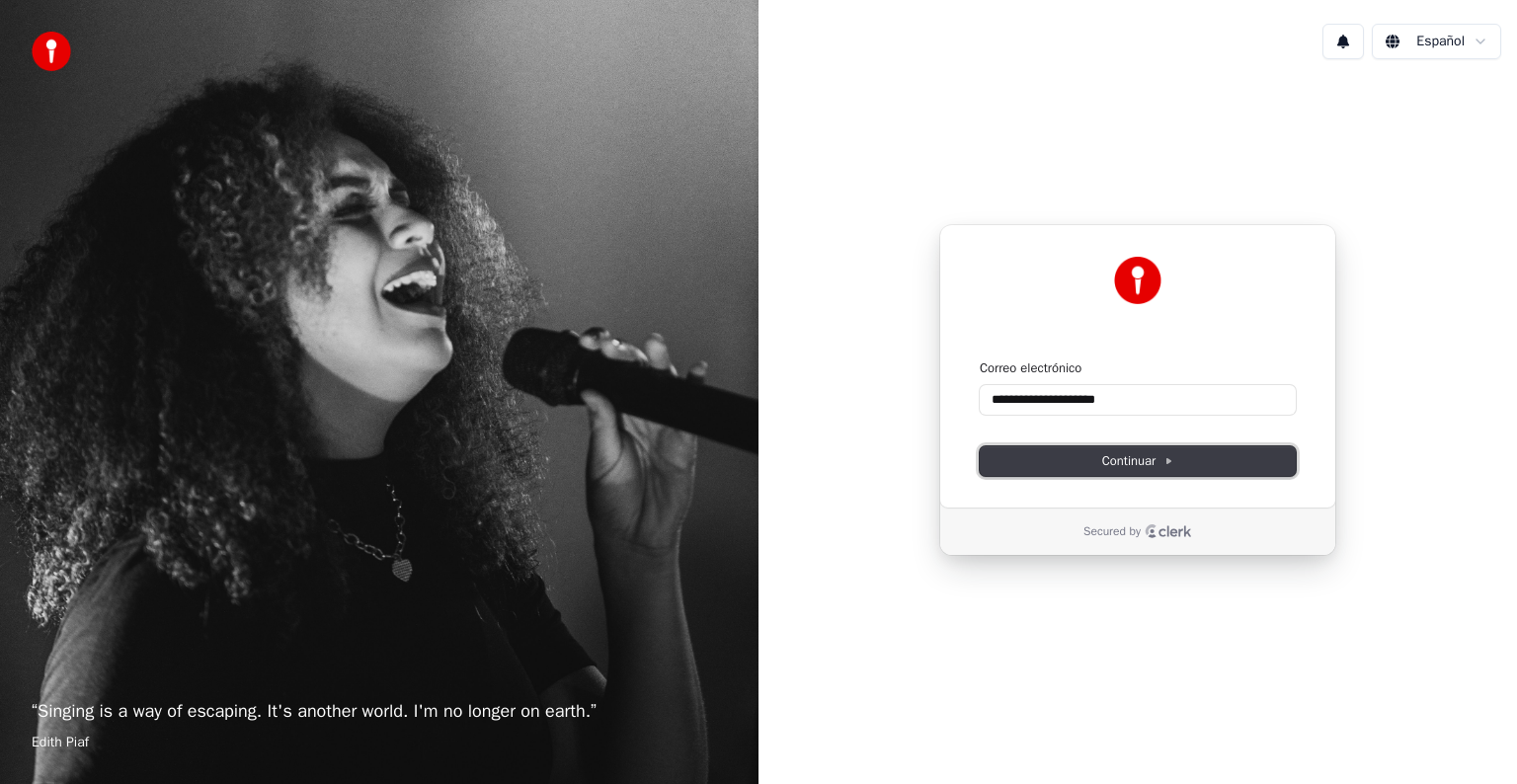click on "Continuar" at bounding box center [1138, 461] 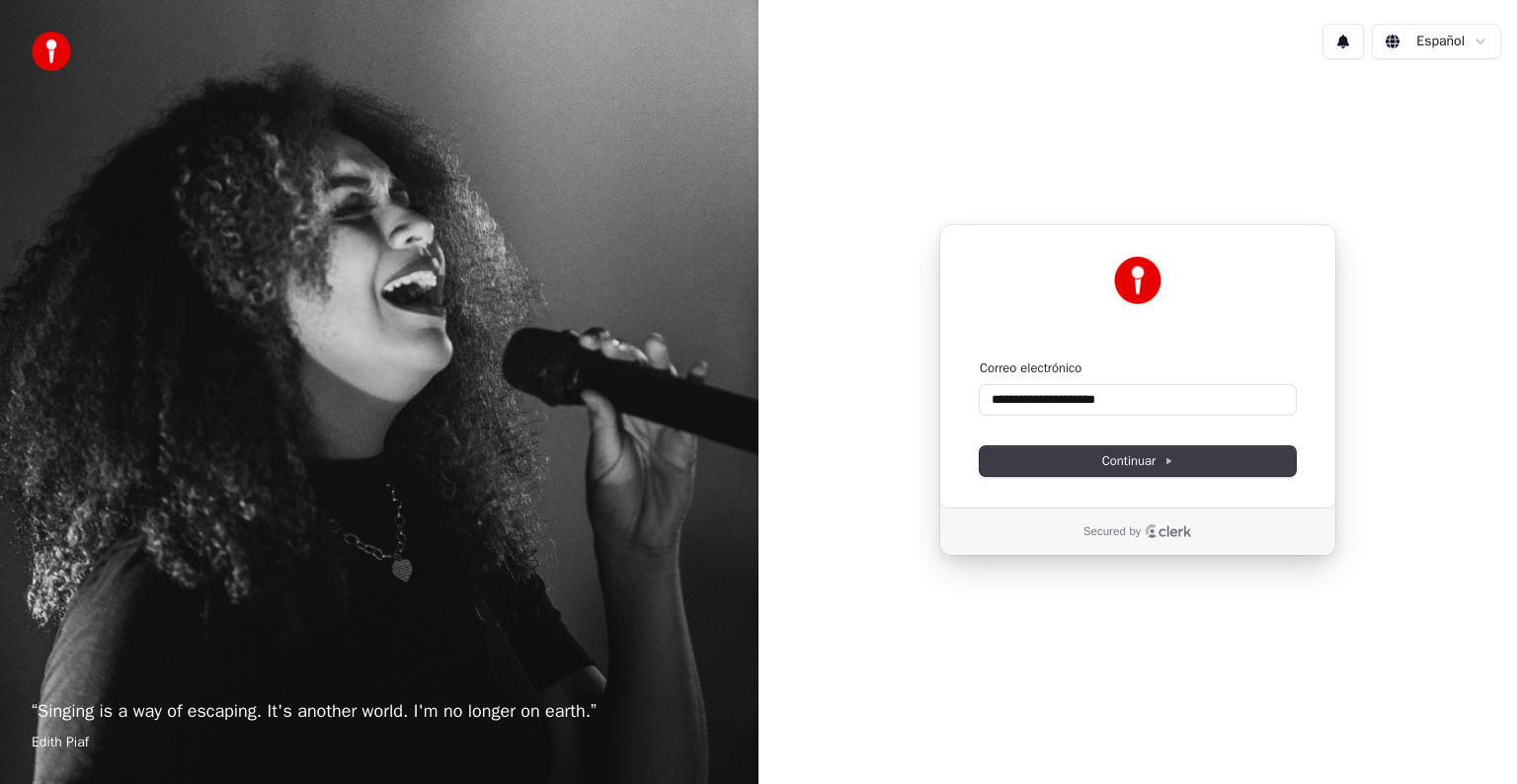 type on "**********" 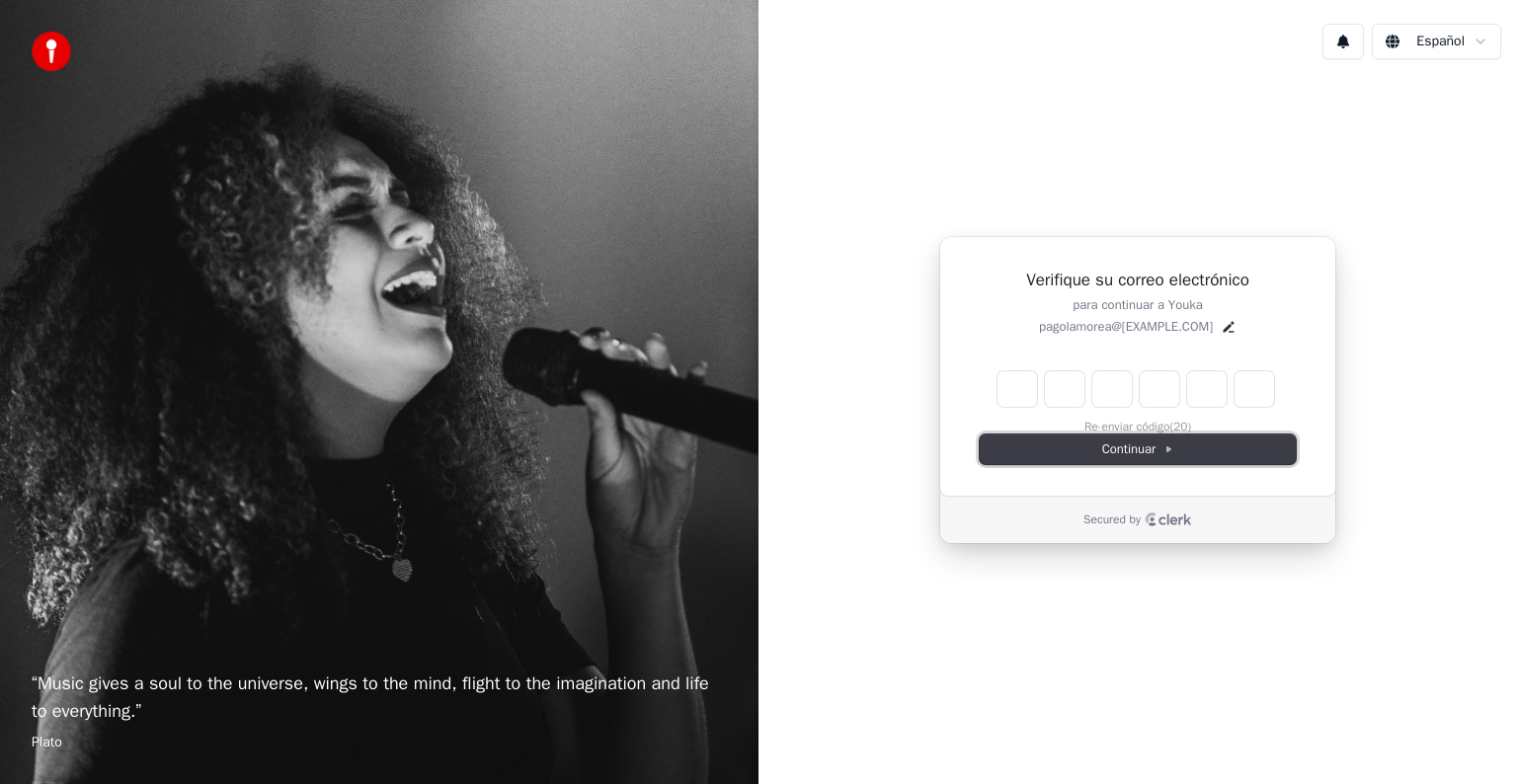click on "Continuar" at bounding box center (1138, 449) 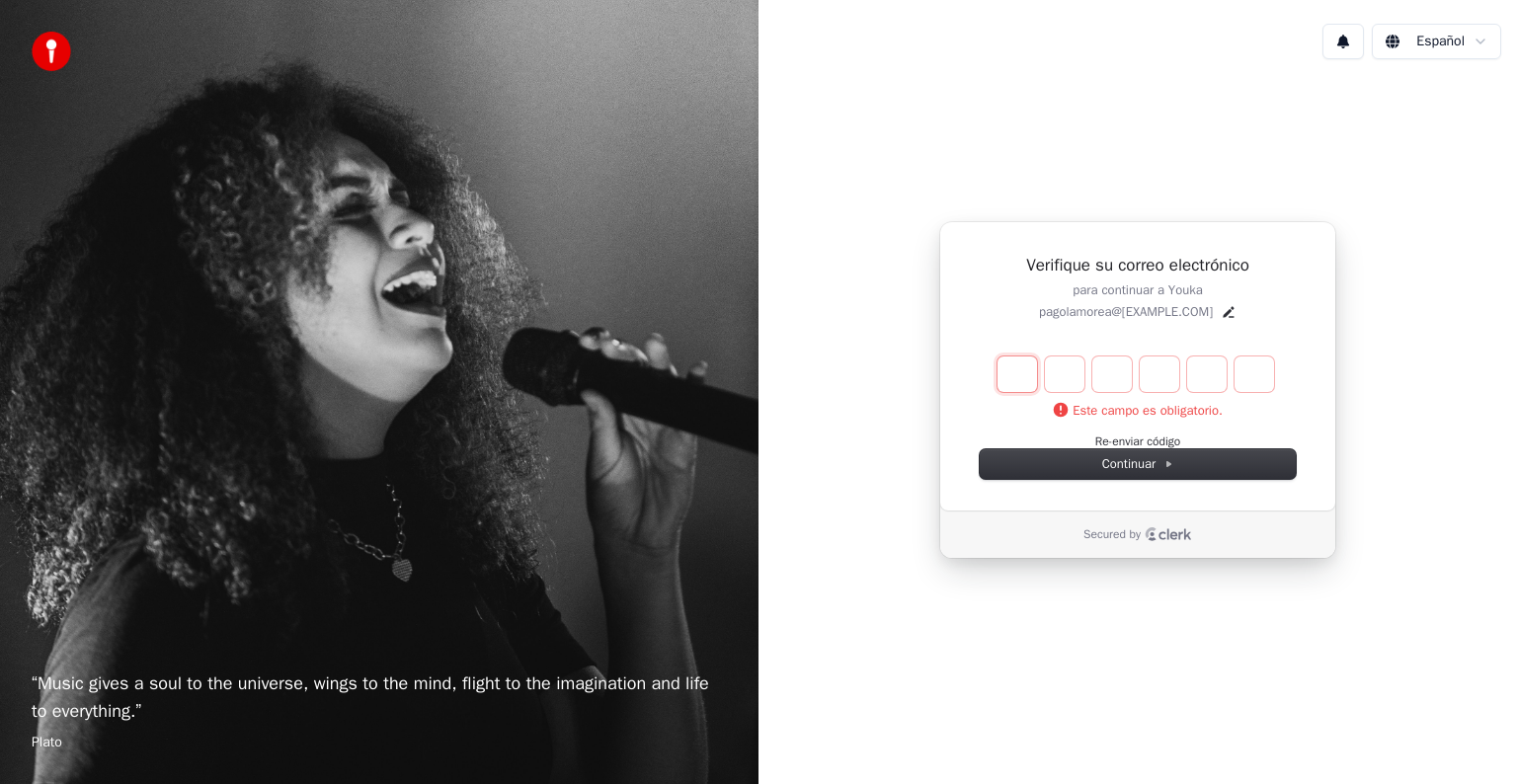 click at bounding box center (1017, 374) 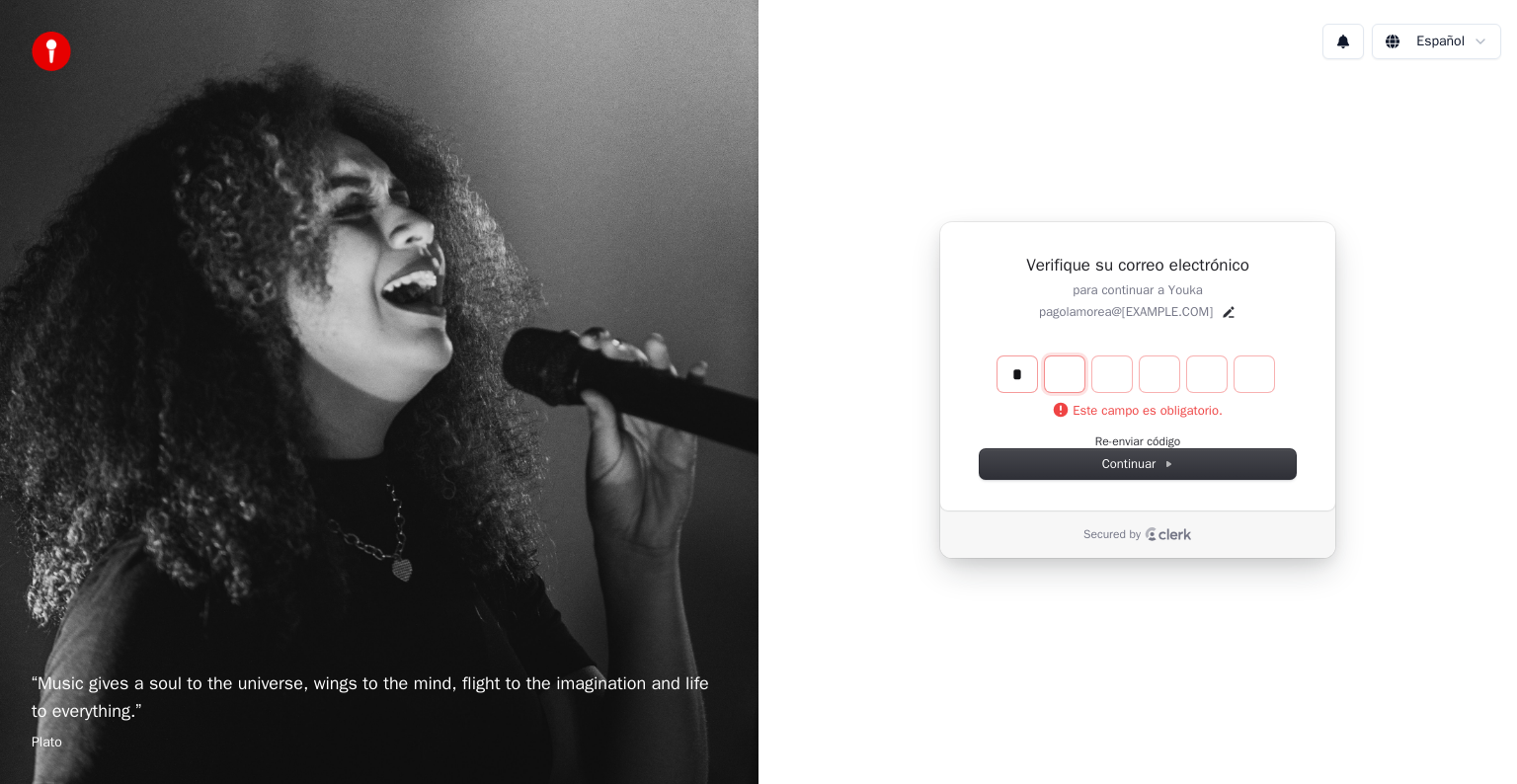 type on "*" 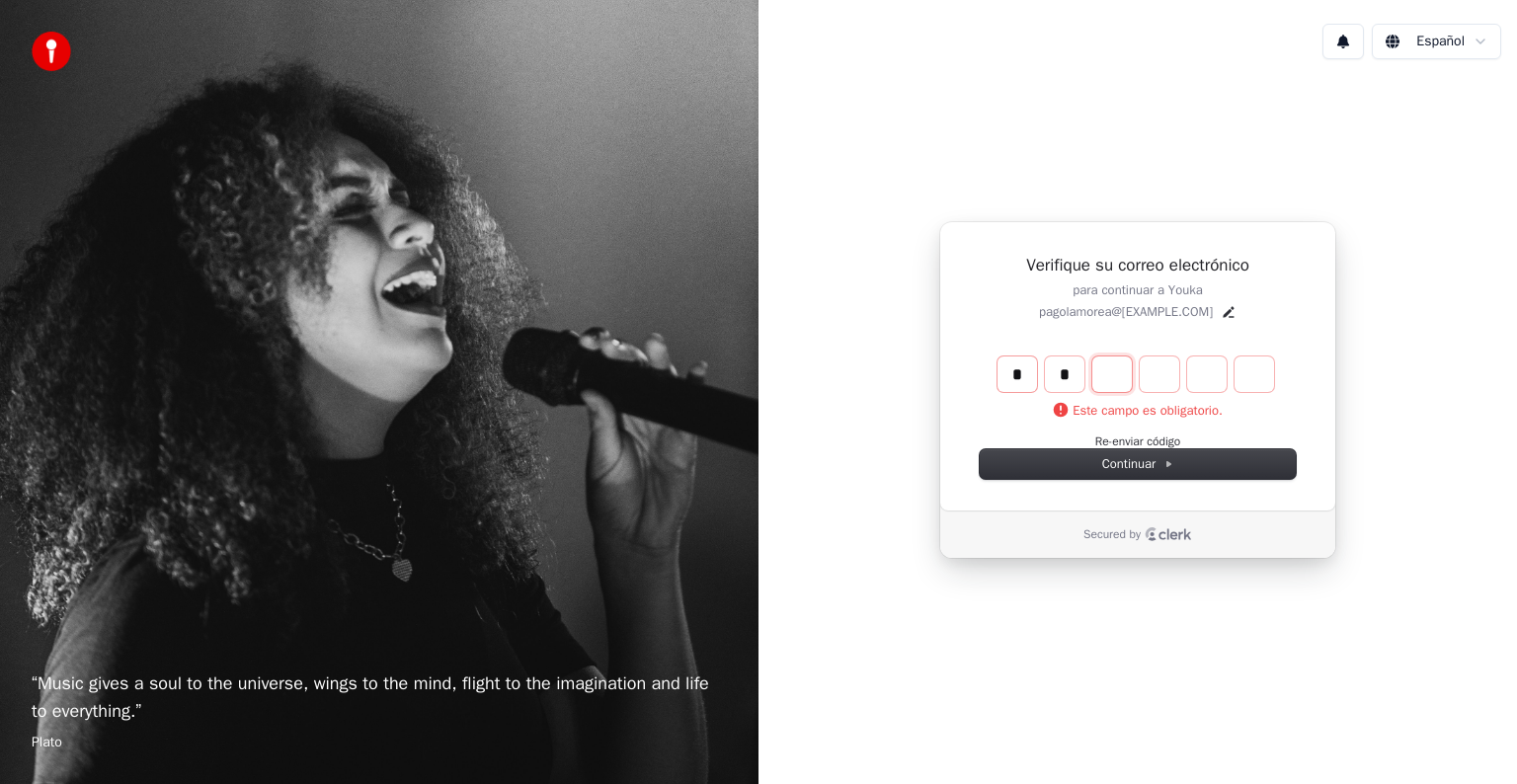 type on "**" 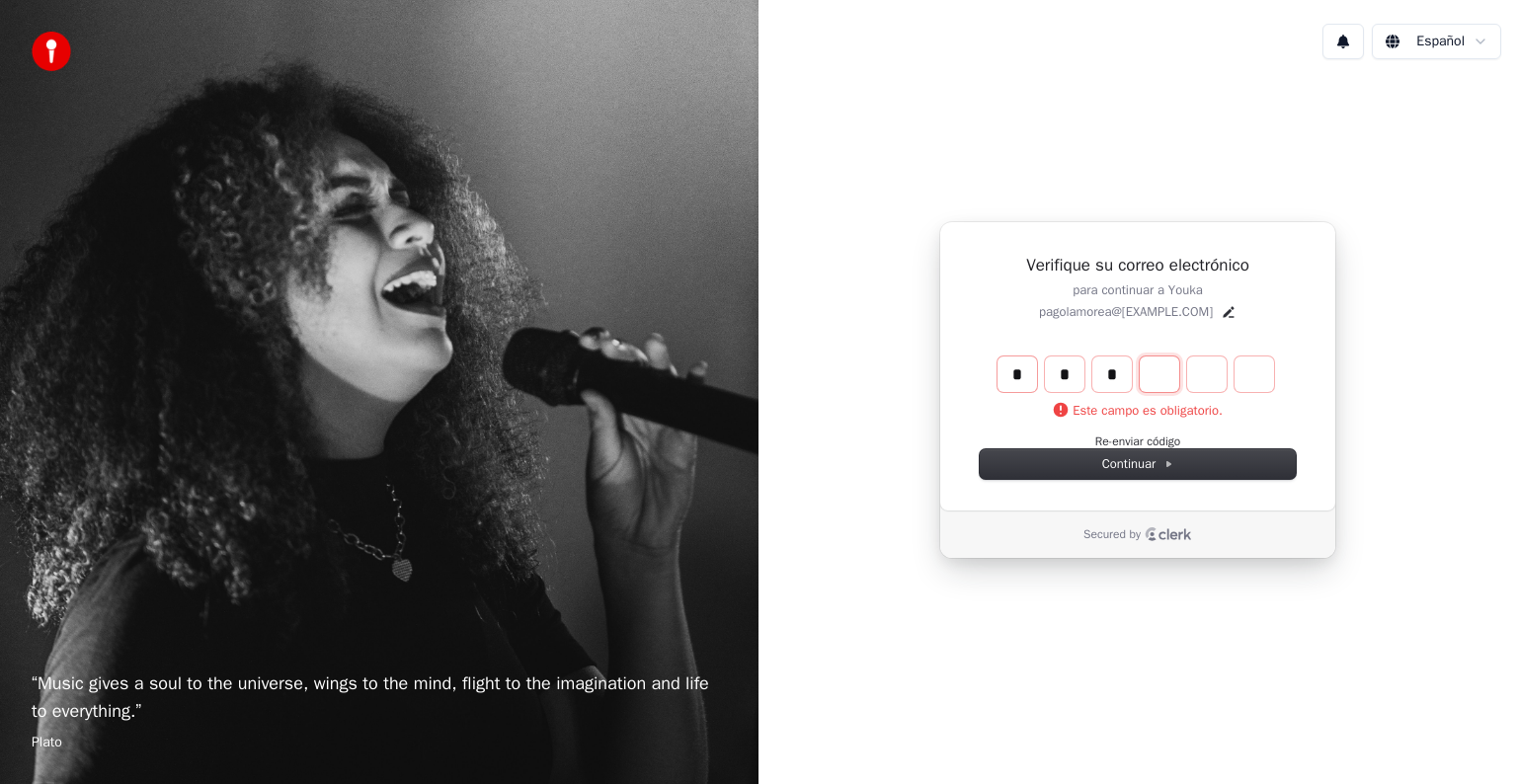 type on "***" 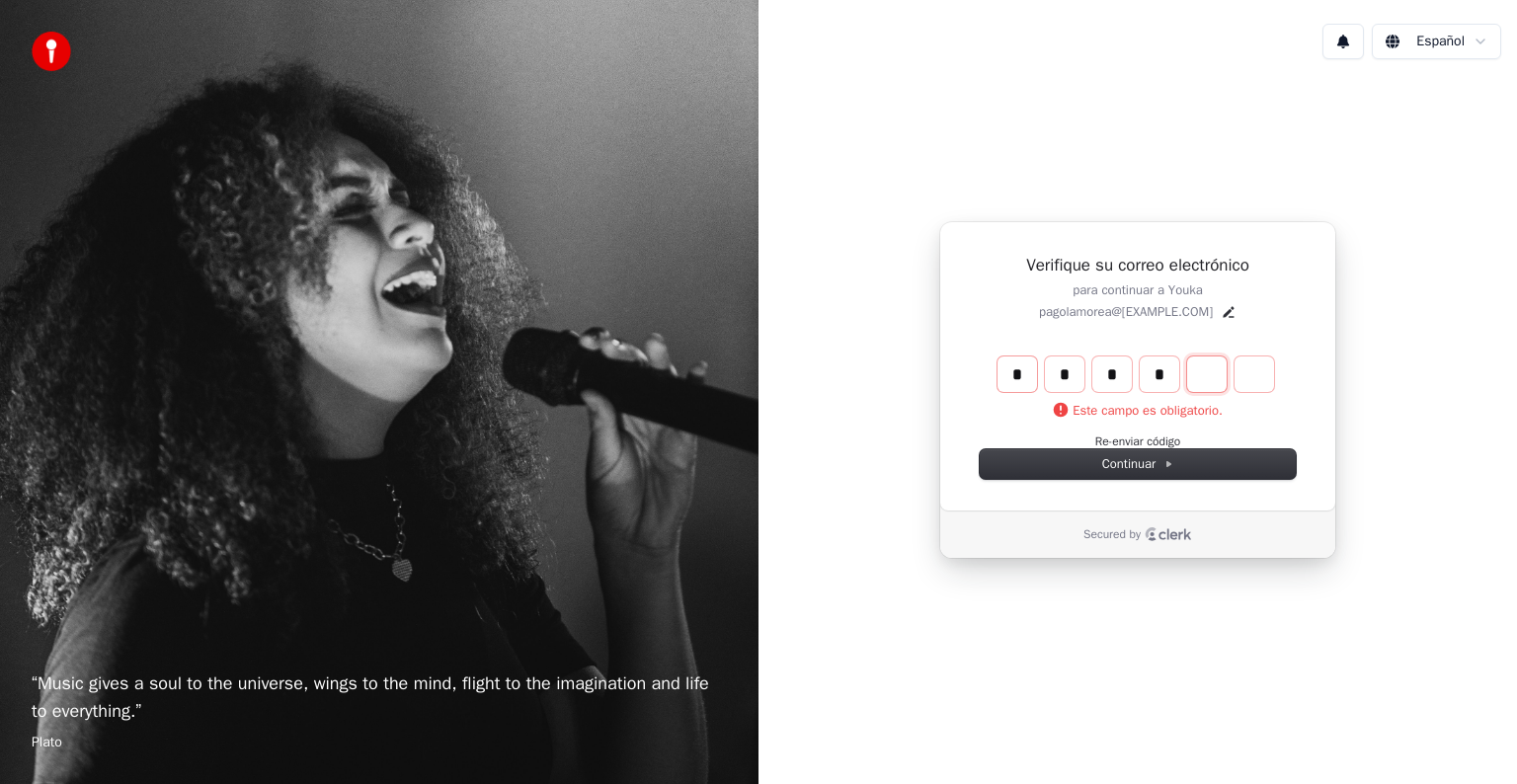 type on "****" 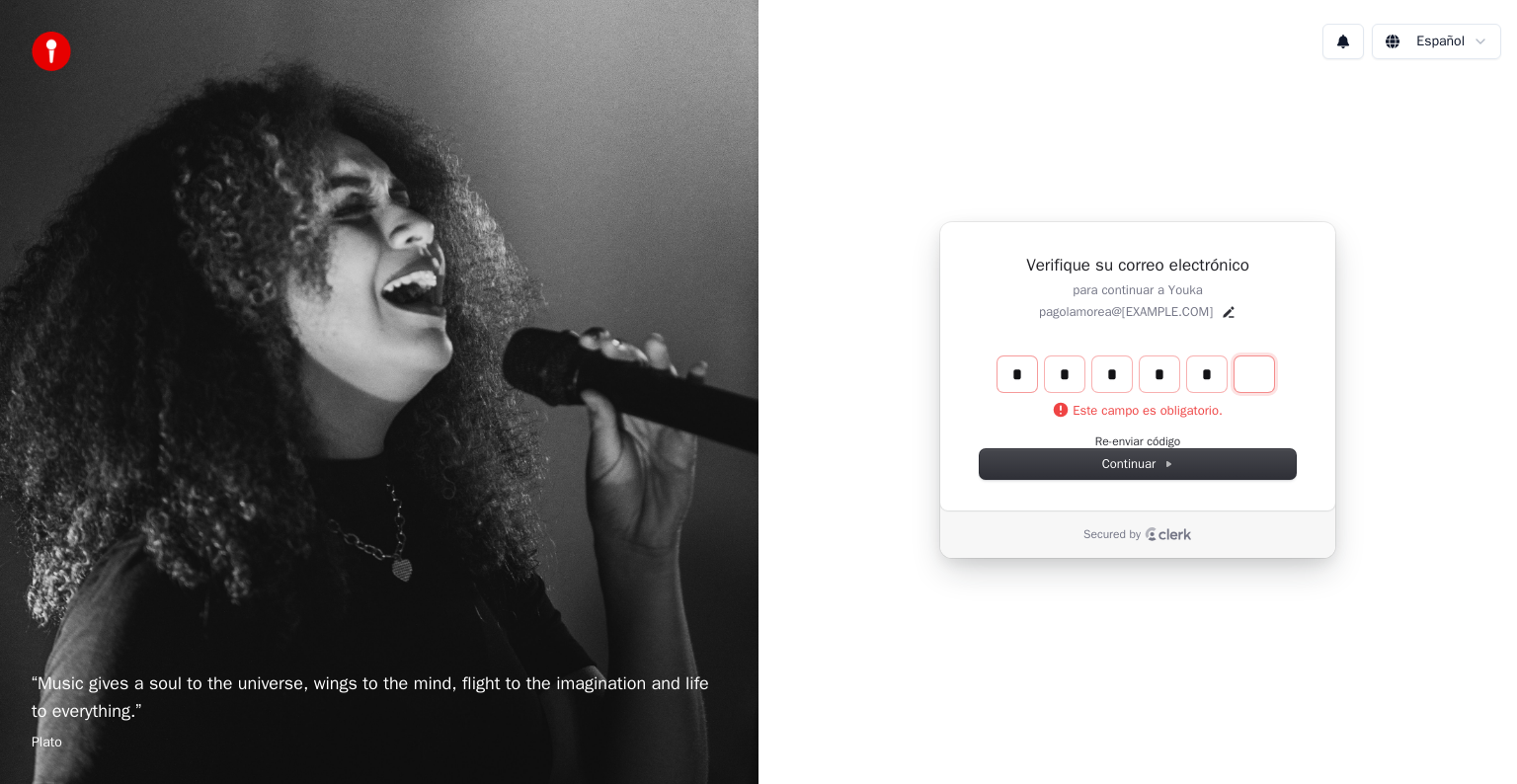type on "******" 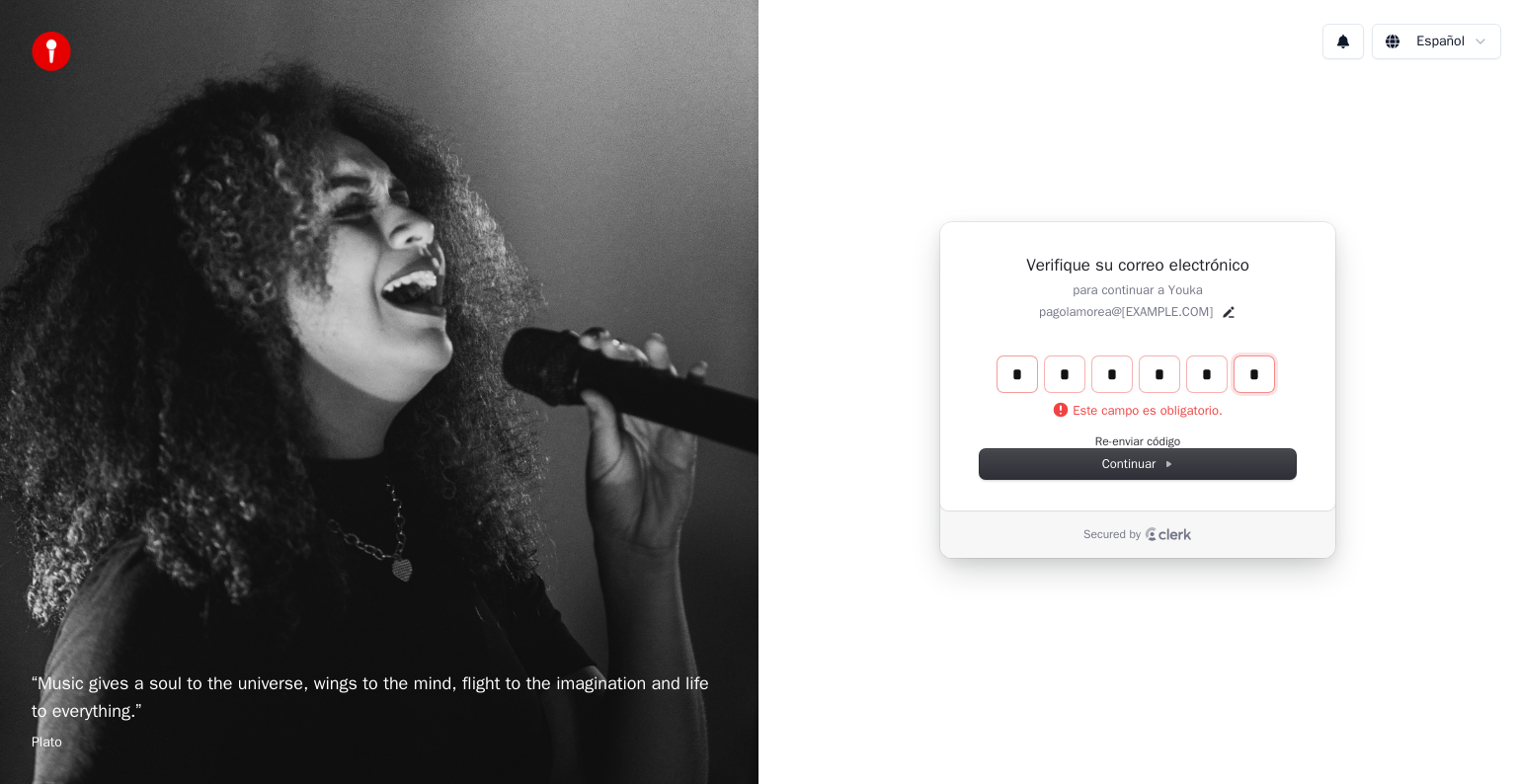 type on "*" 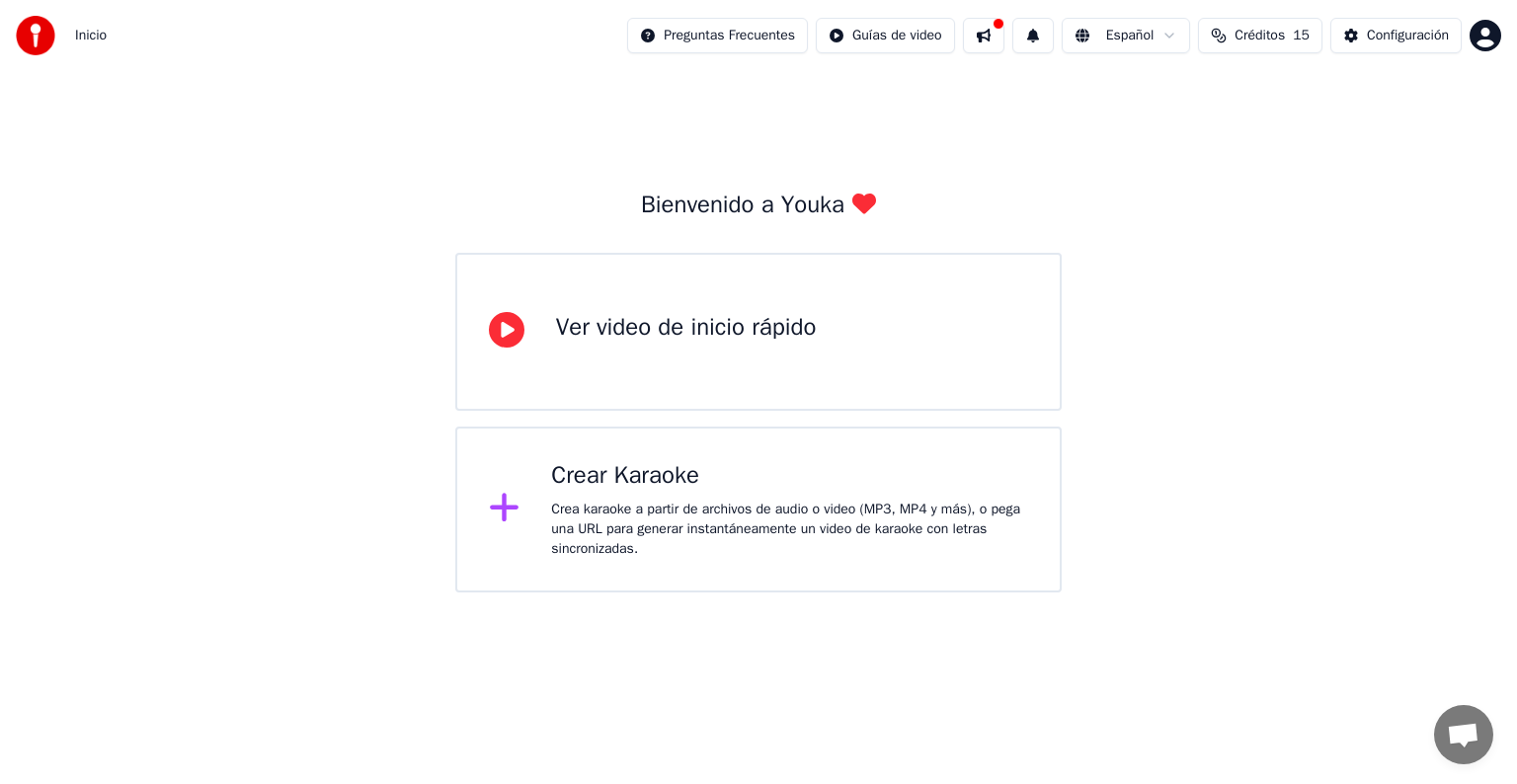 click on "Crear Karaoke" at bounding box center (789, 476) 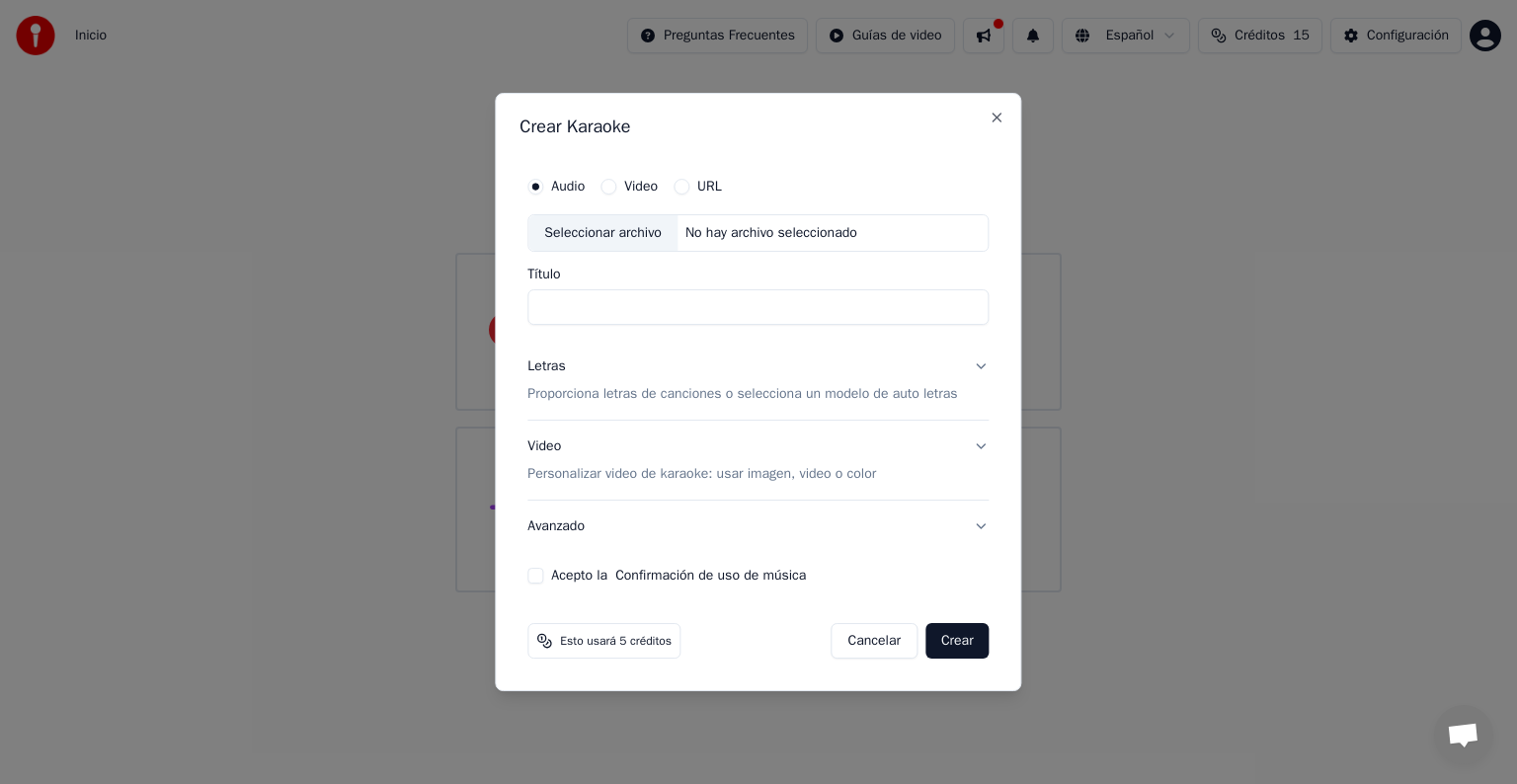 click on "Título" at bounding box center (758, 307) 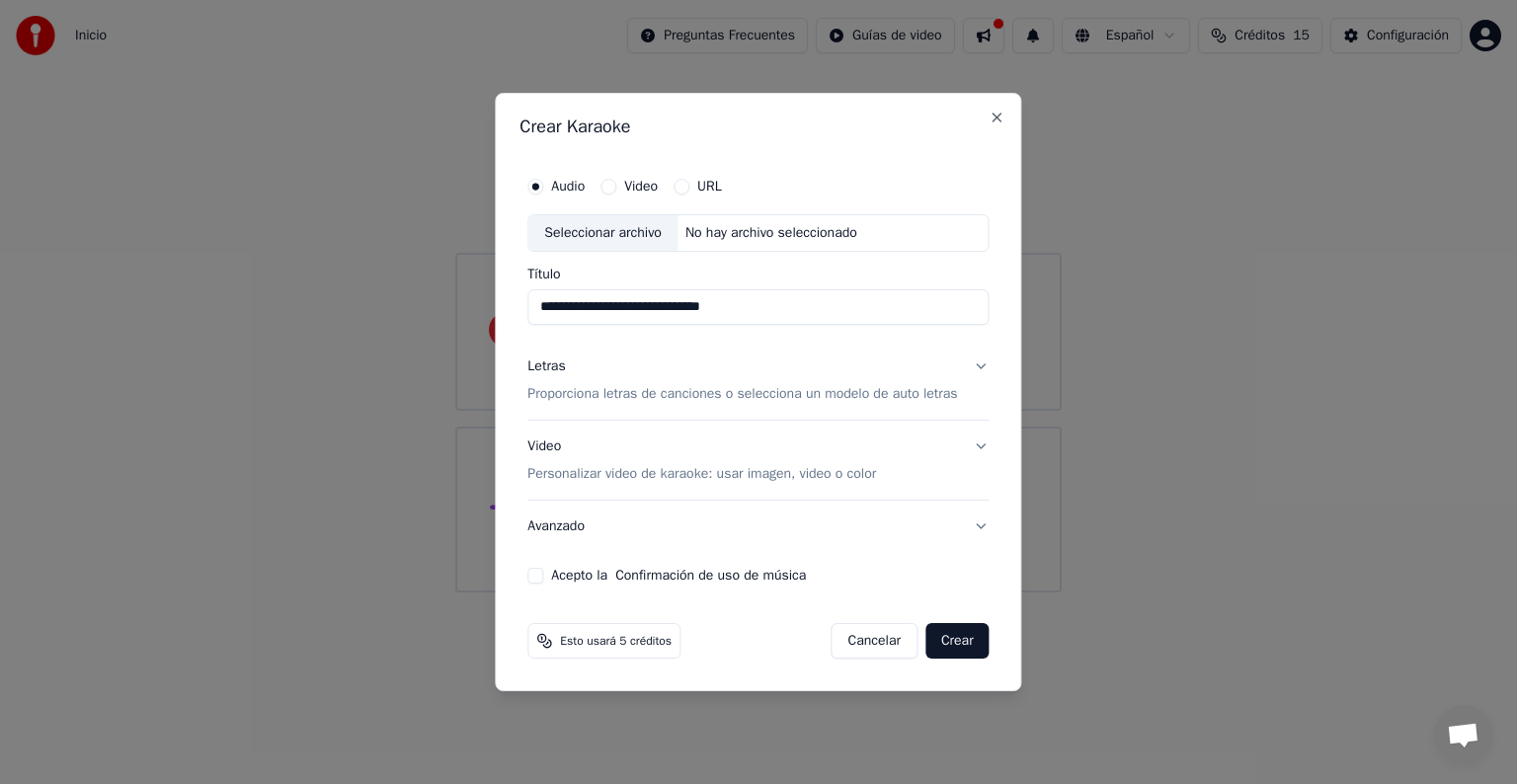 type on "**********" 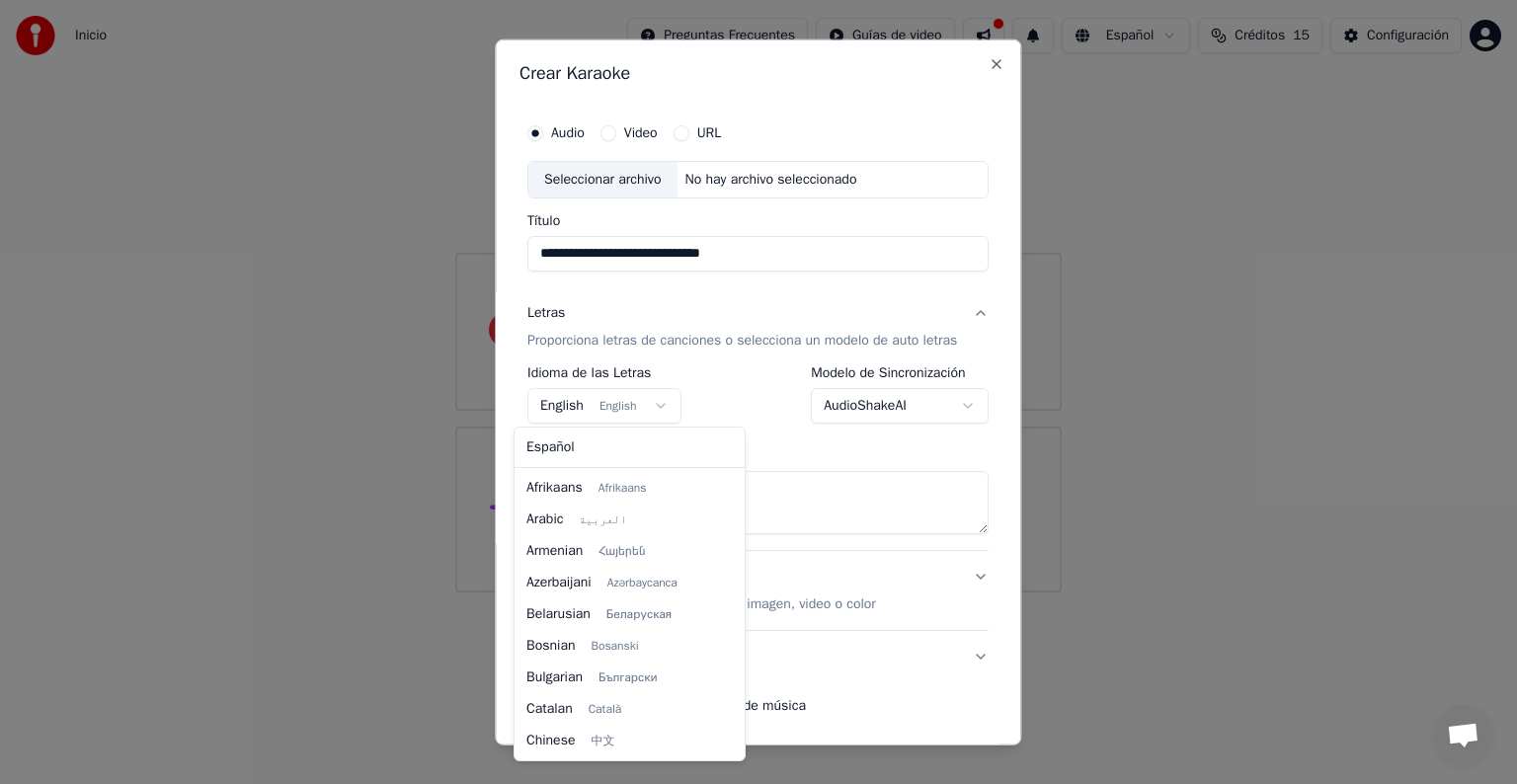 click on "**********" at bounding box center [758, 296] 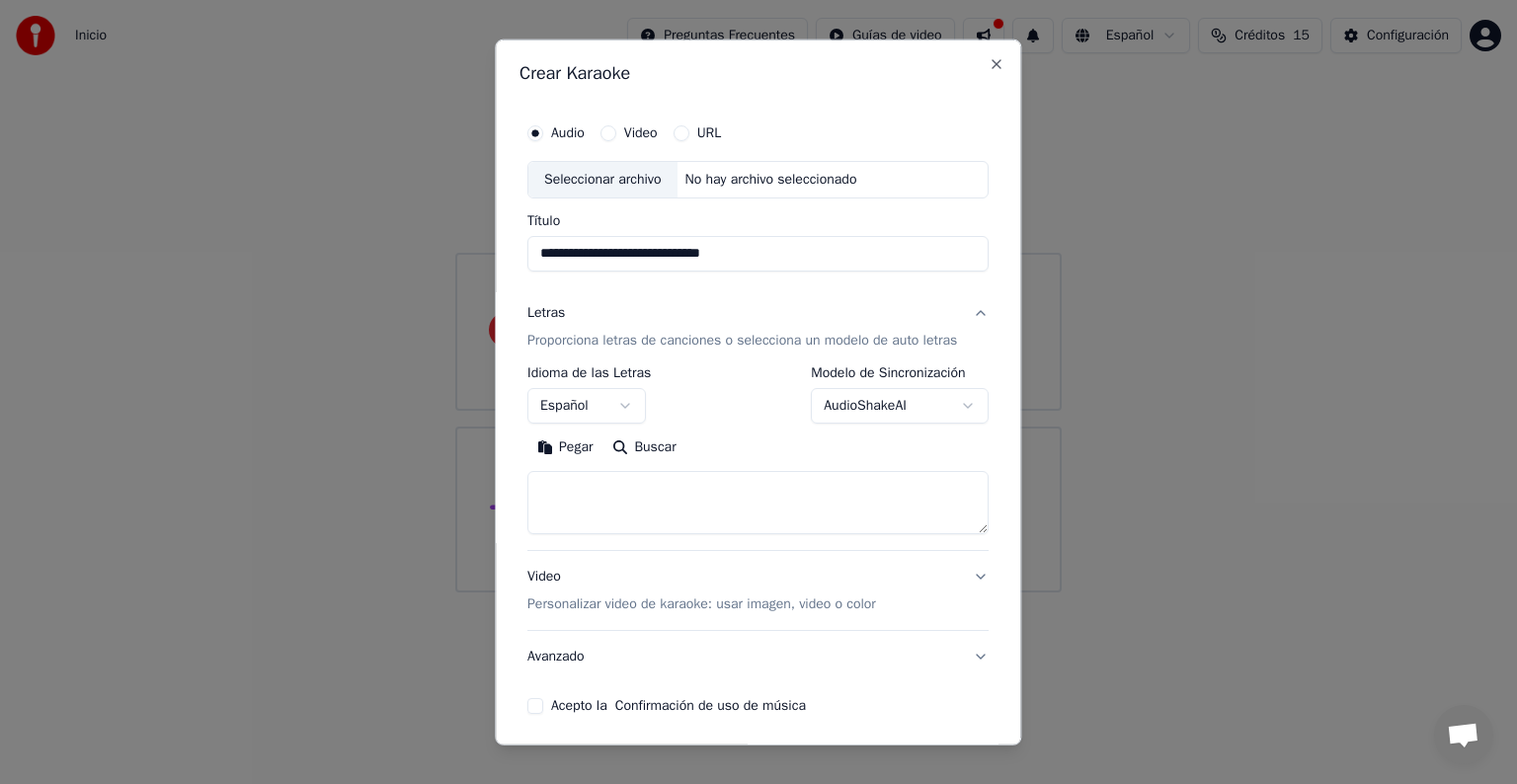 click on "Buscar" at bounding box center [645, 447] 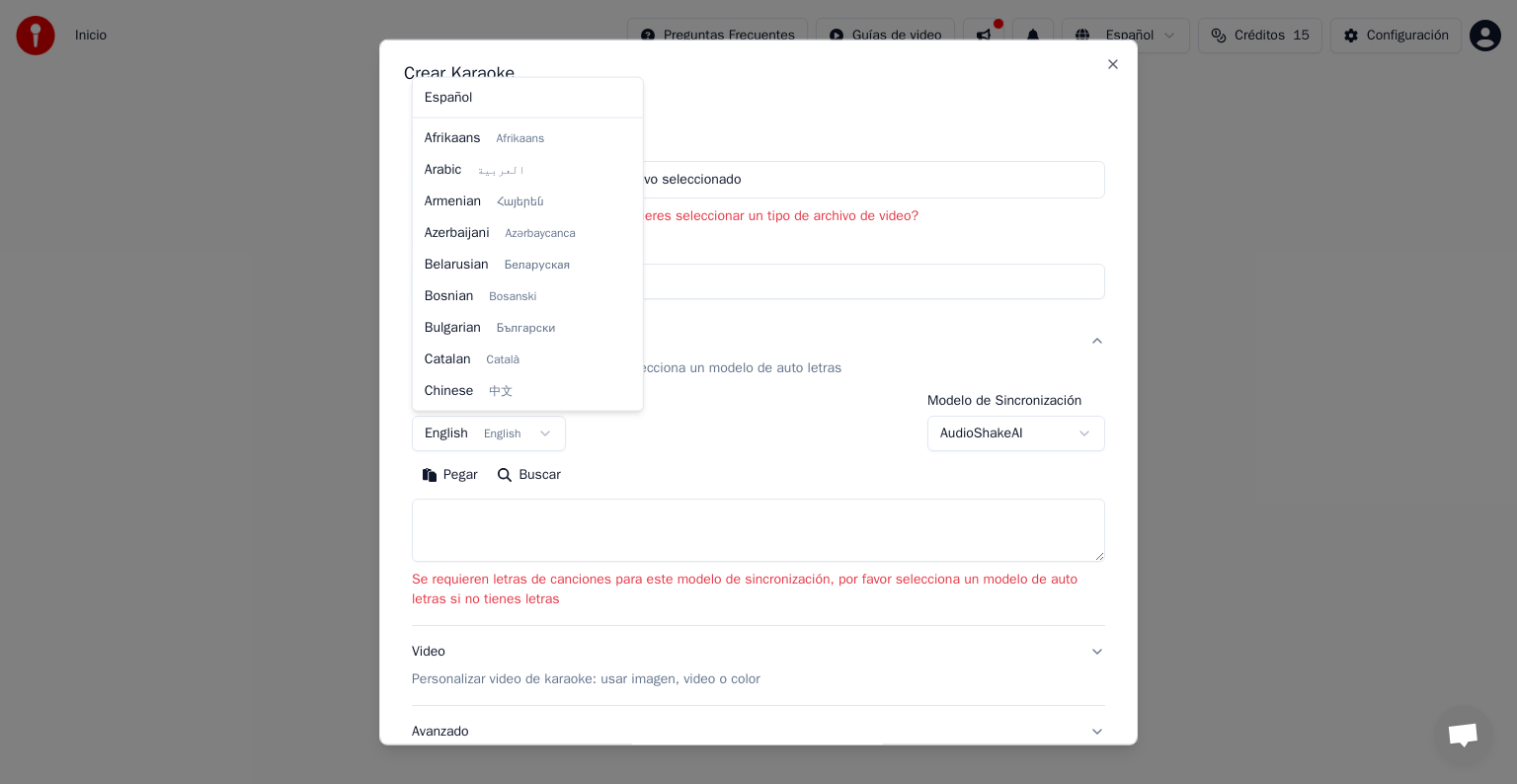 click on "**********" at bounding box center [758, 296] 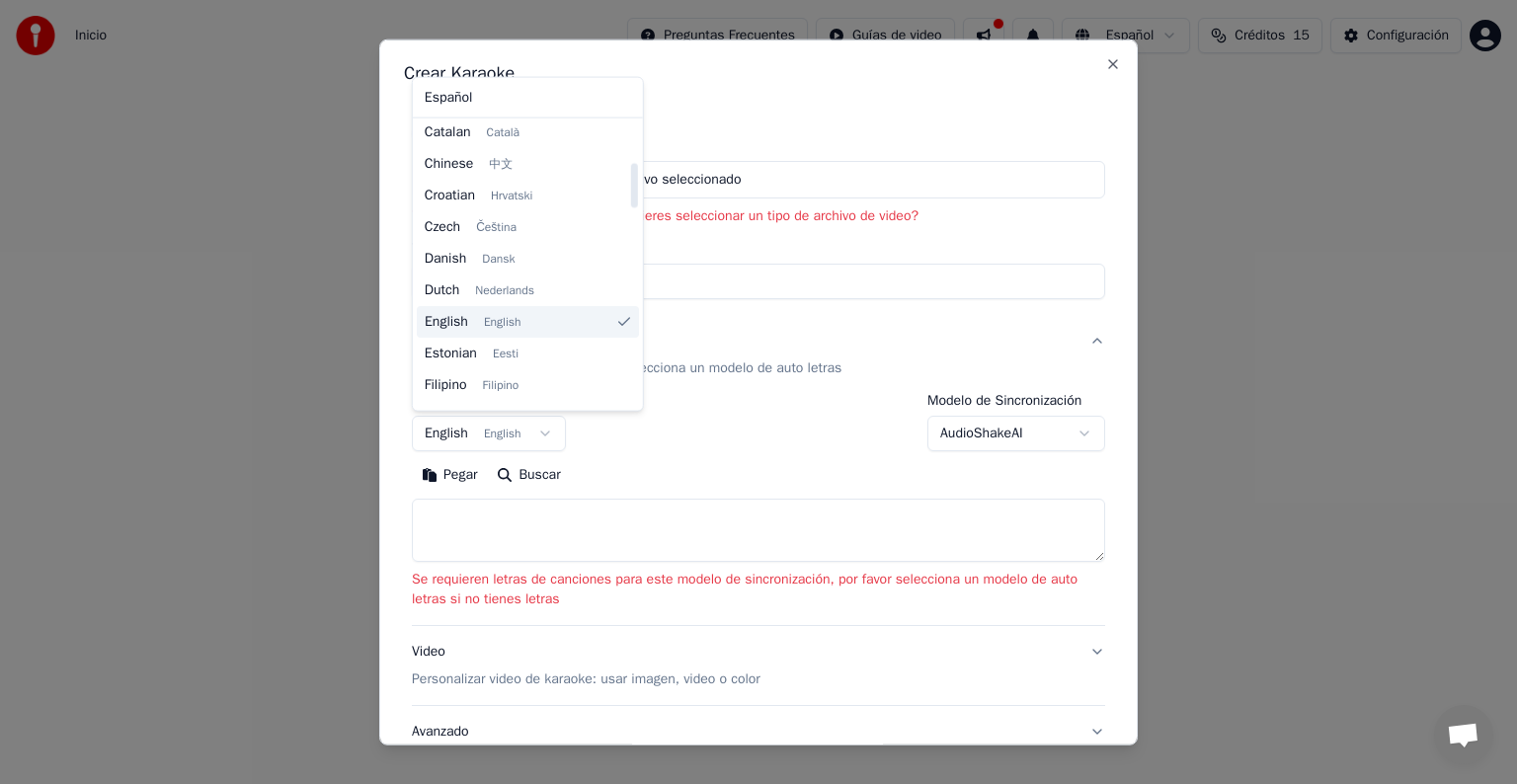 scroll, scrollTop: 257, scrollLeft: 0, axis: vertical 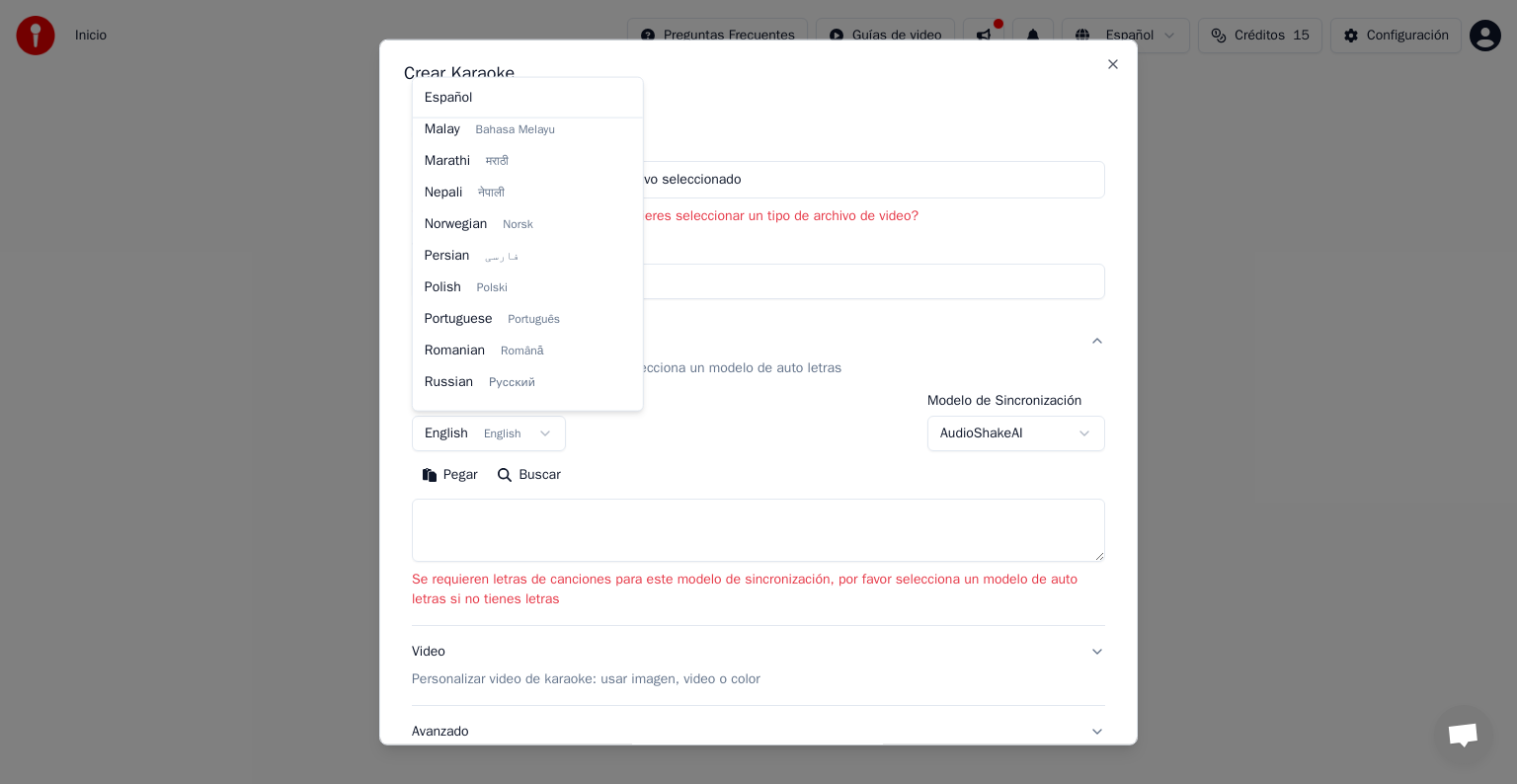 select on "**" 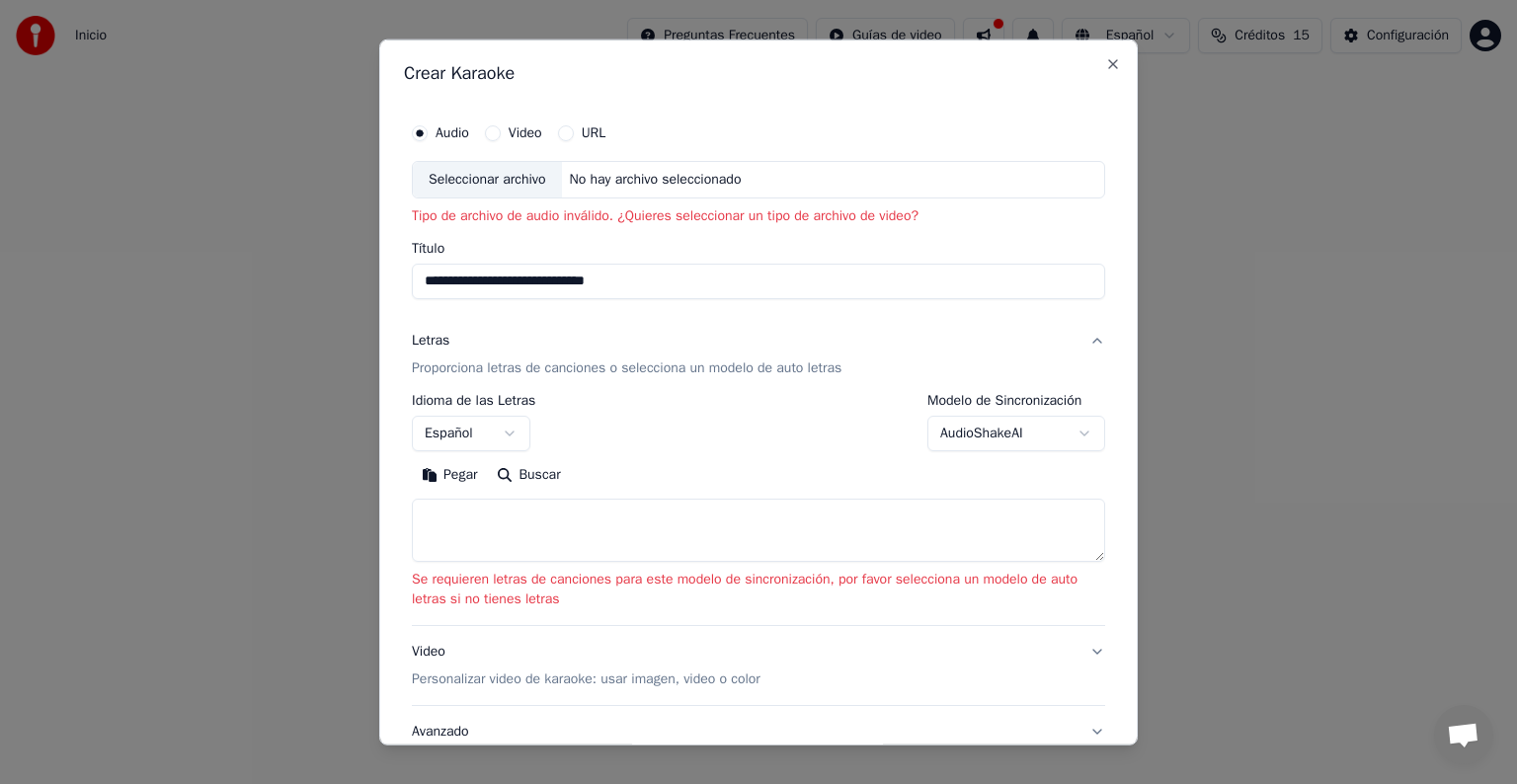click on "Pegar" at bounding box center (449, 475) 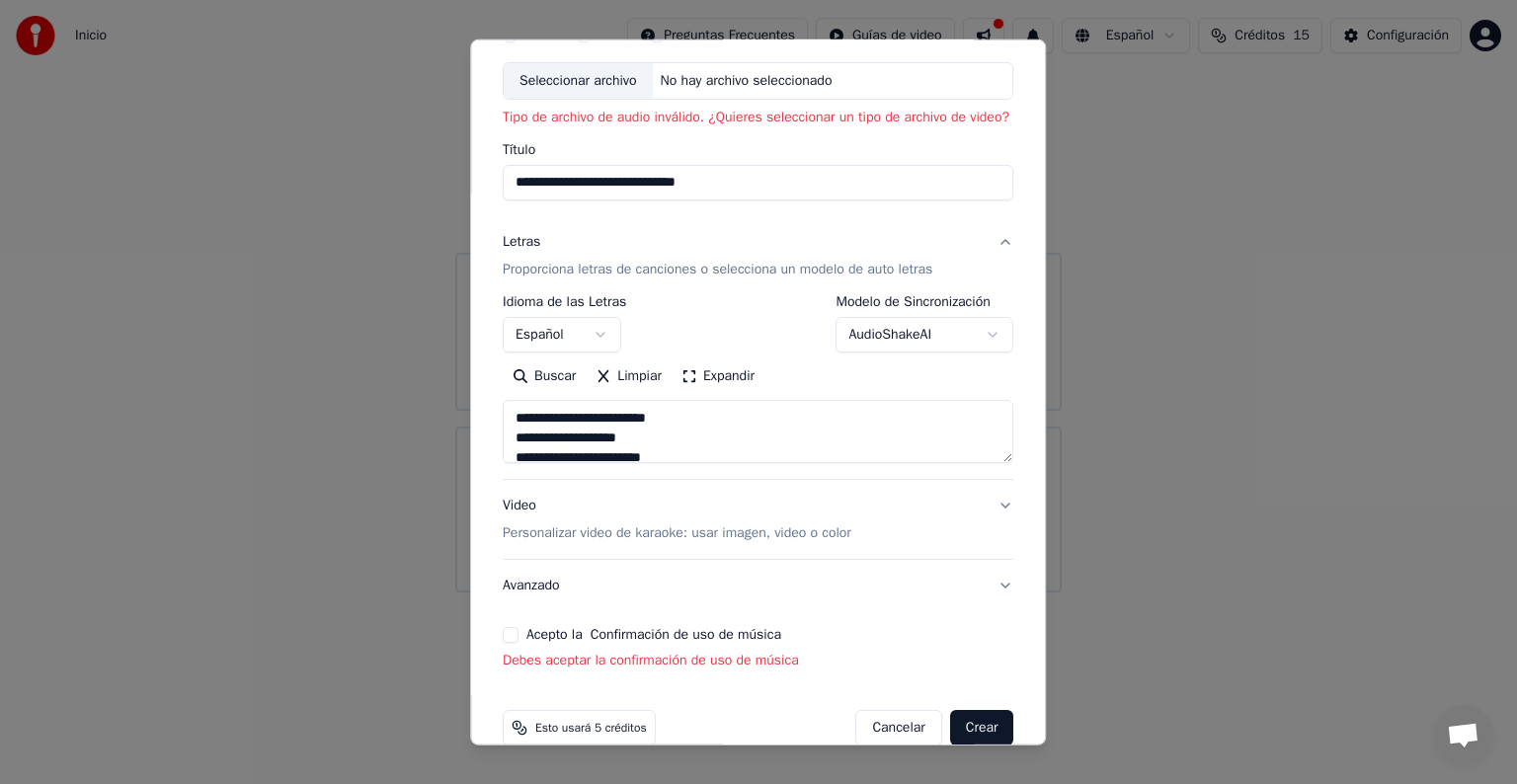 scroll, scrollTop: 130, scrollLeft: 0, axis: vertical 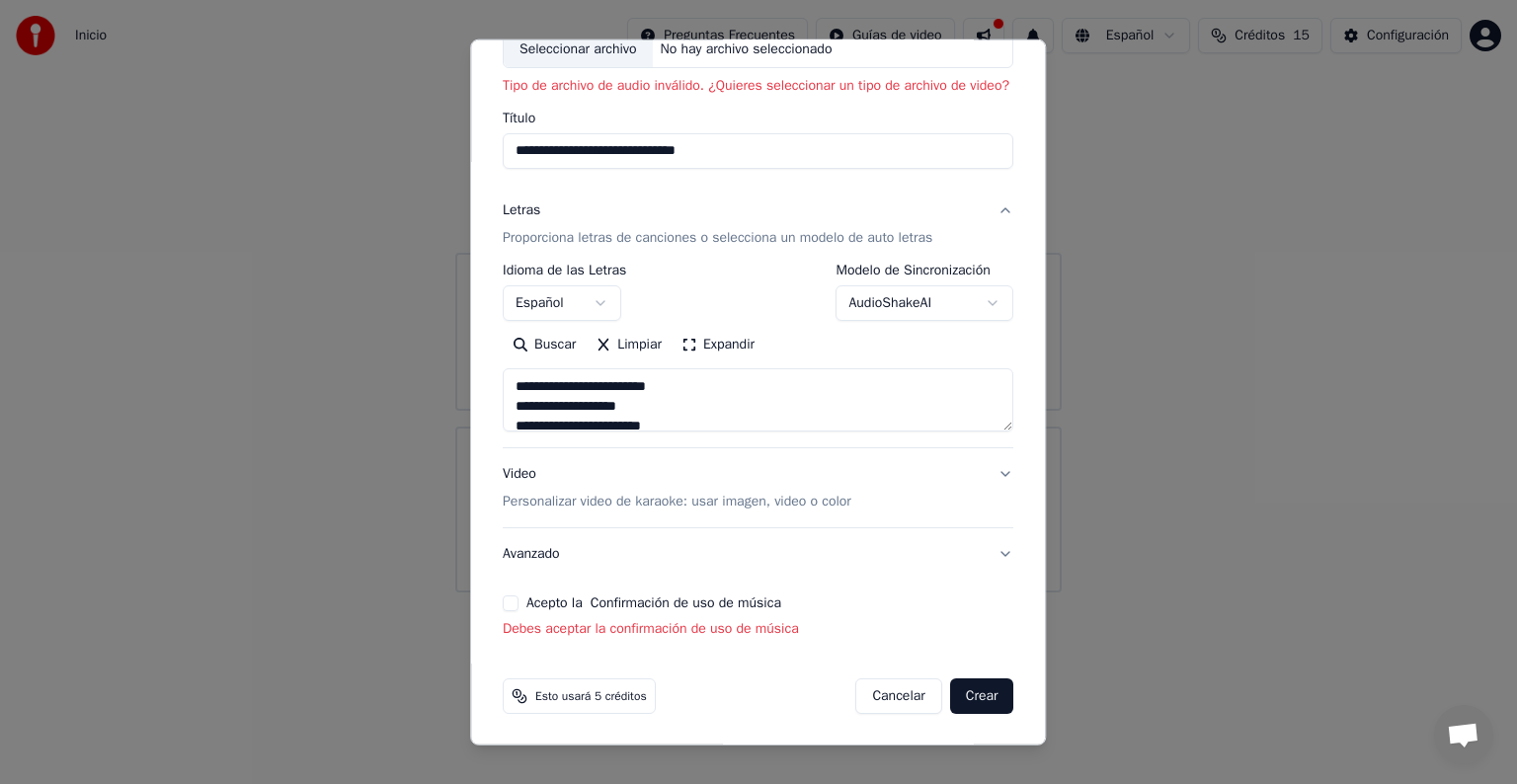 click on "Acepto la   Confirmación de uso de música" at bounding box center [511, 603] 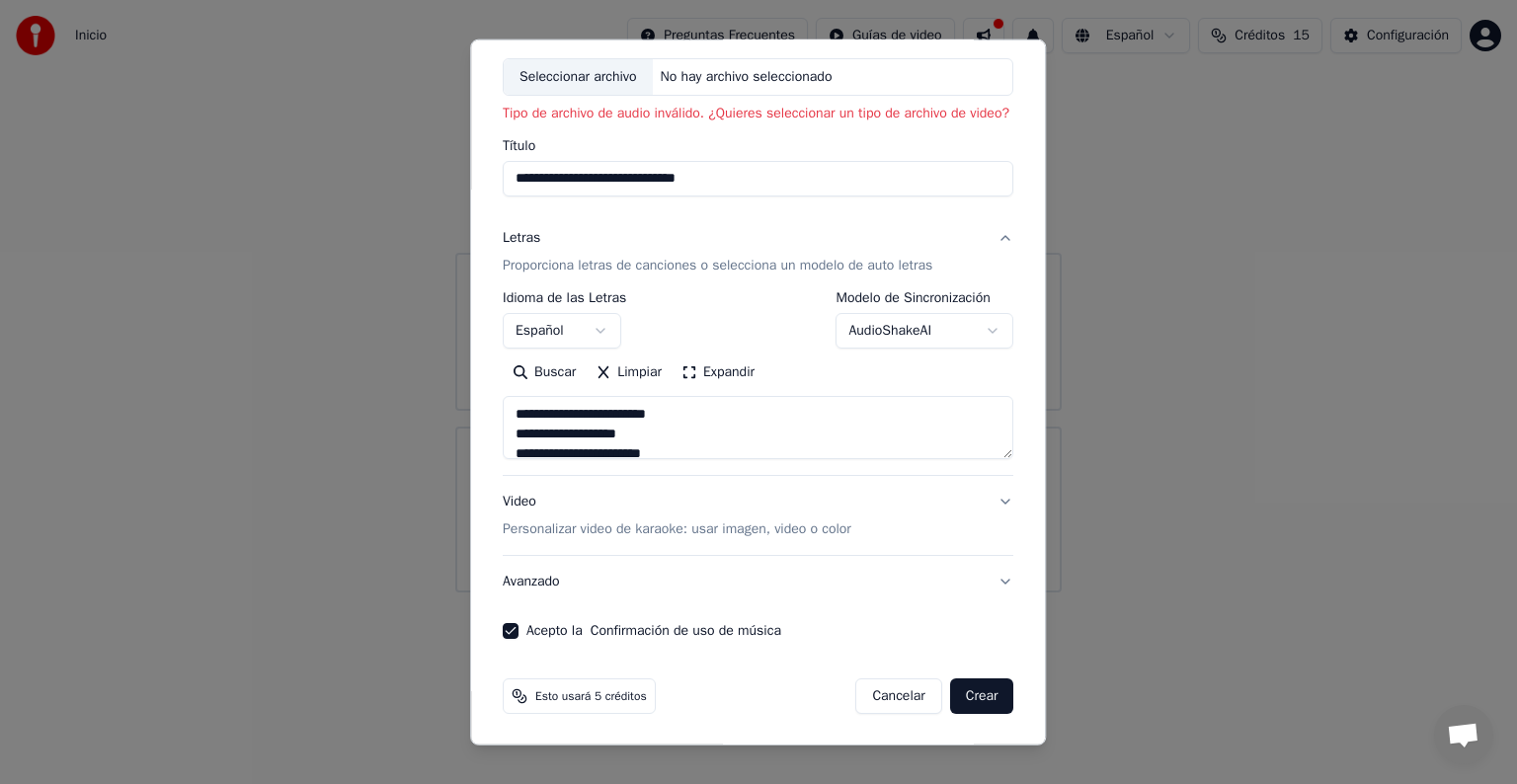 click on "Crear" at bounding box center (982, 696) 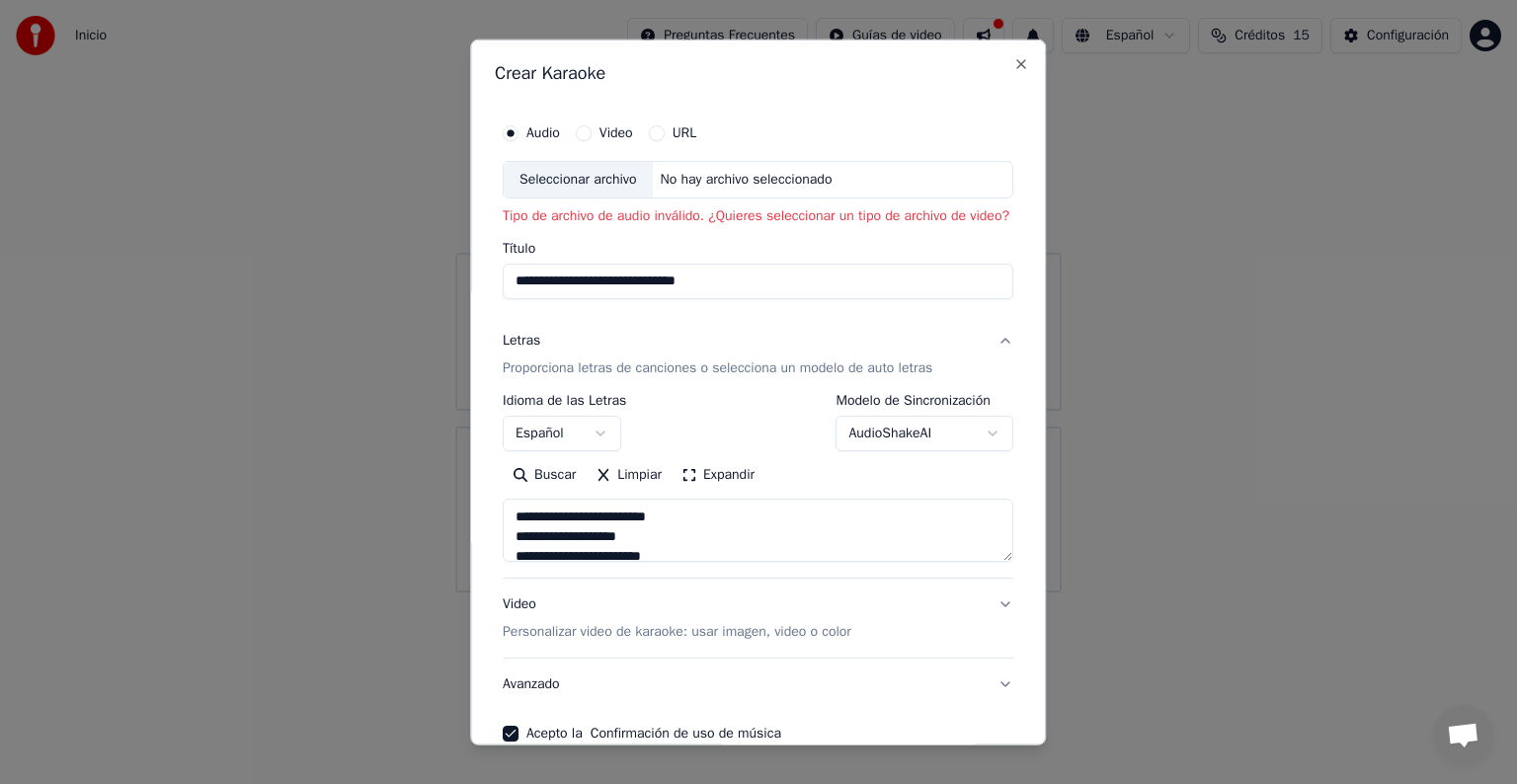 scroll, scrollTop: 0, scrollLeft: 0, axis: both 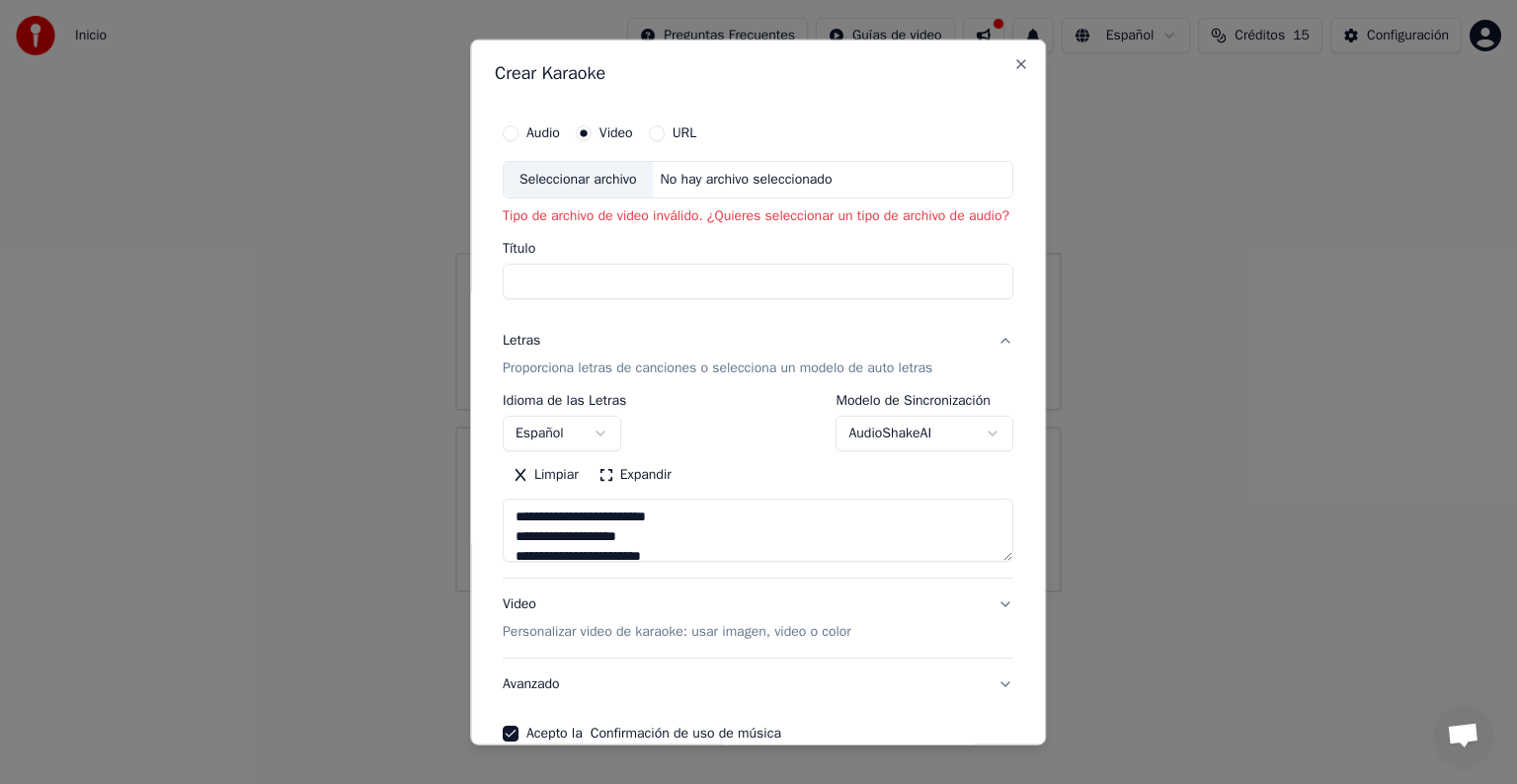 click on "Título" at bounding box center [758, 281] 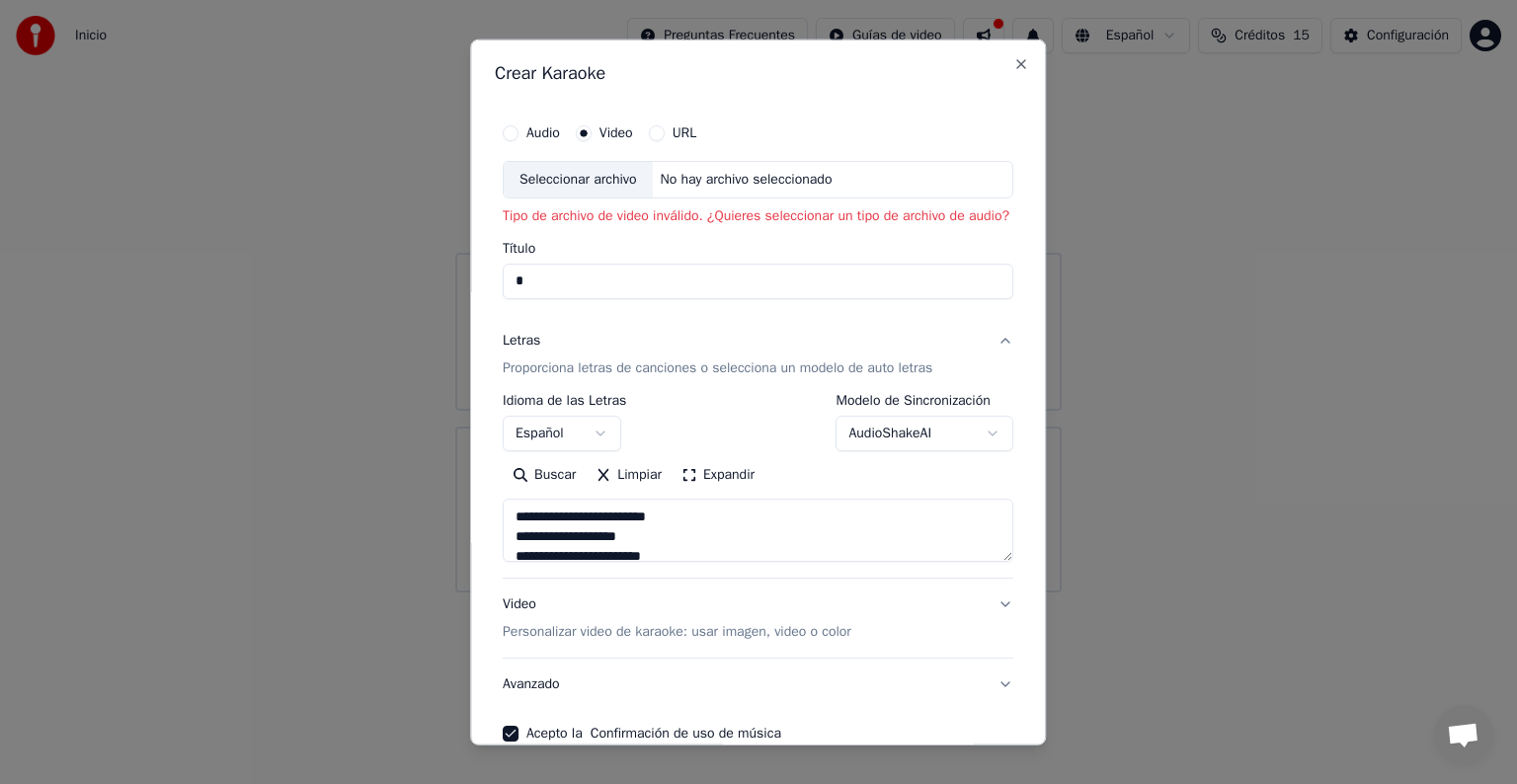 type on "**" 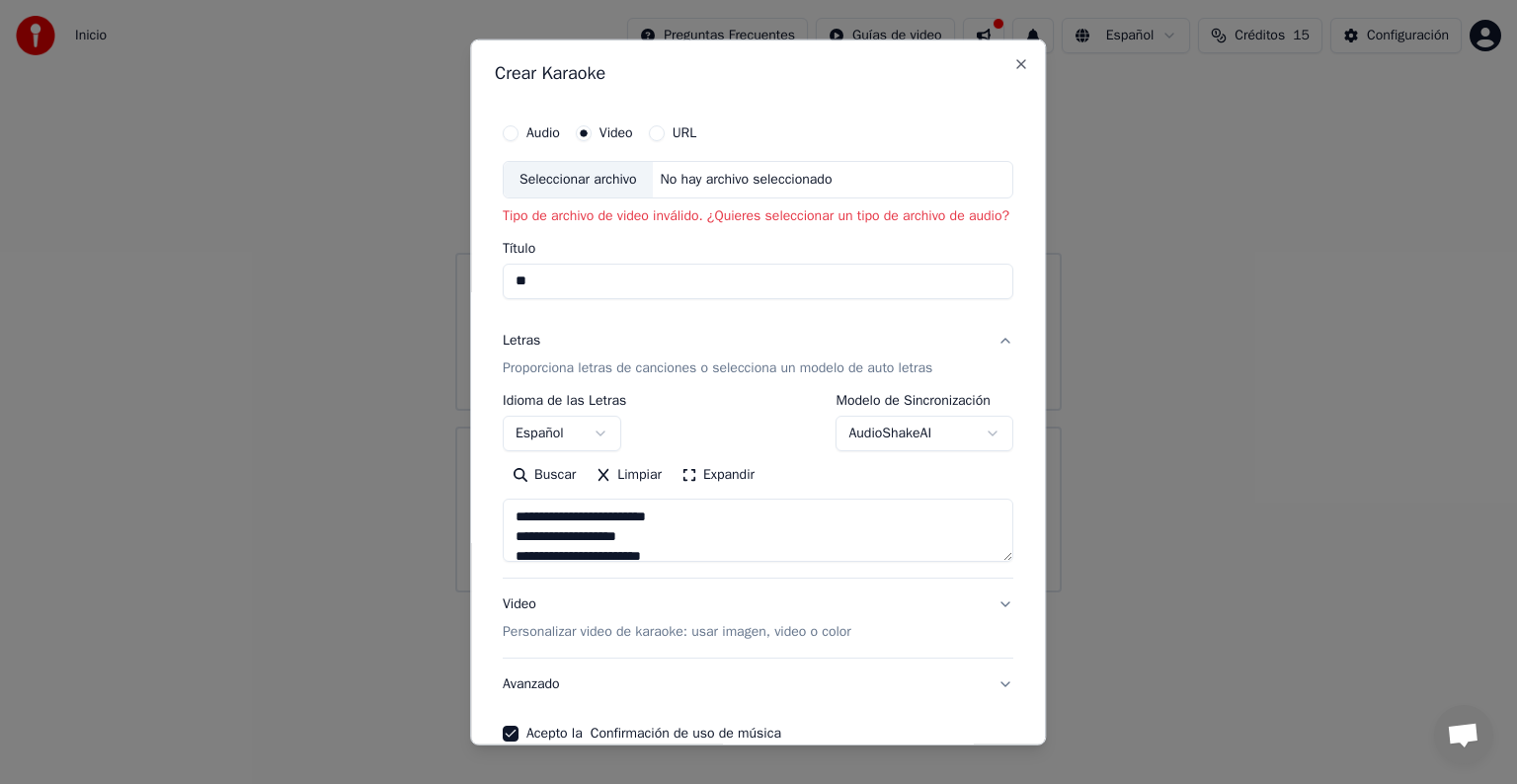 type on "***" 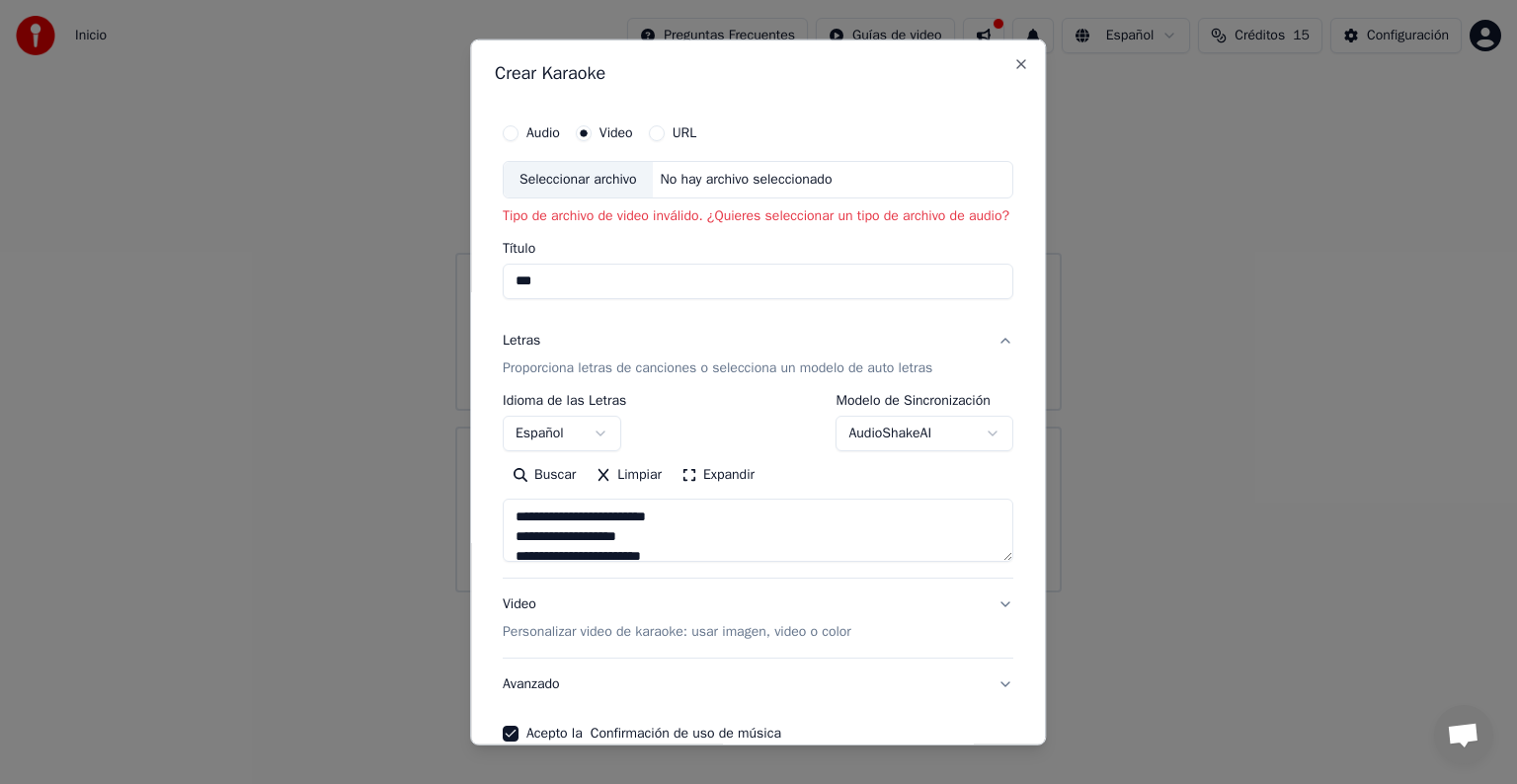 type on "****" 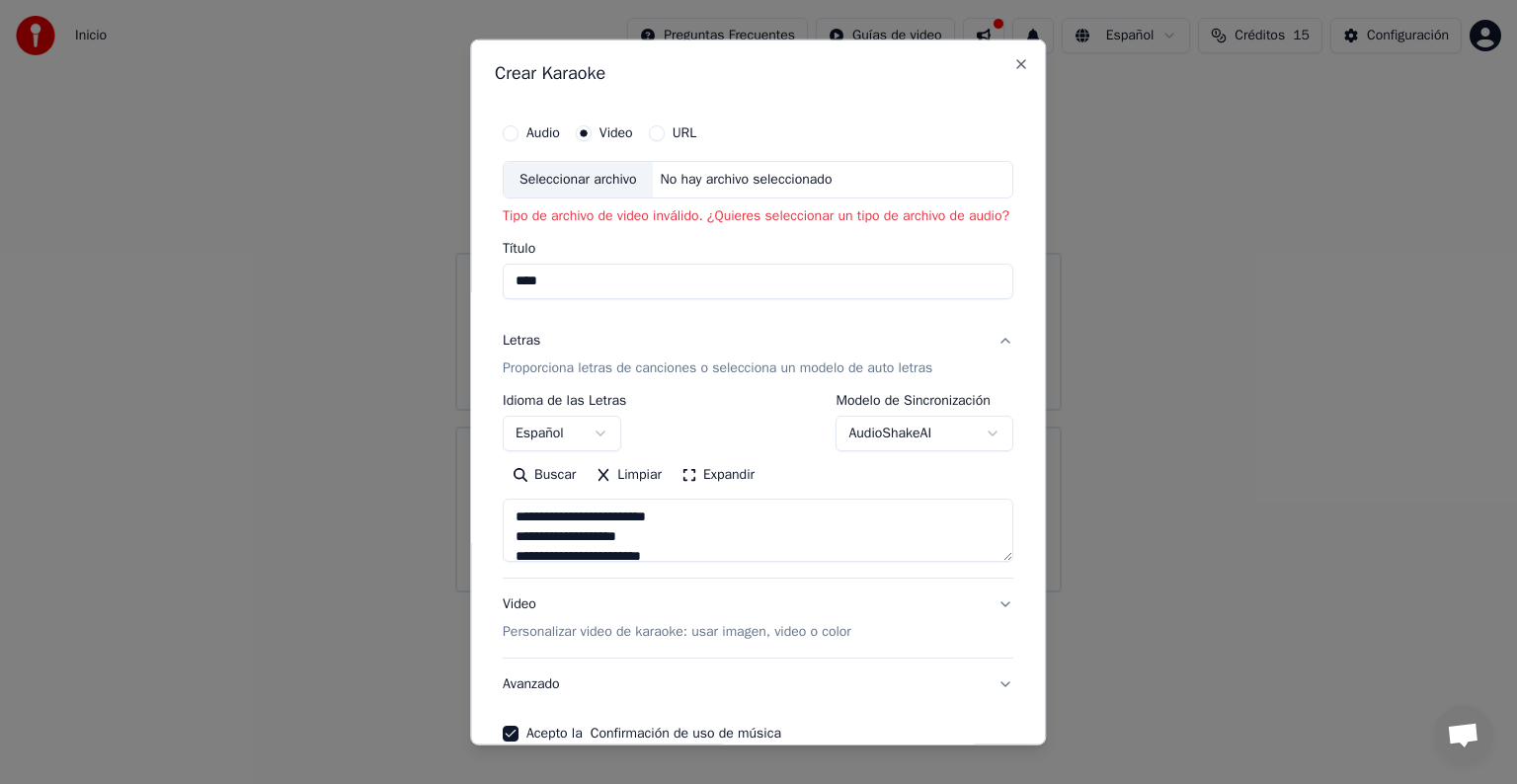 type on "*****" 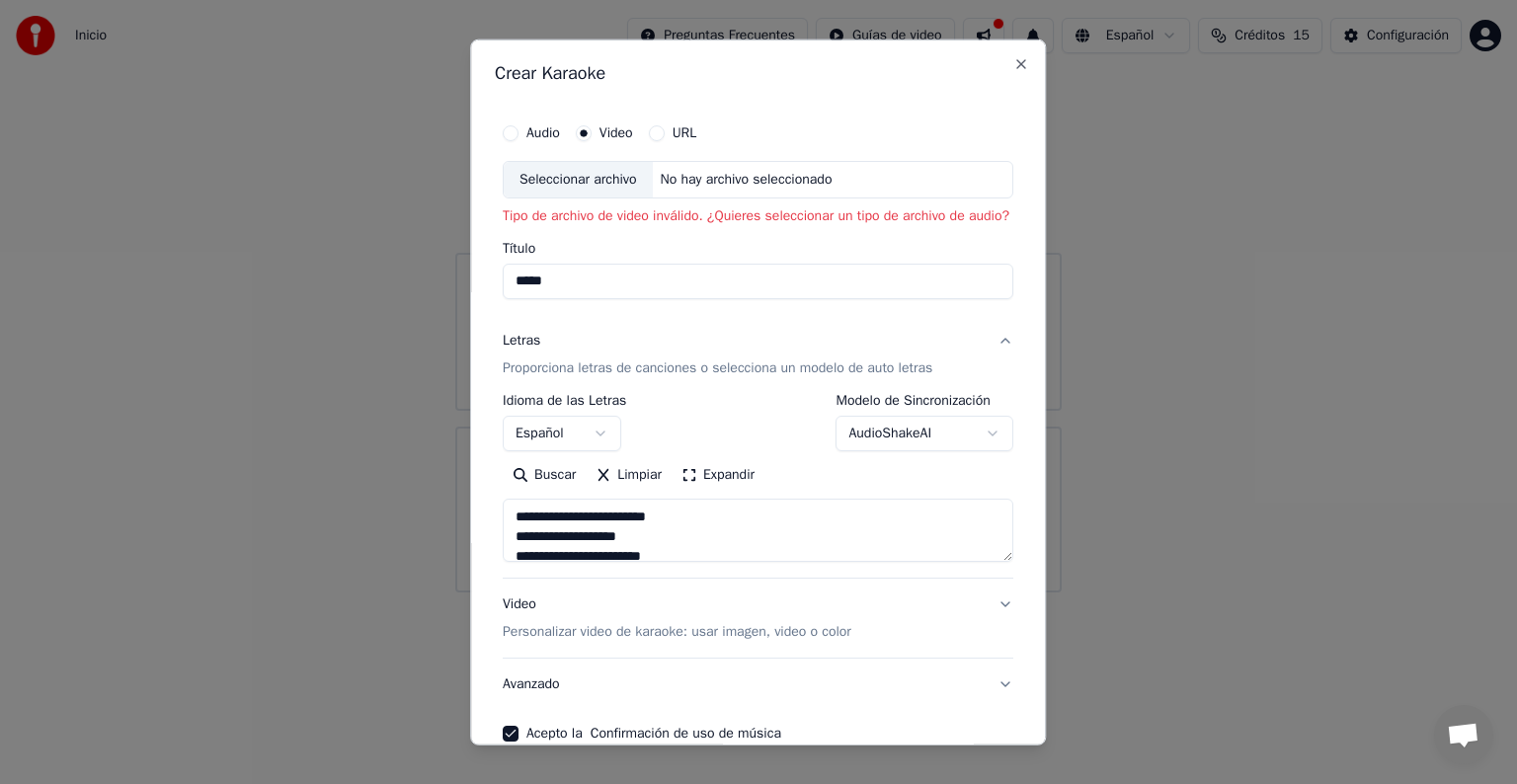 type on "******" 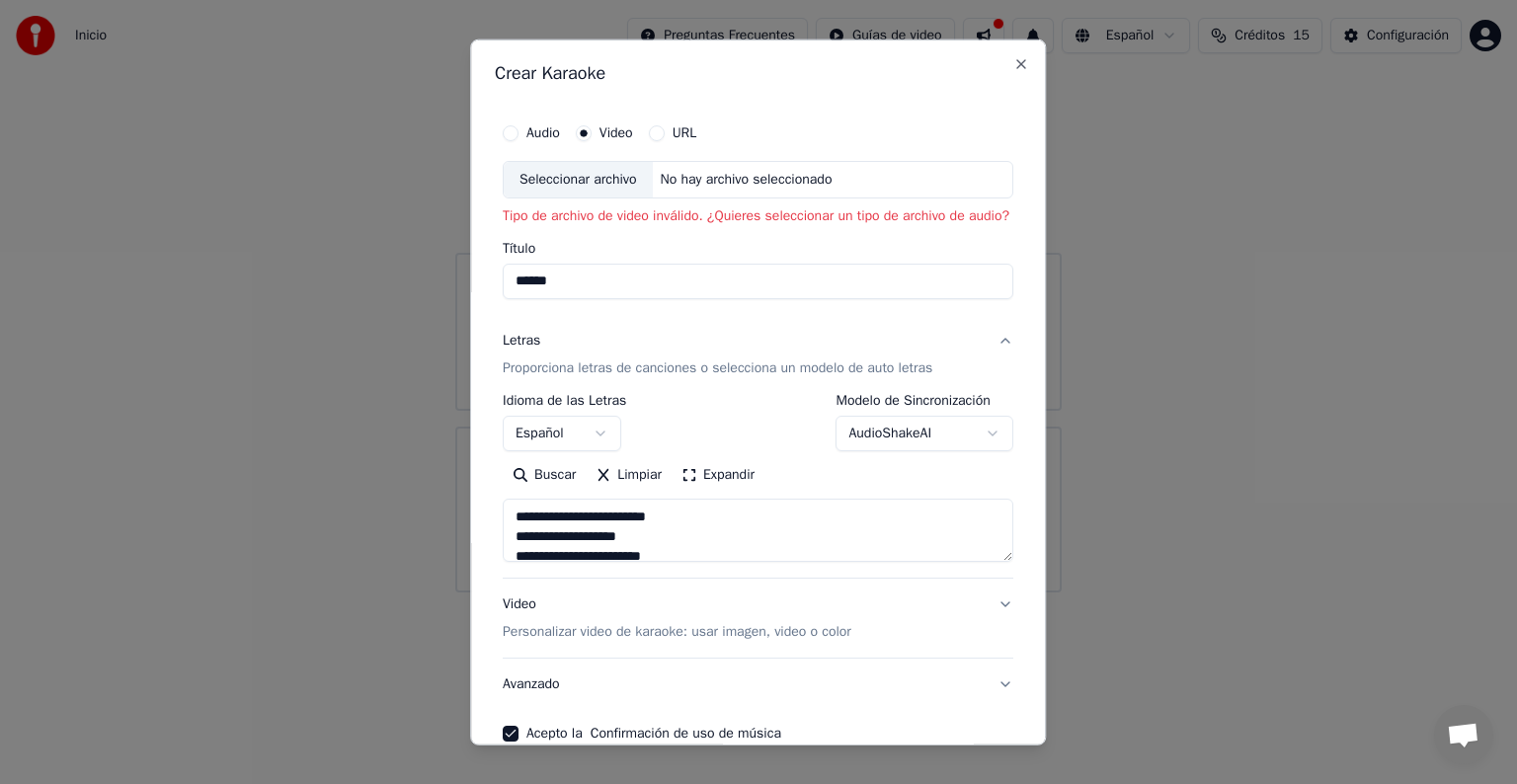 type on "*******" 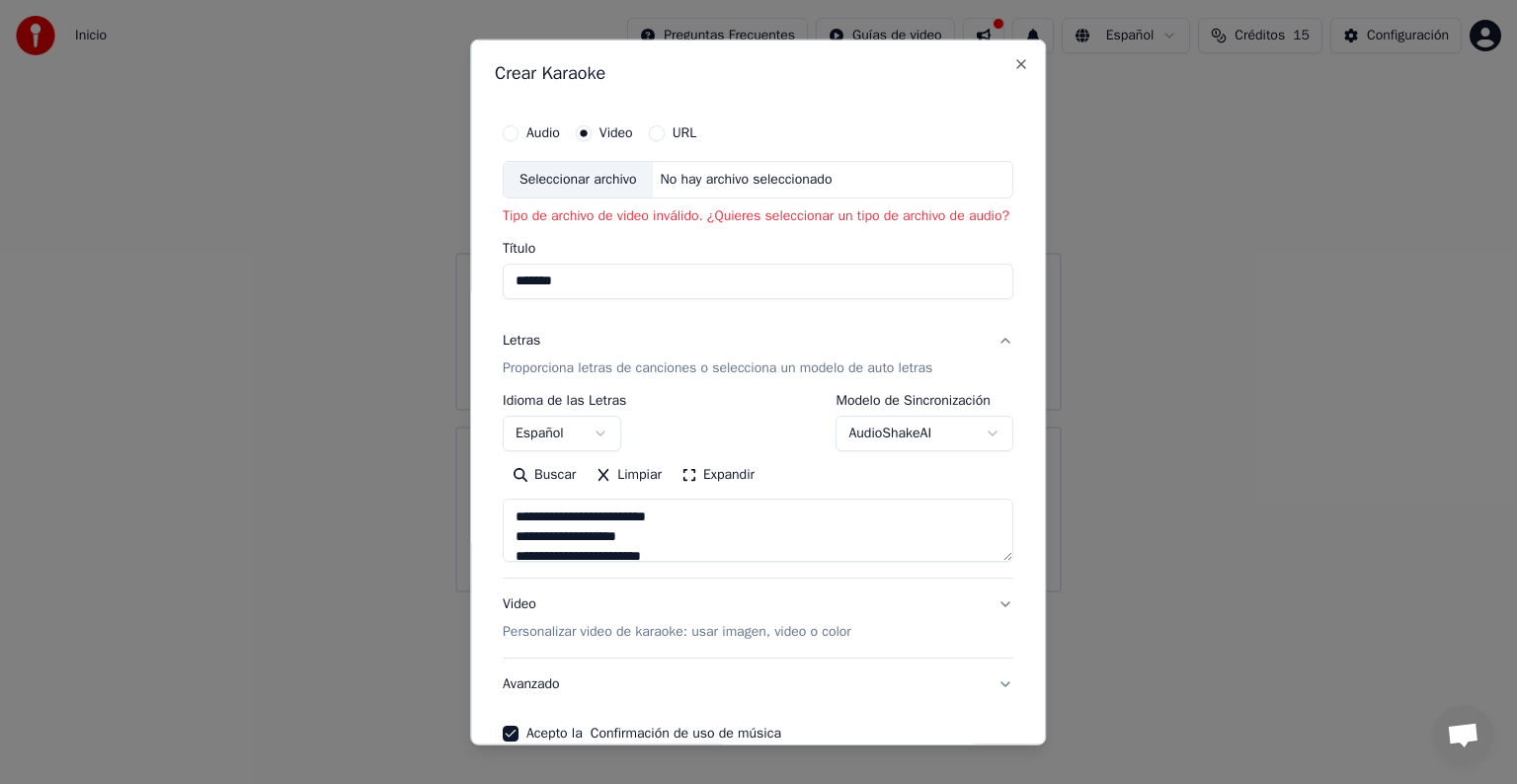 type on "*******" 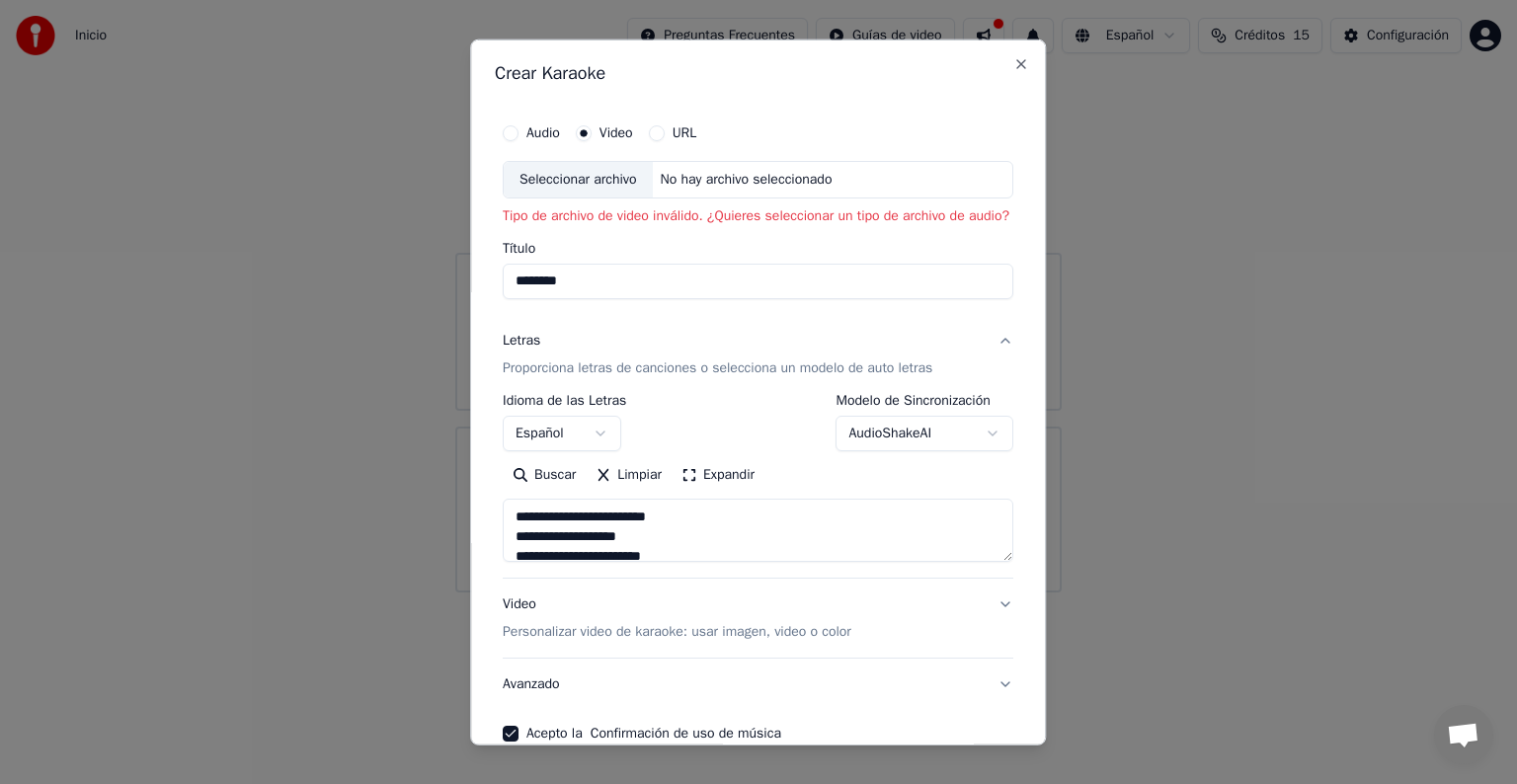 type on "*********" 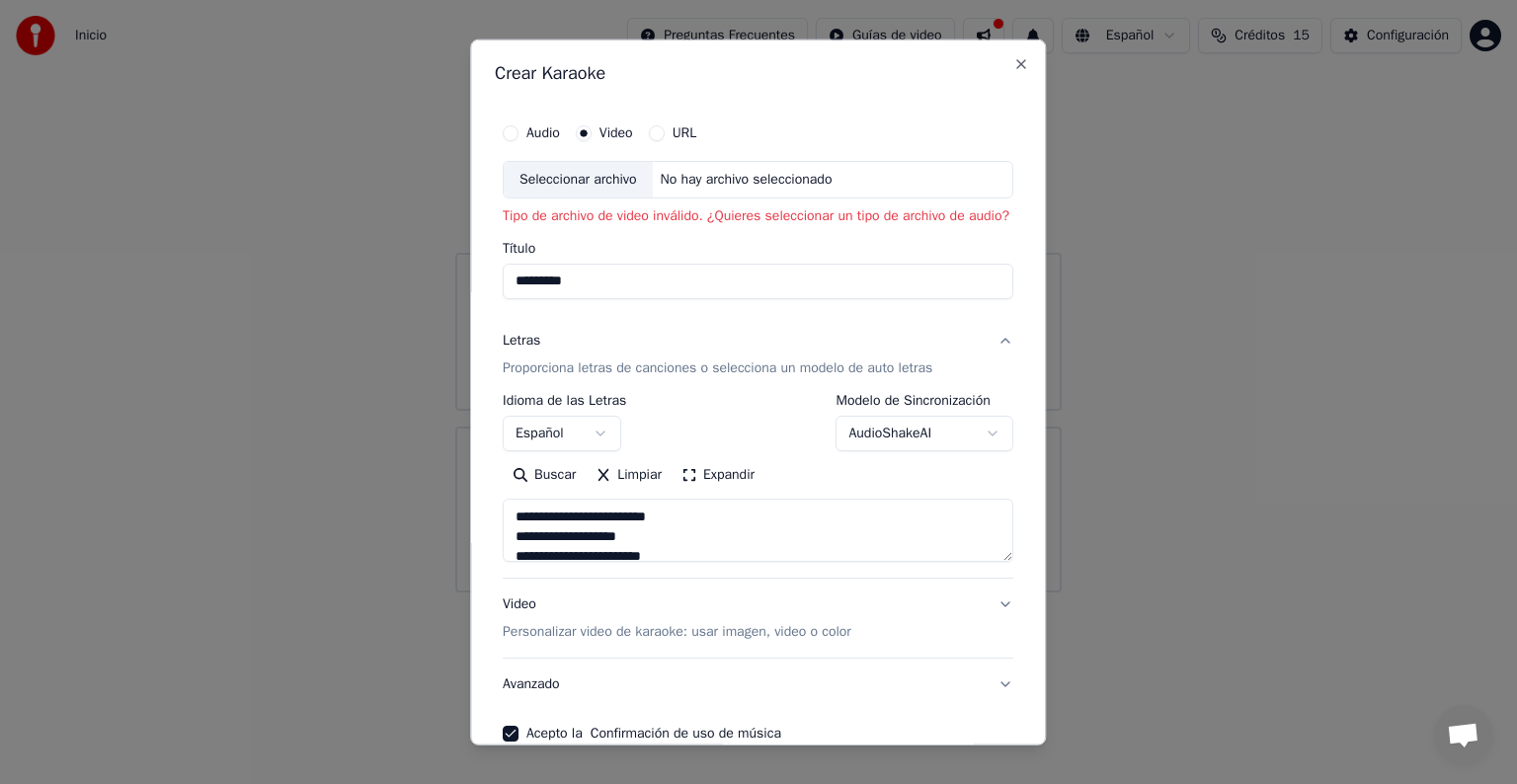 type on "*********" 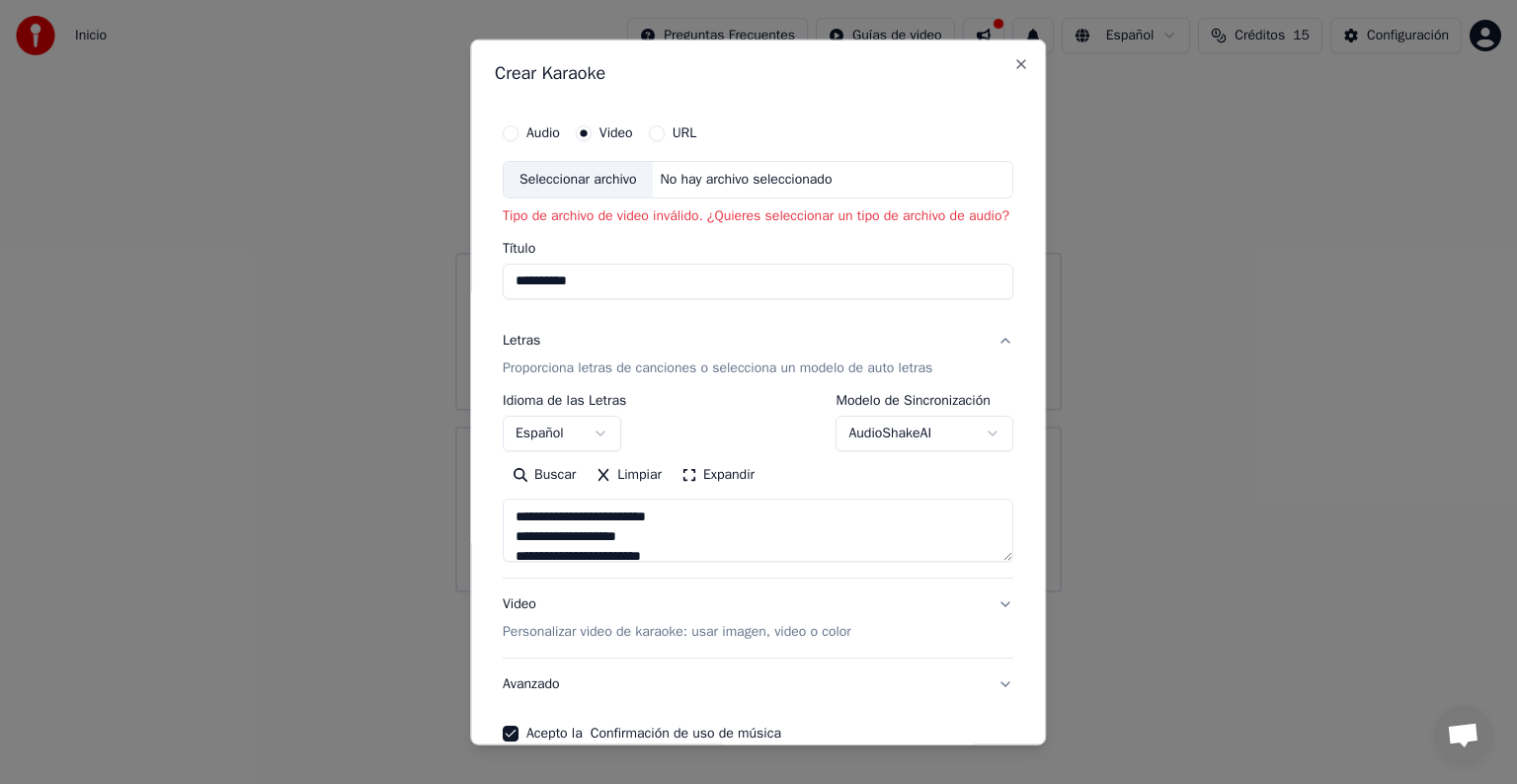 type on "**********" 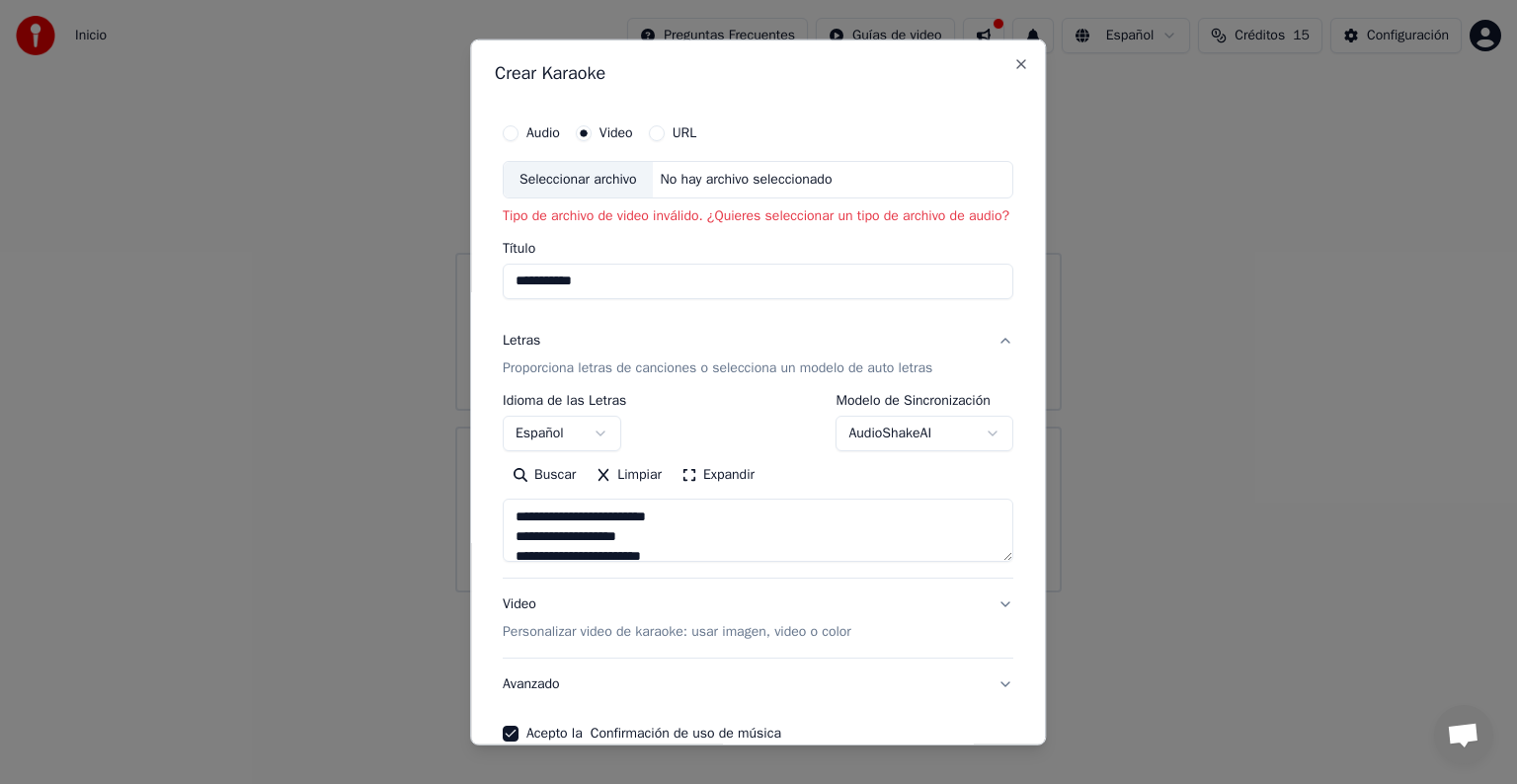 type on "**********" 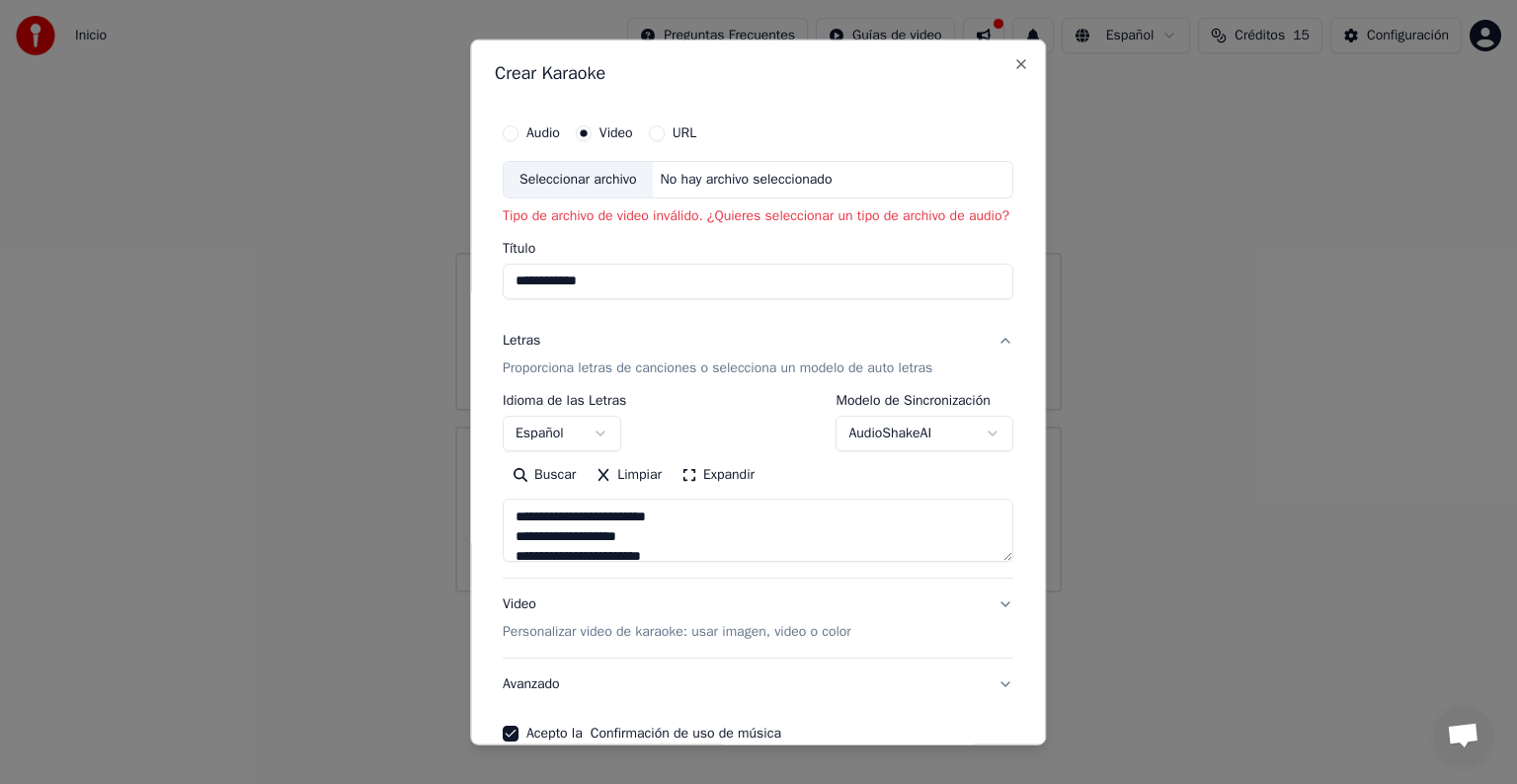 type on "**********" 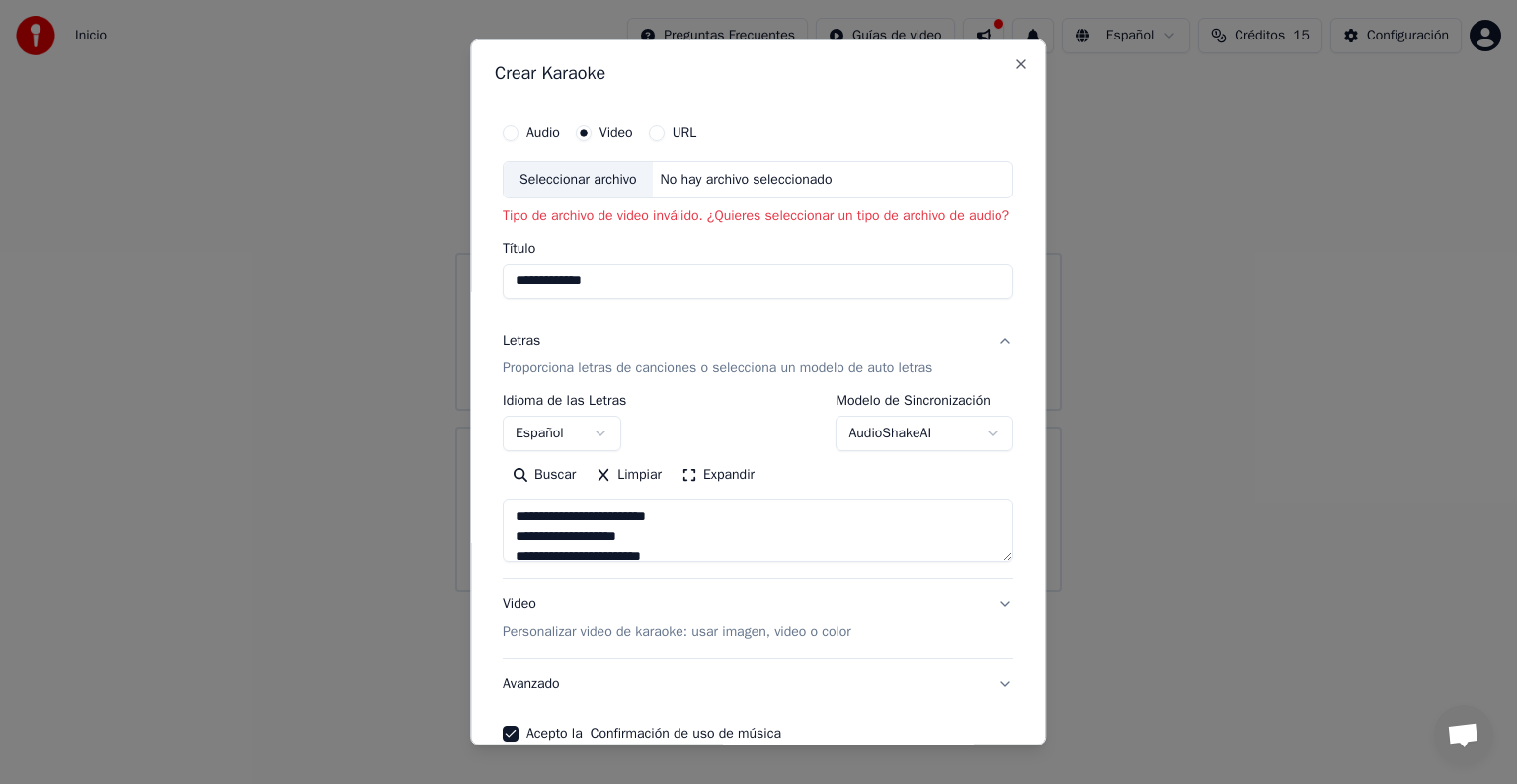 type on "**********" 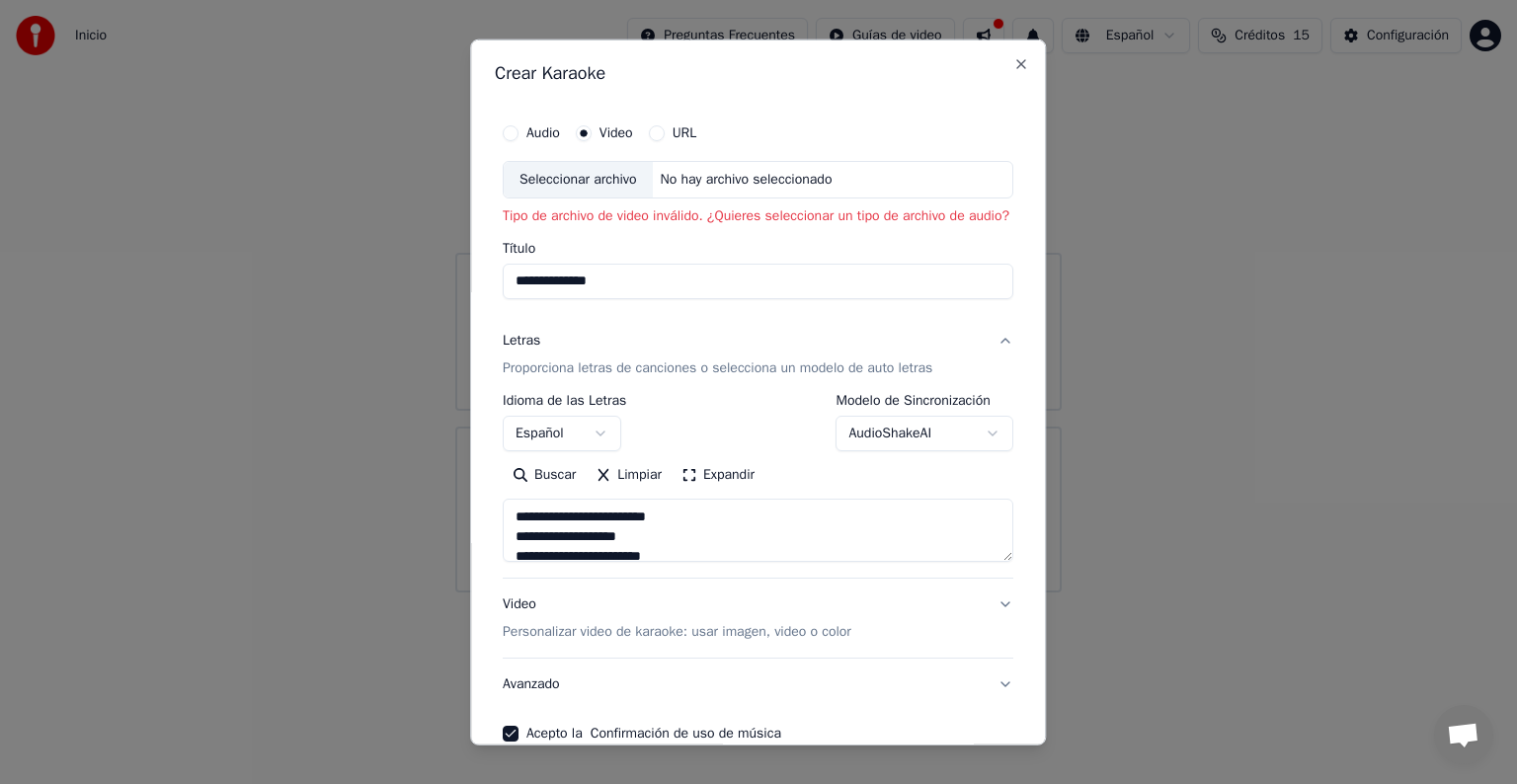 type on "**********" 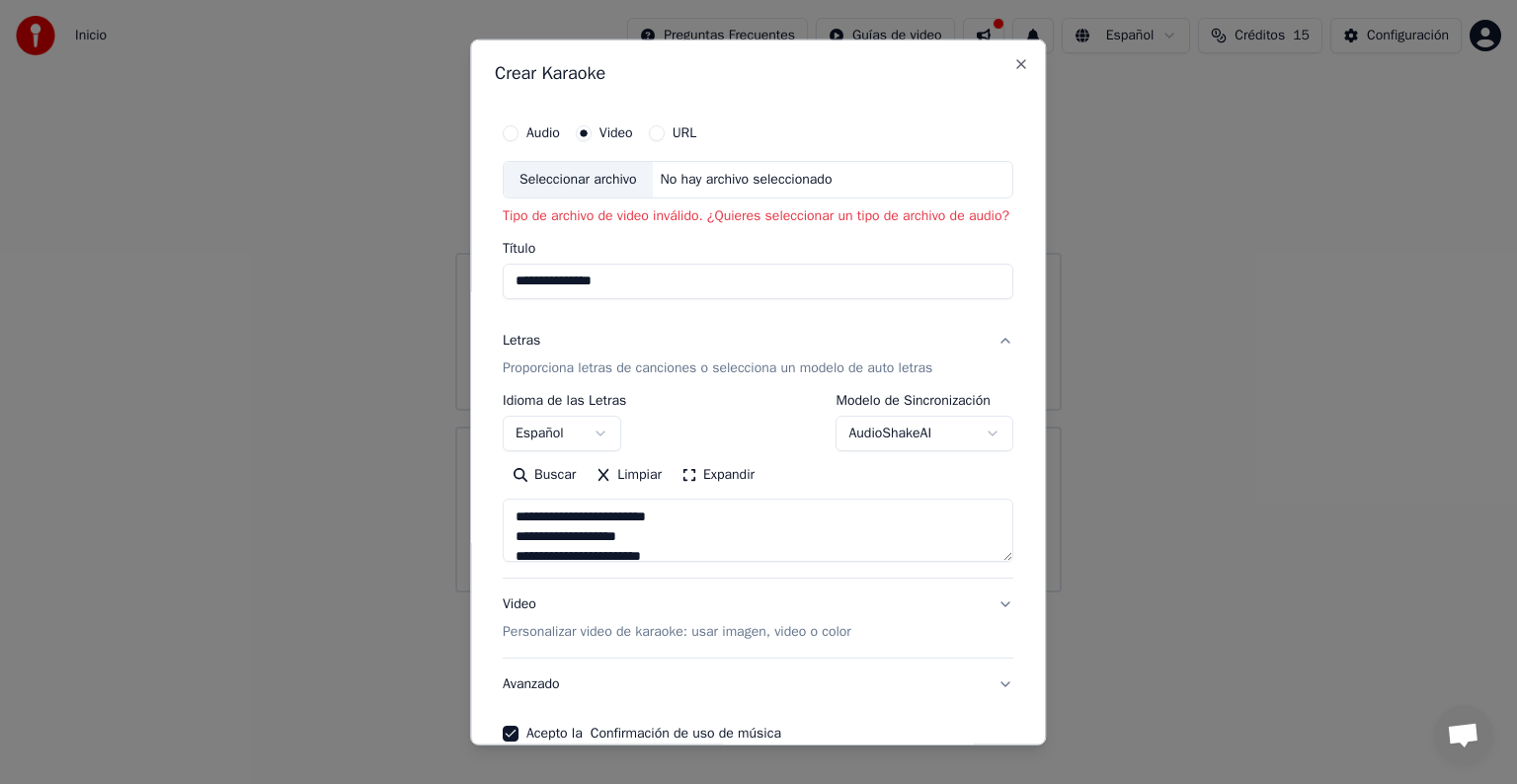 type on "**********" 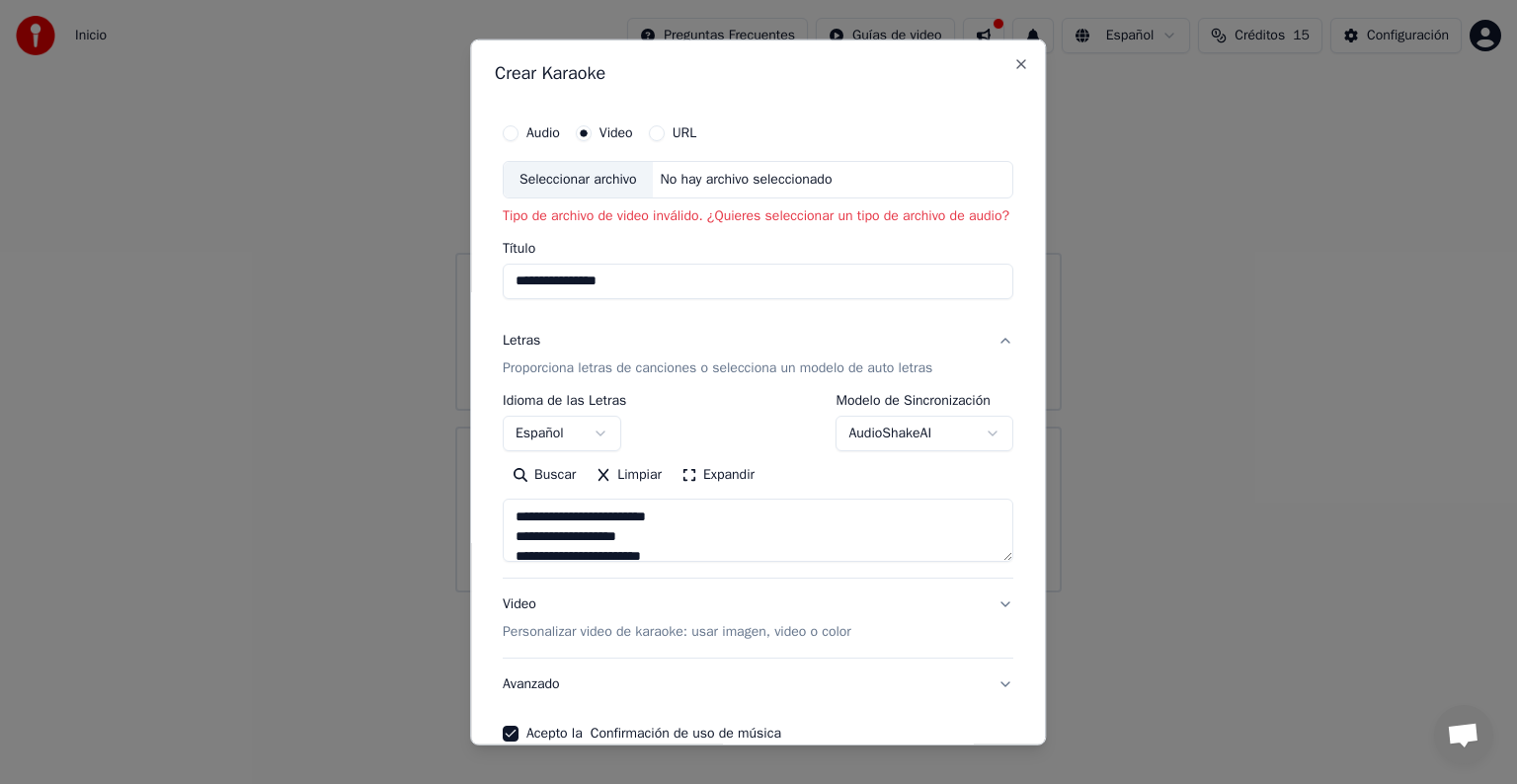 type on "**********" 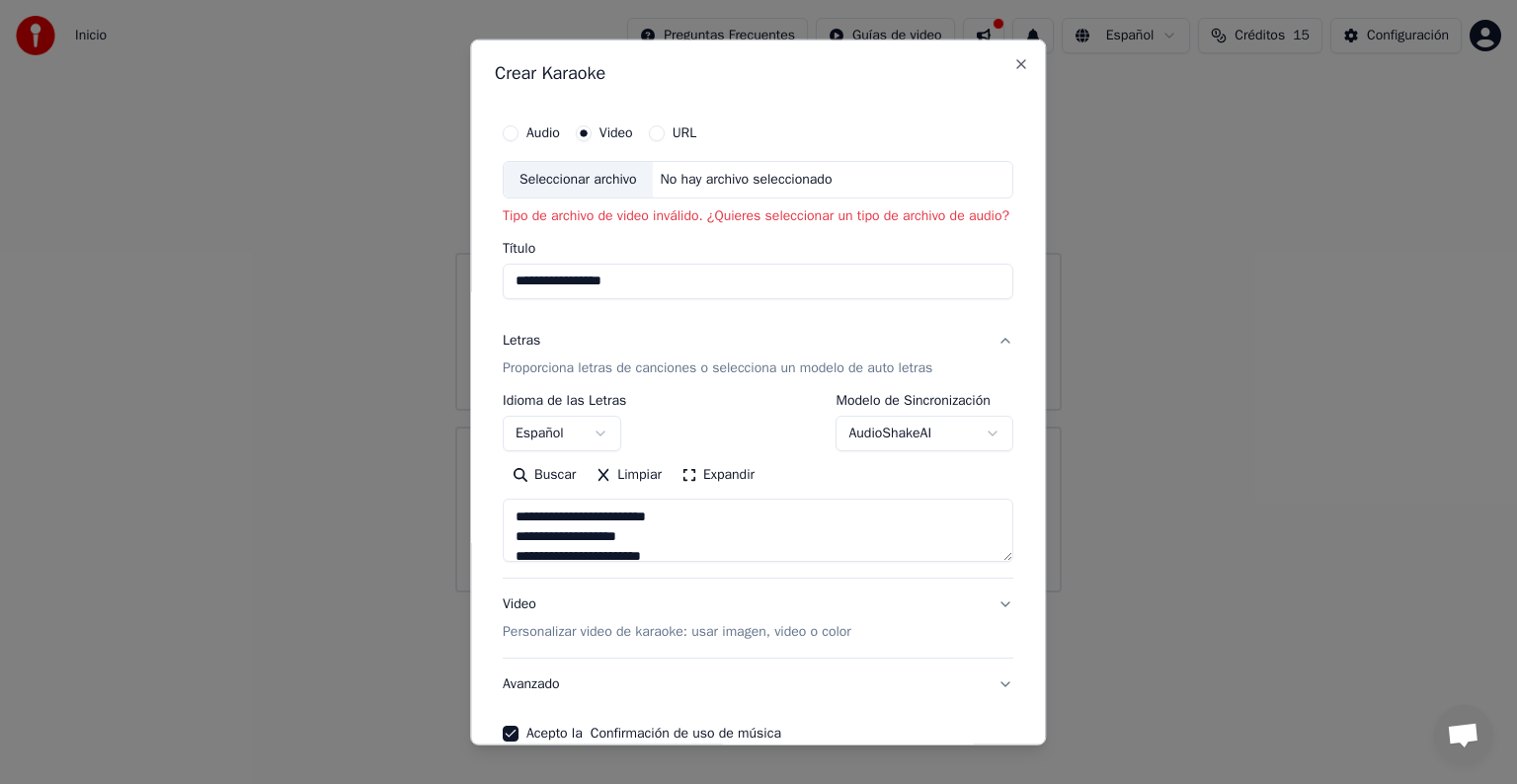 type on "**********" 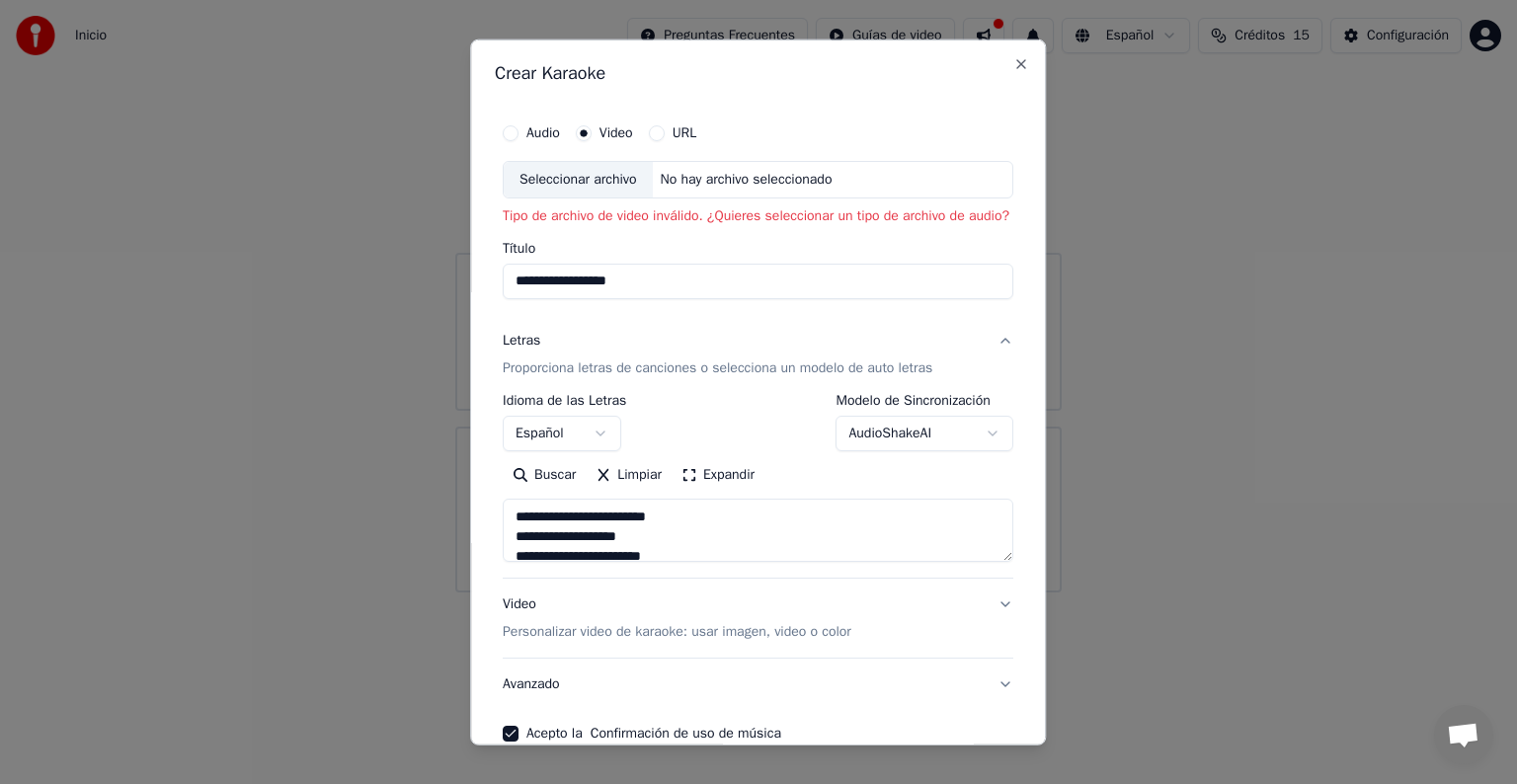 type on "**********" 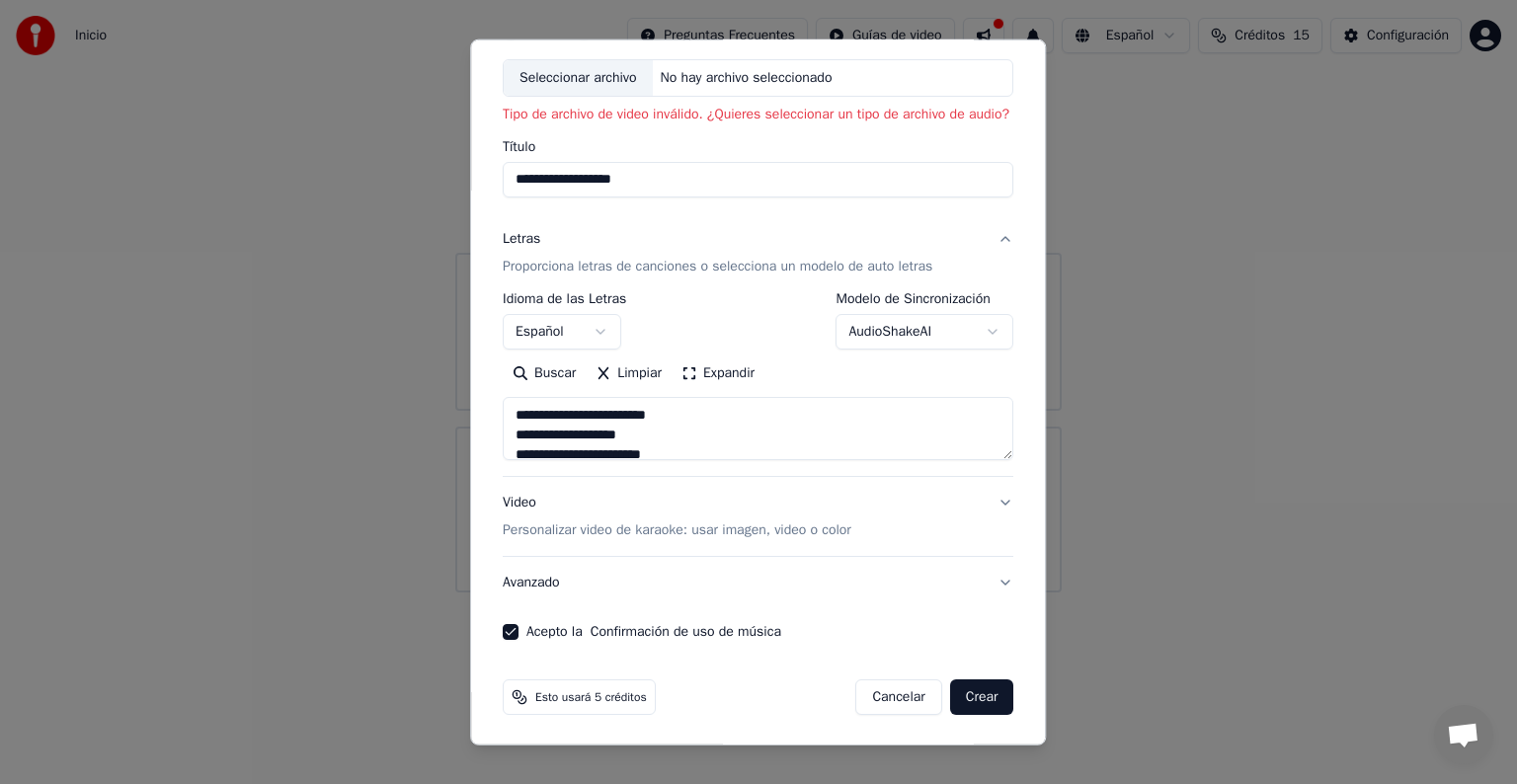 scroll, scrollTop: 103, scrollLeft: 0, axis: vertical 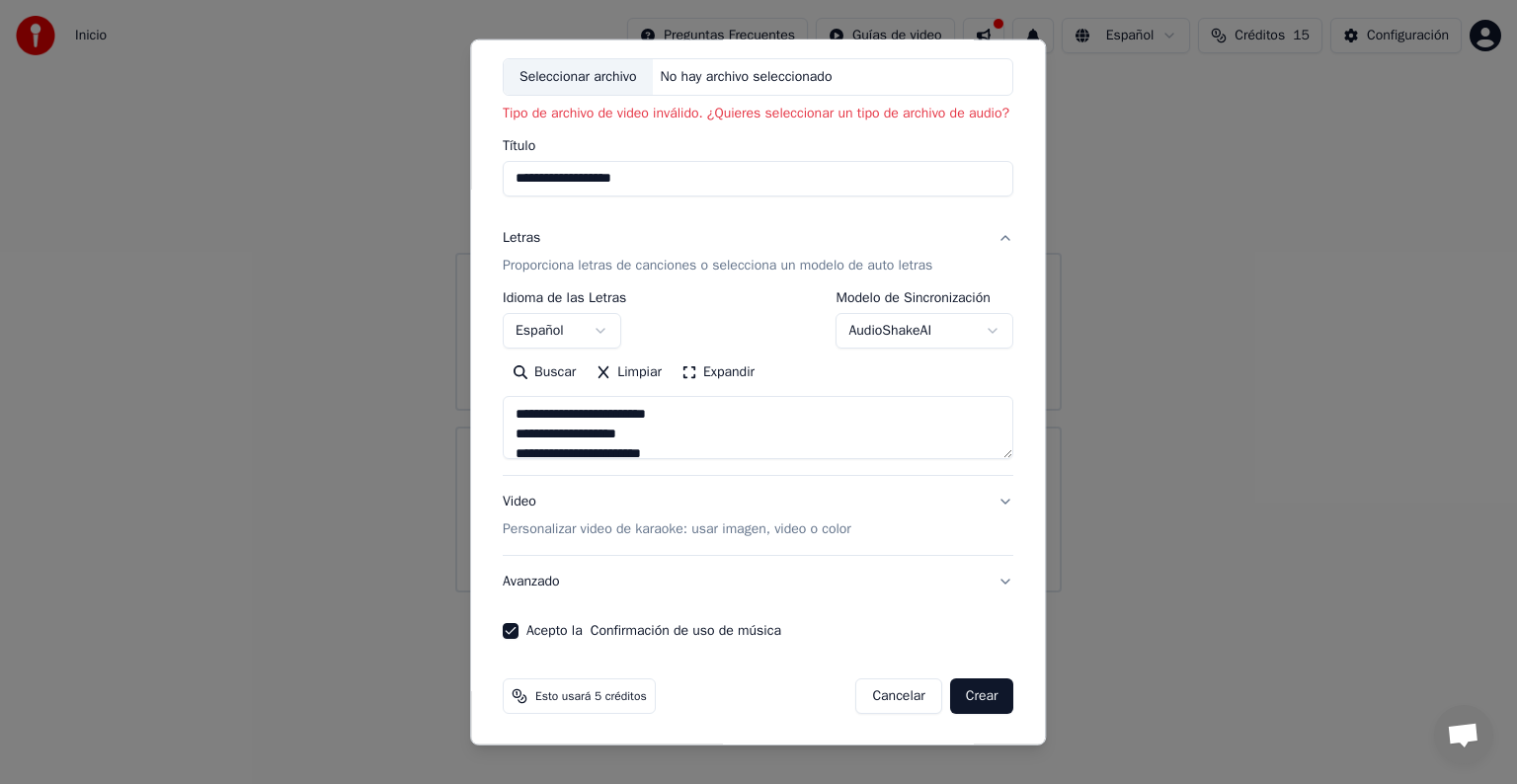 type on "**********" 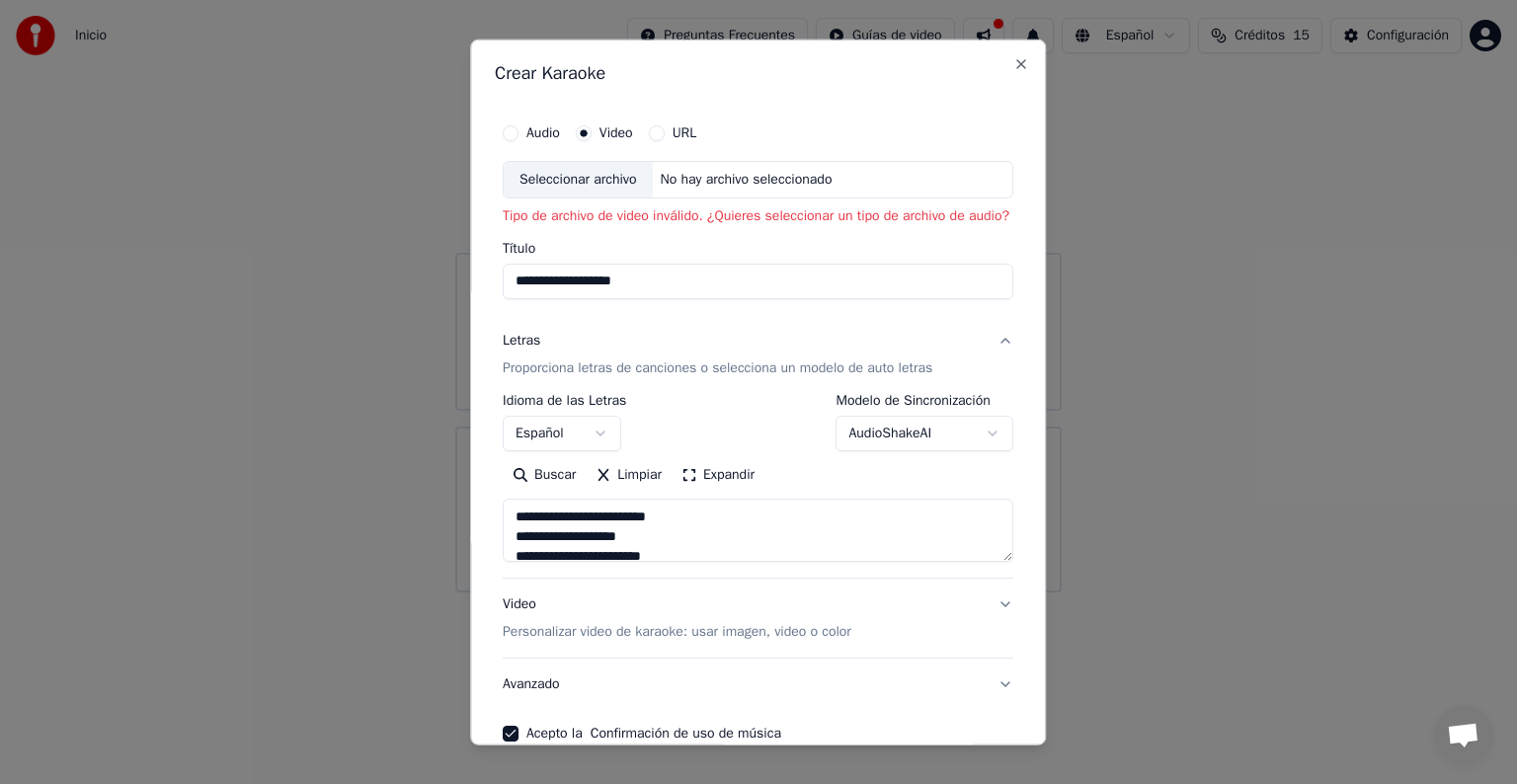 scroll, scrollTop: 0, scrollLeft: 0, axis: both 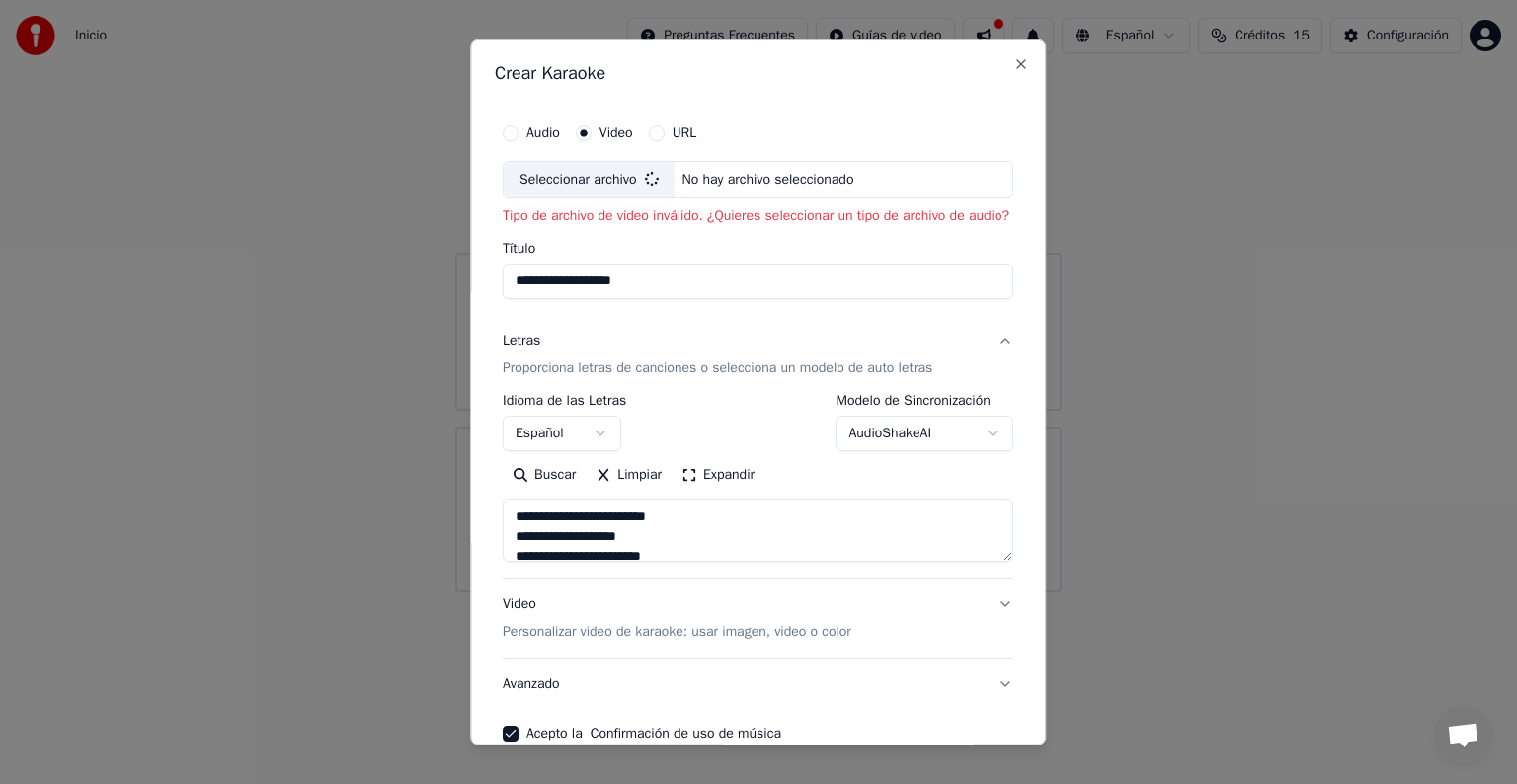 type on "**********" 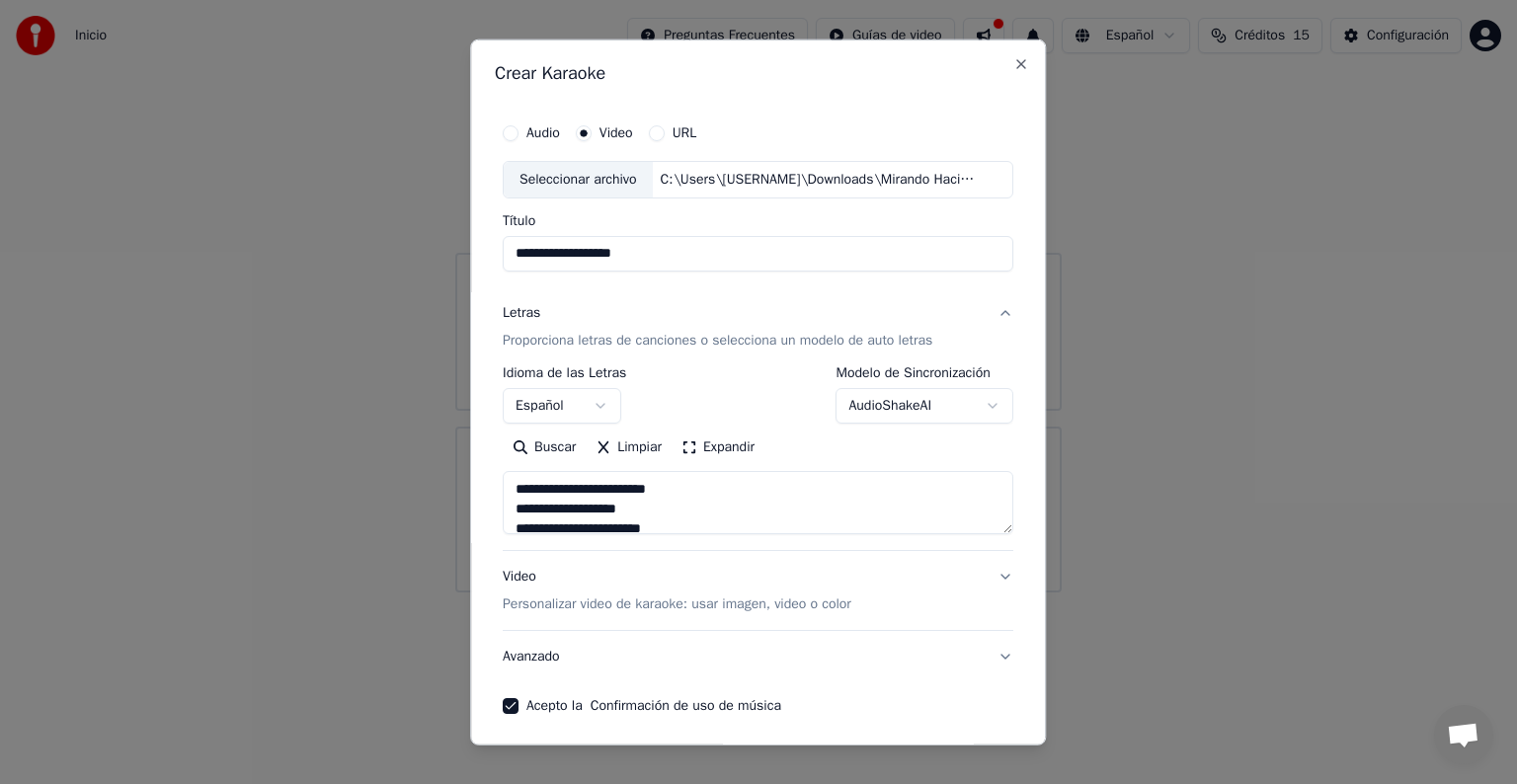 type on "**********" 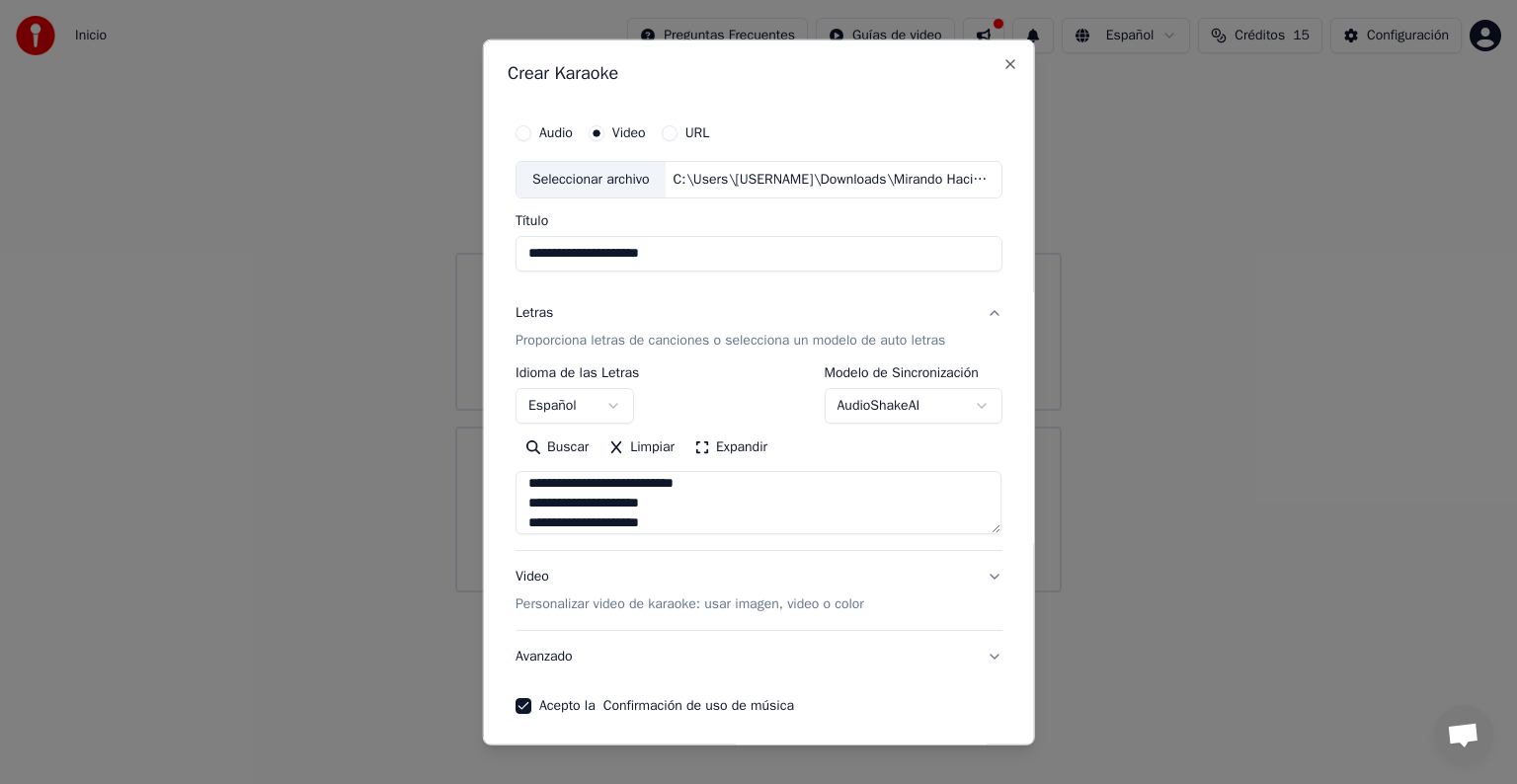 scroll, scrollTop: 296, scrollLeft: 0, axis: vertical 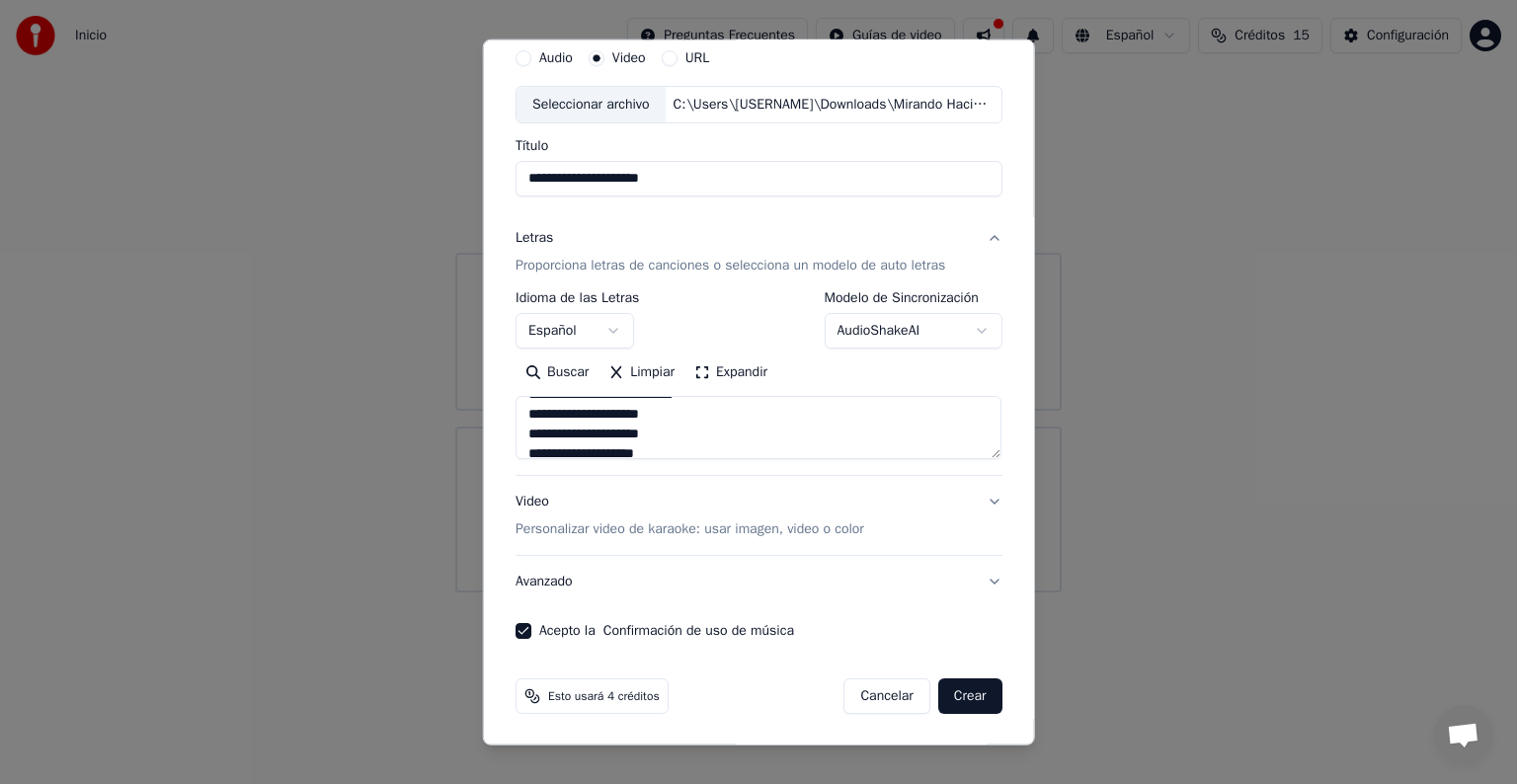 click on "Crear" at bounding box center (970, 696) 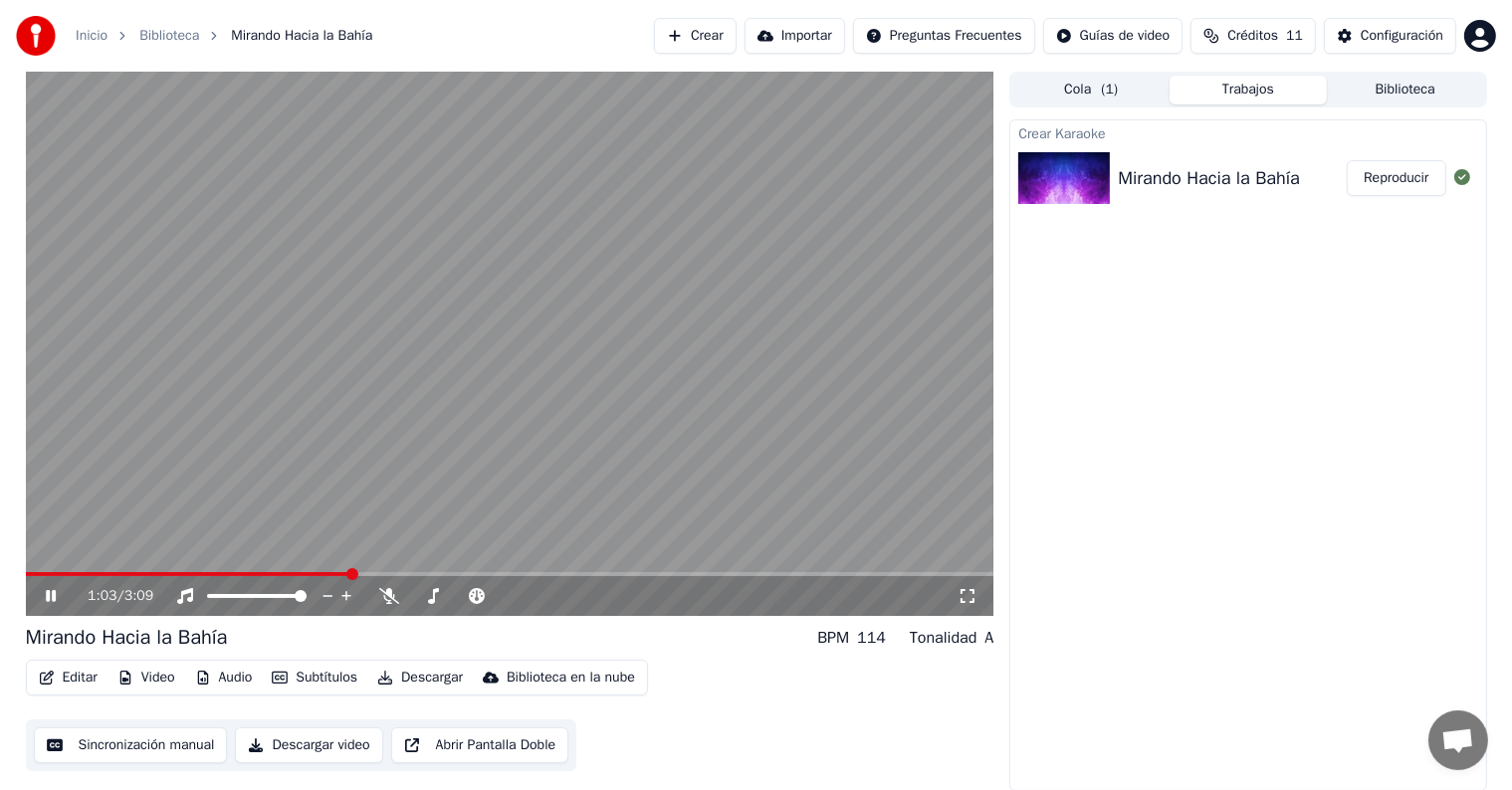 click at bounding box center (510, 343) 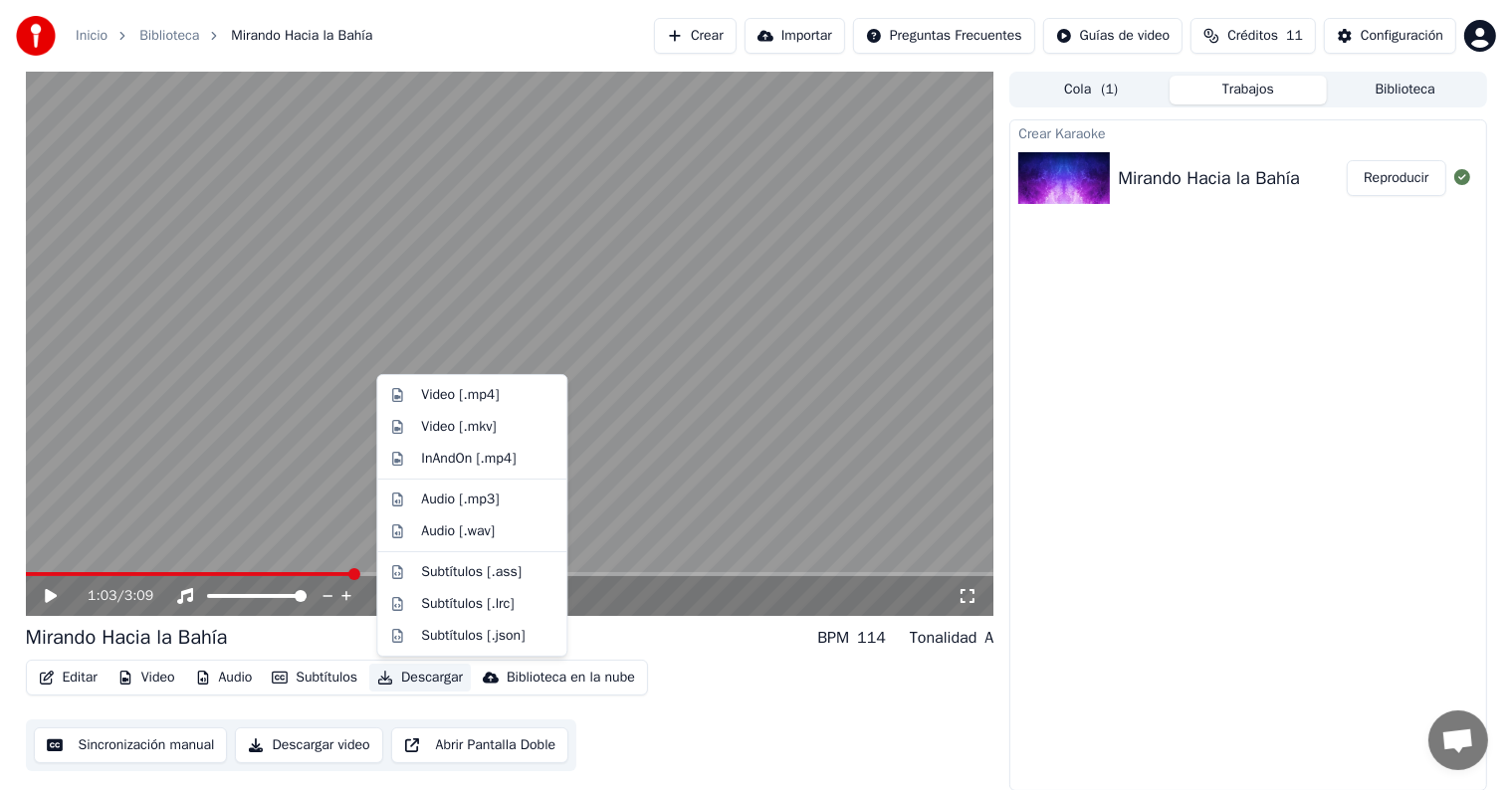 click on "Descargar" at bounding box center [420, 678] 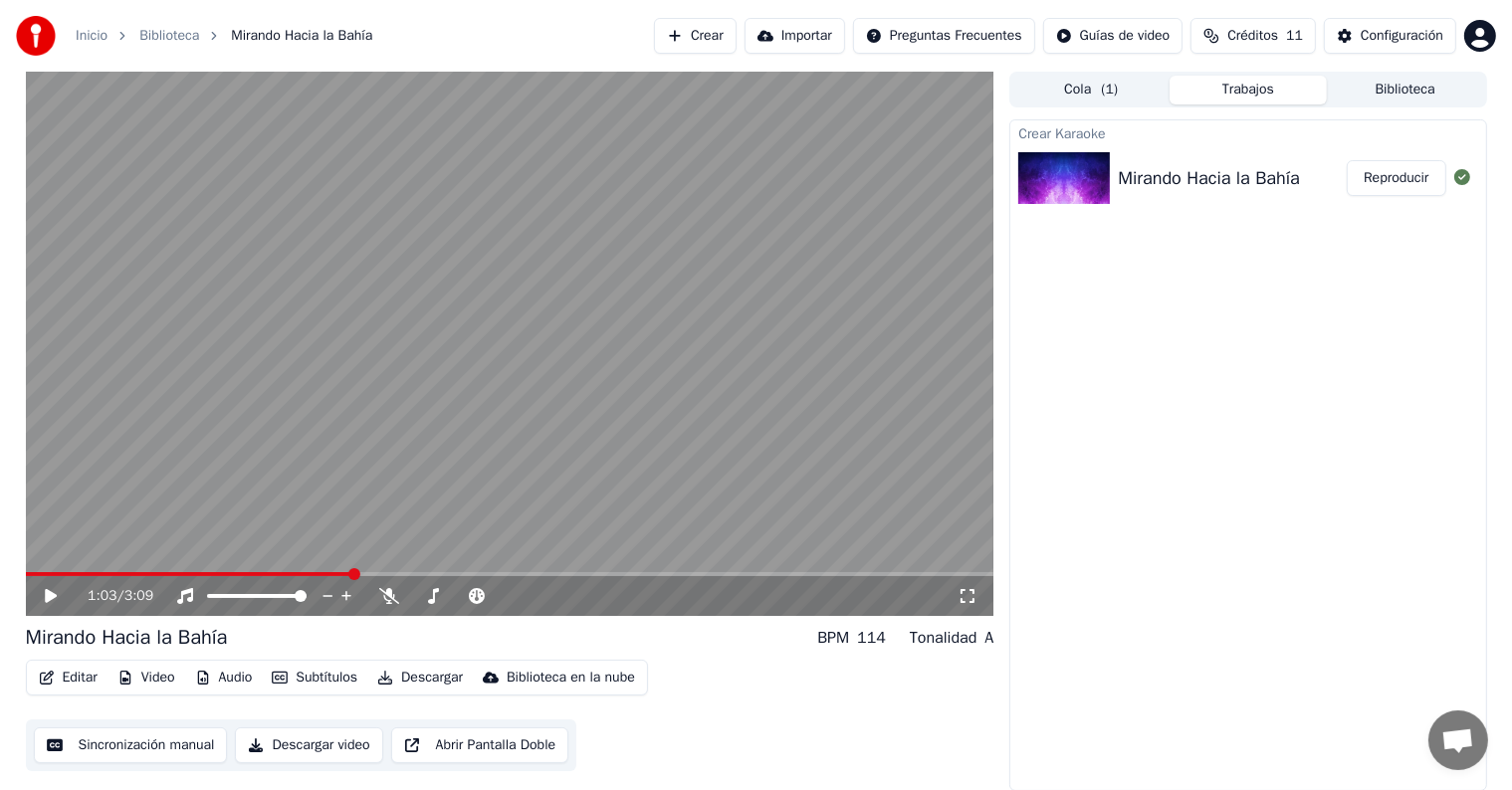 click on "Descargar video" at bounding box center (309, 745) 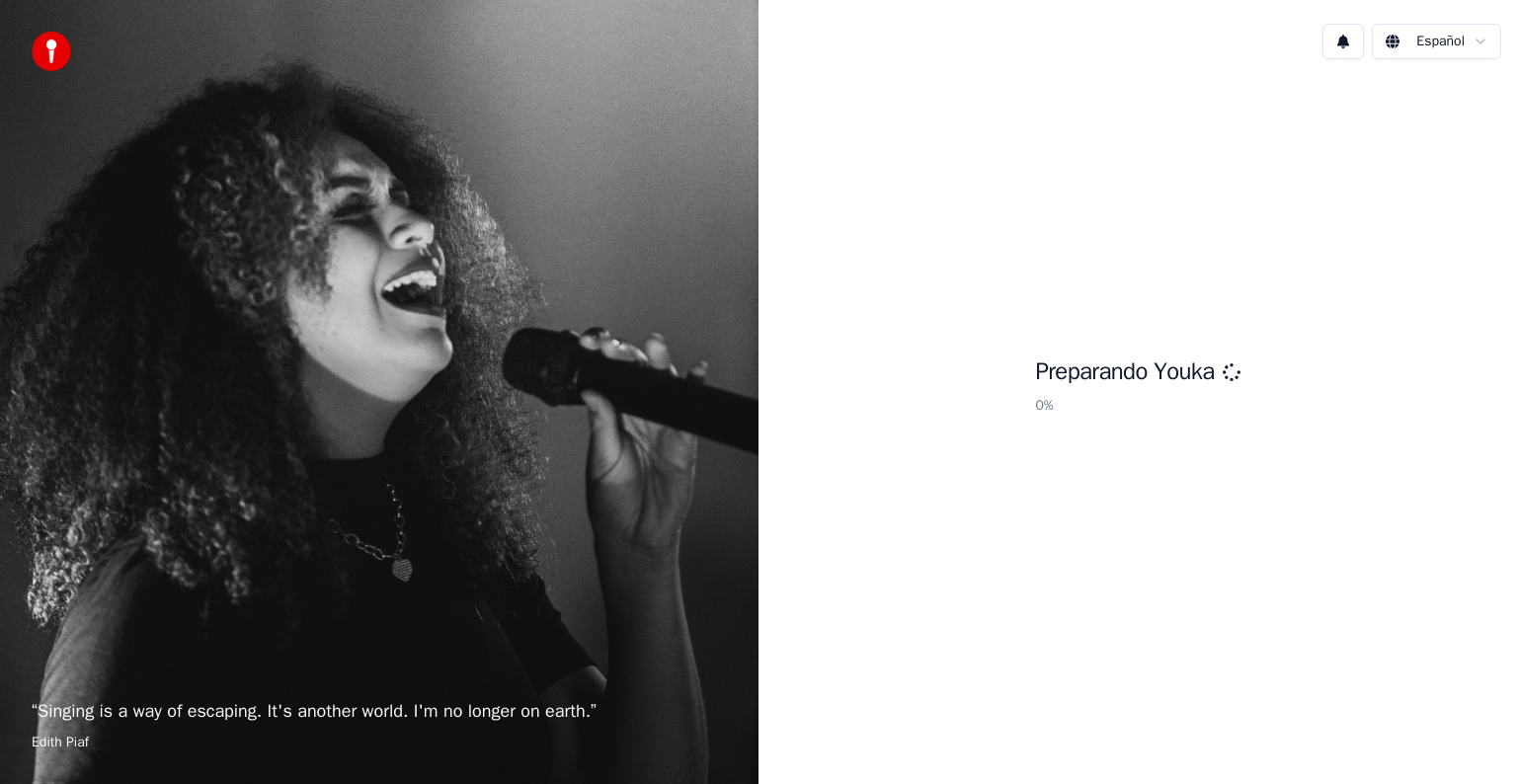 scroll, scrollTop: 0, scrollLeft: 0, axis: both 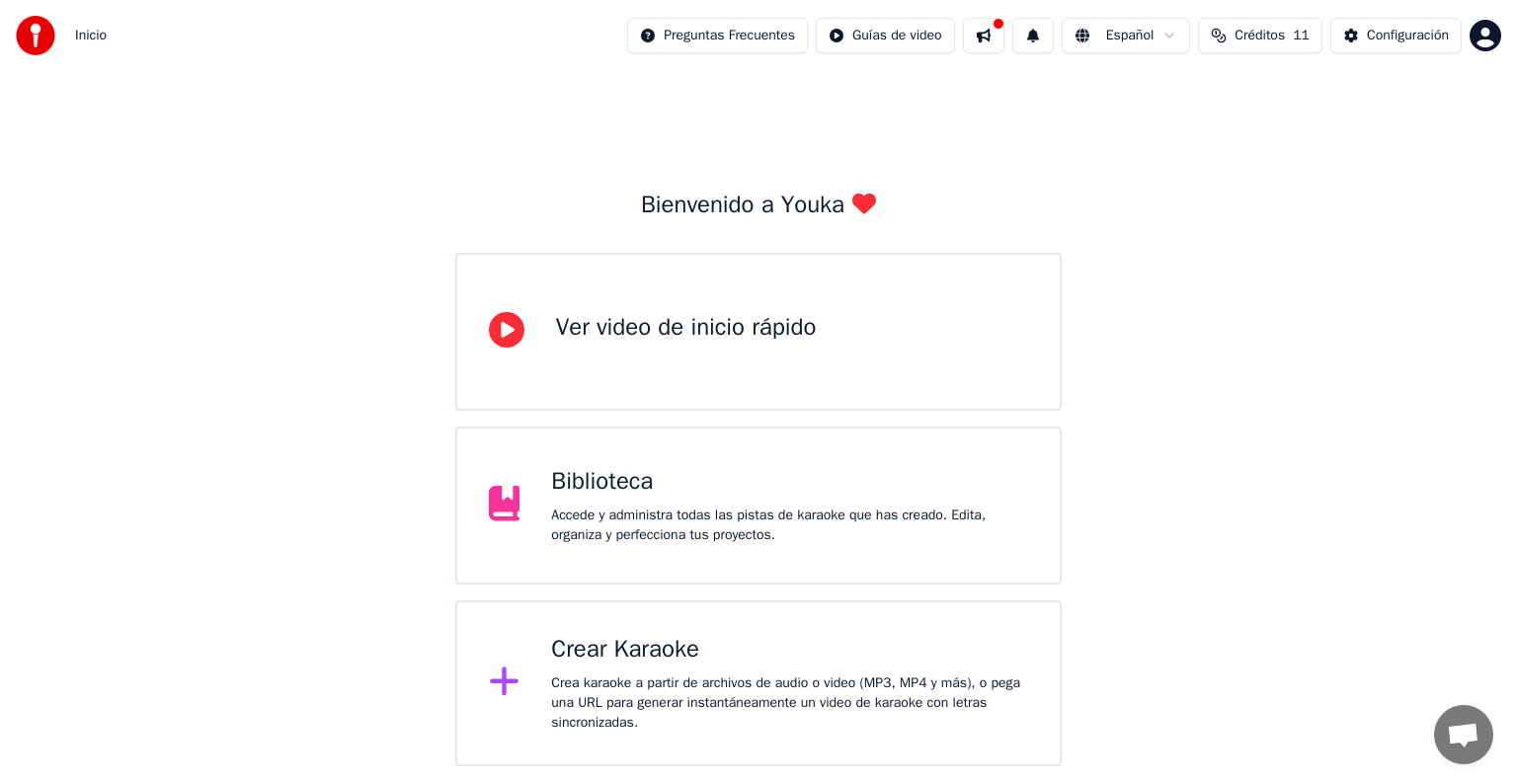click on "Crear Karaoke" at bounding box center (789, 650) 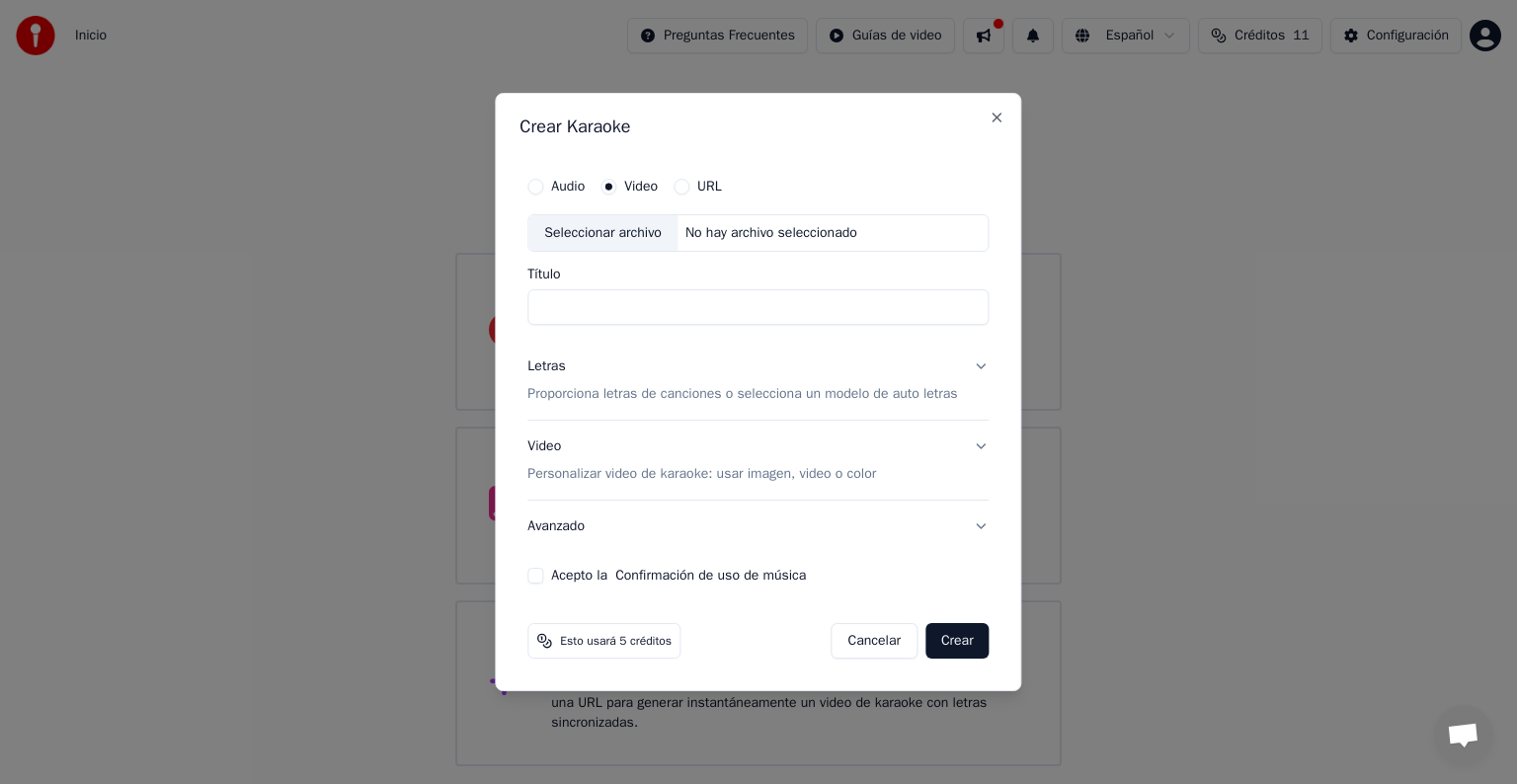 click on "Título" at bounding box center [758, 307] 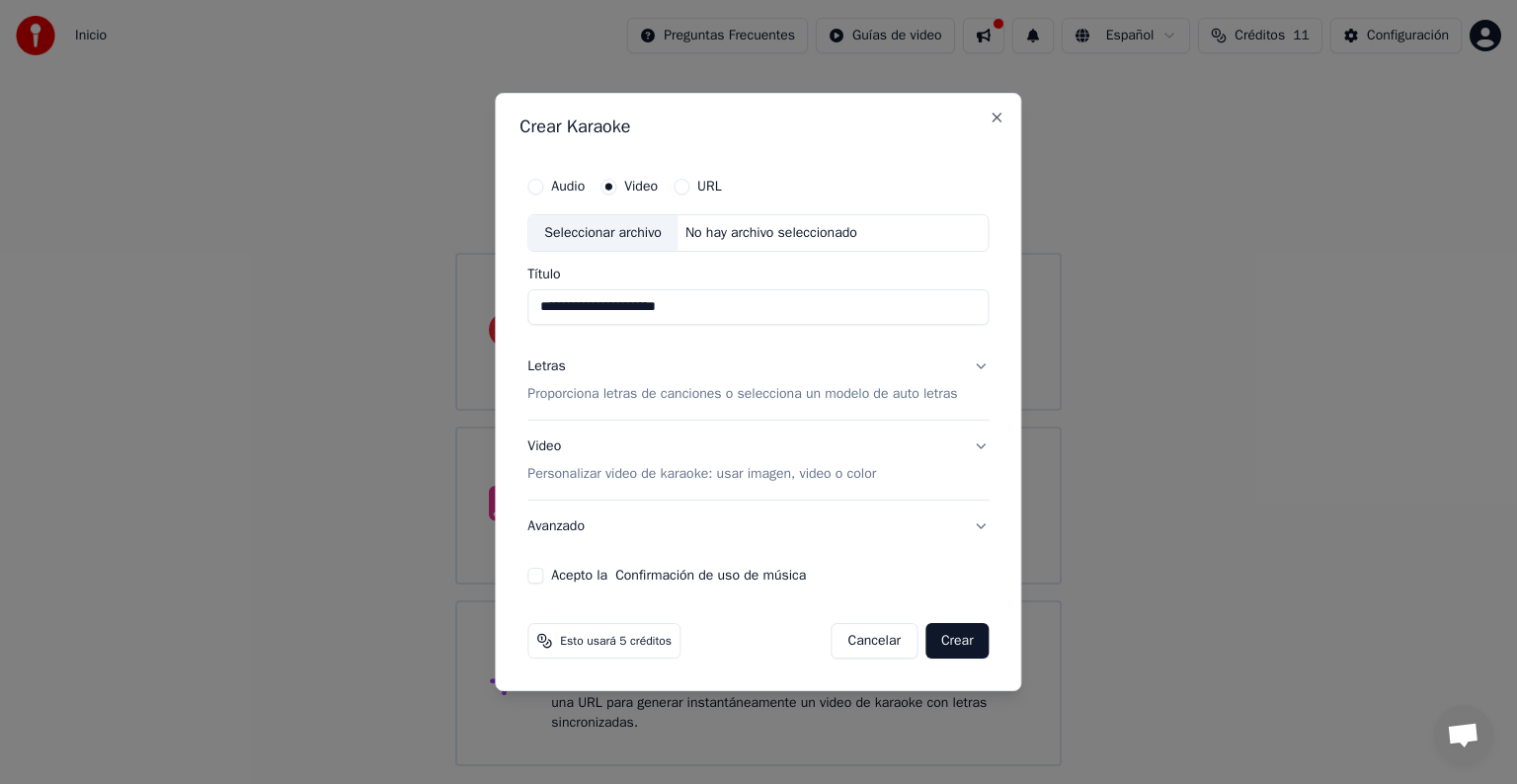 type on "**********" 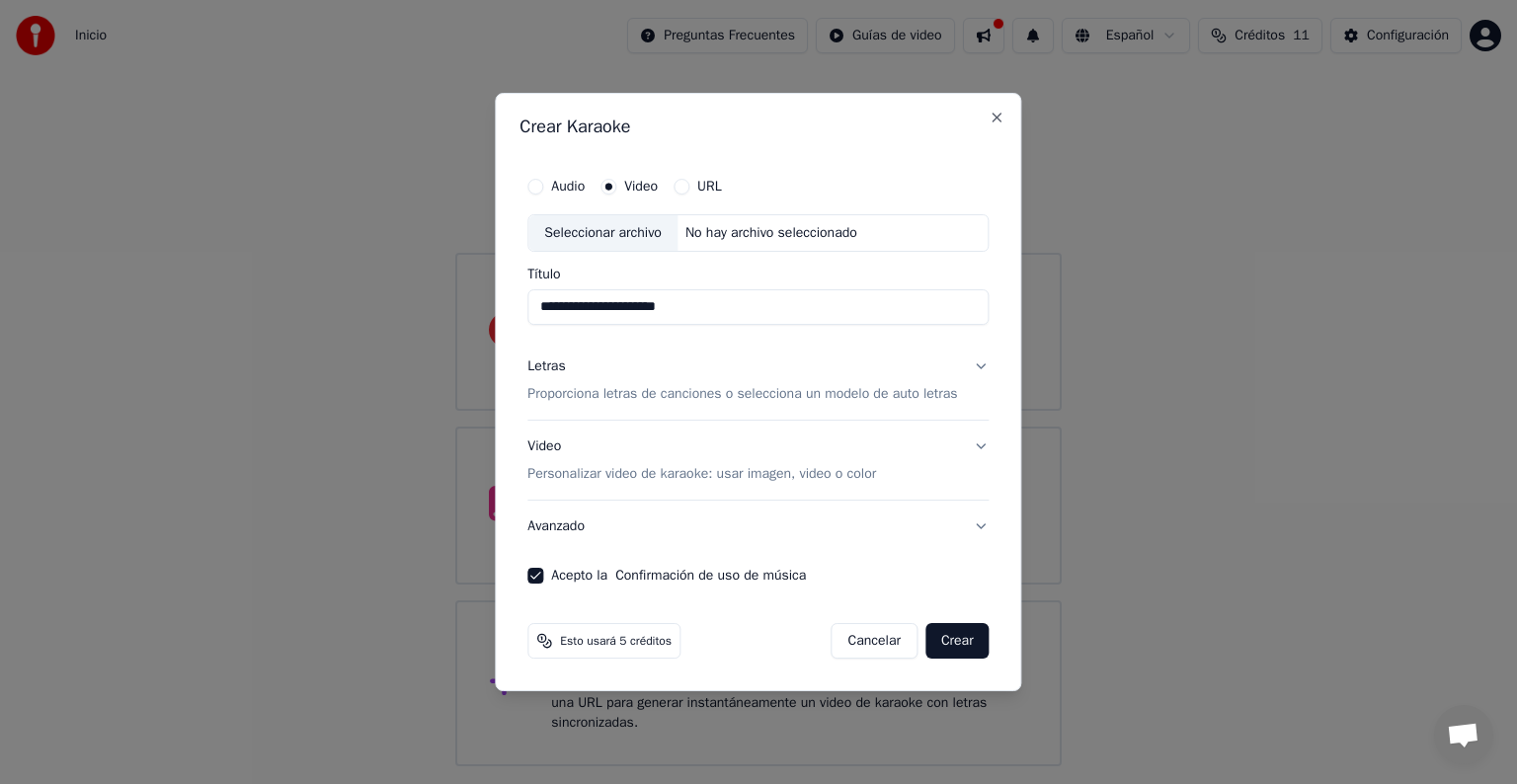 click on "Proporciona letras de canciones o selecciona un modelo de auto letras" at bounding box center (742, 394) 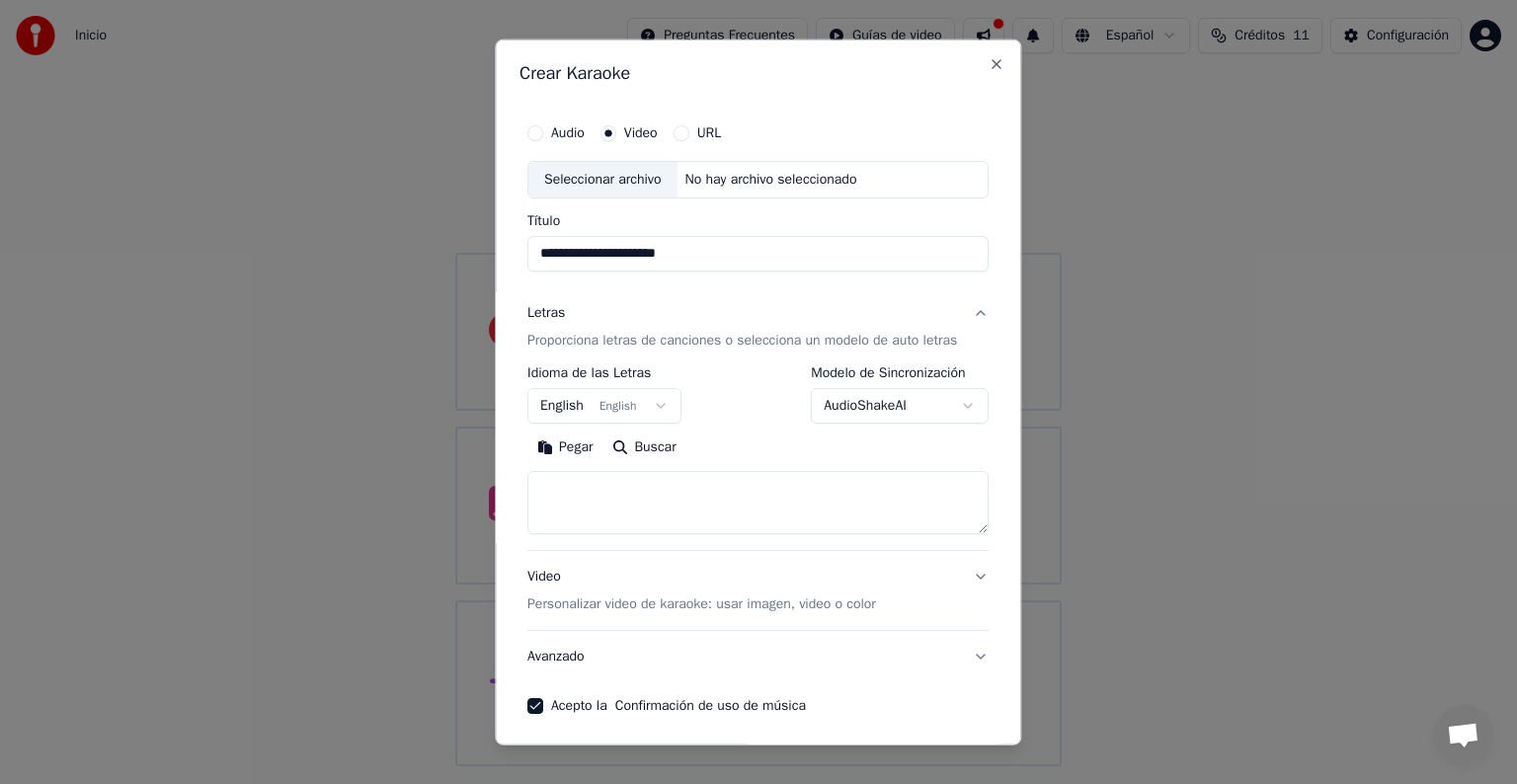 click on "Pegar" at bounding box center (565, 447) 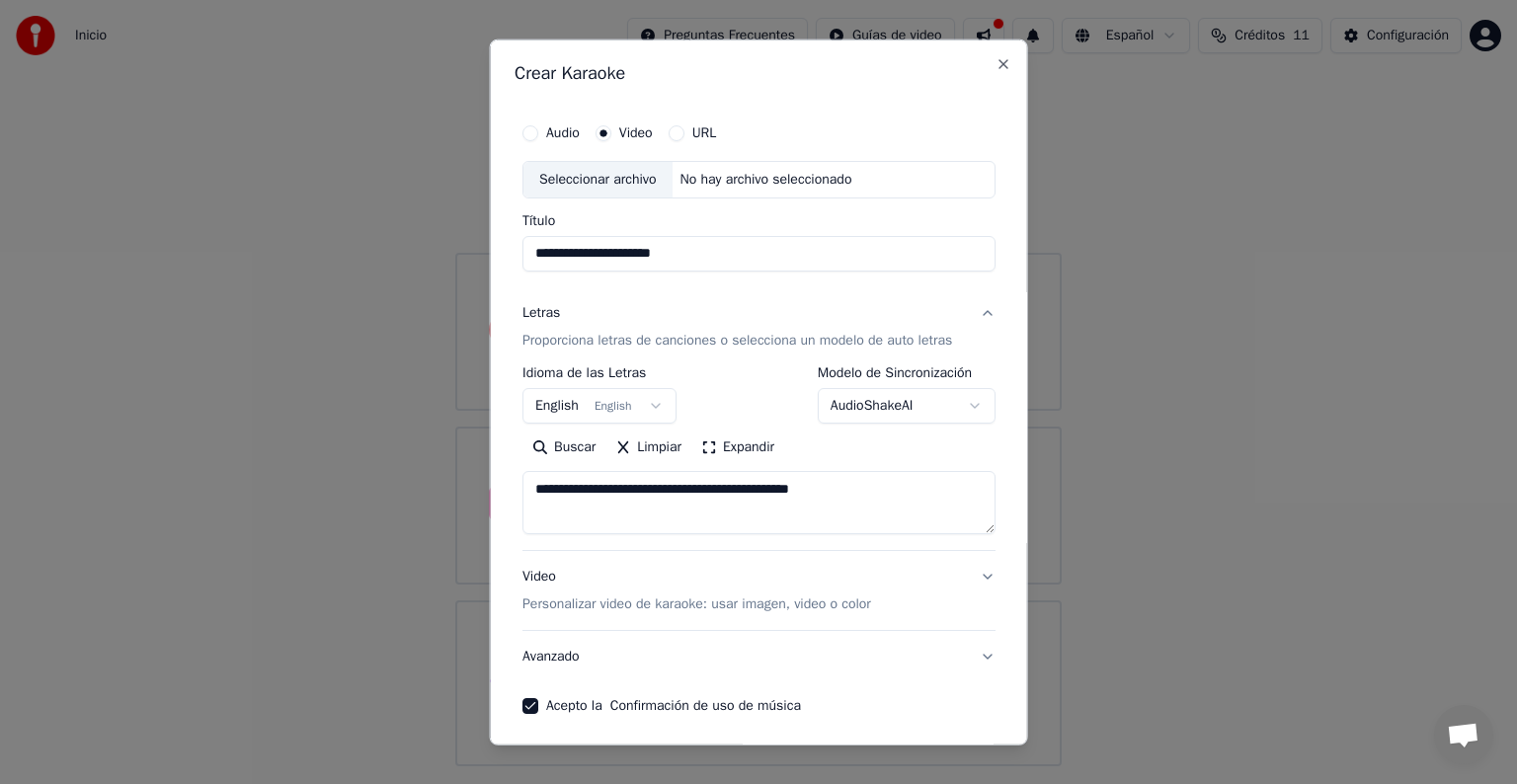 click on "**********" at bounding box center (758, 503) 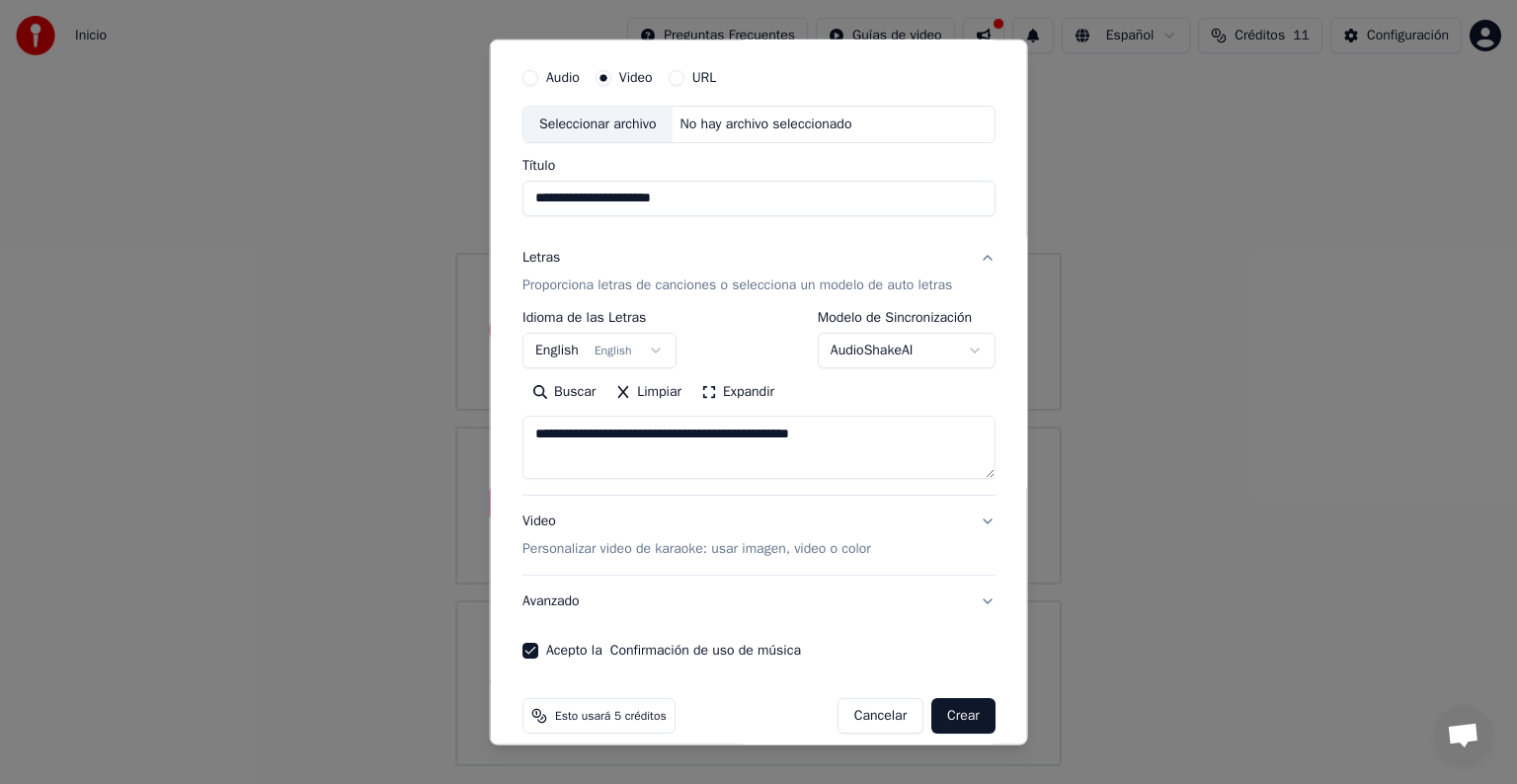 scroll, scrollTop: 75, scrollLeft: 0, axis: vertical 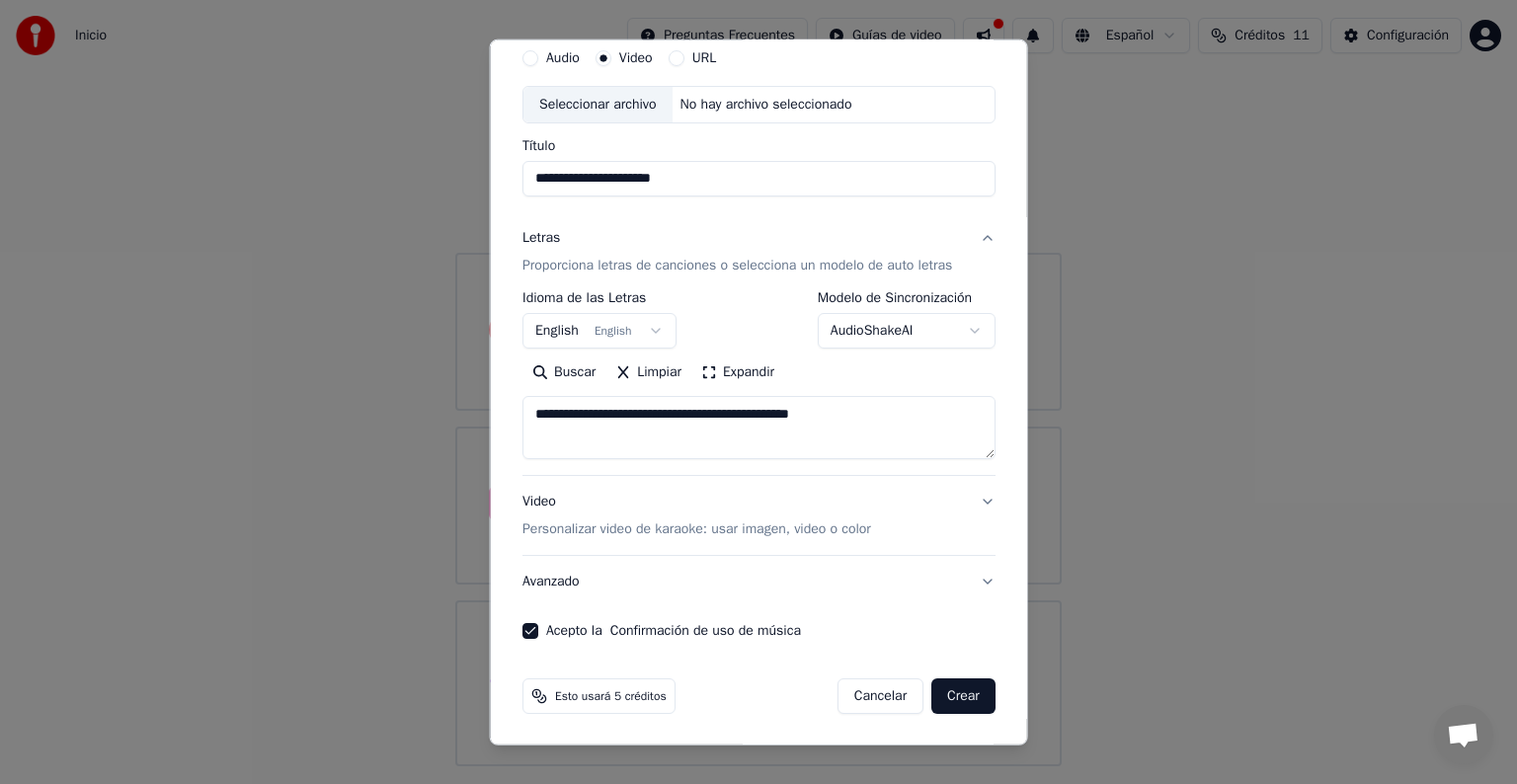 click on "Crear" at bounding box center (963, 696) 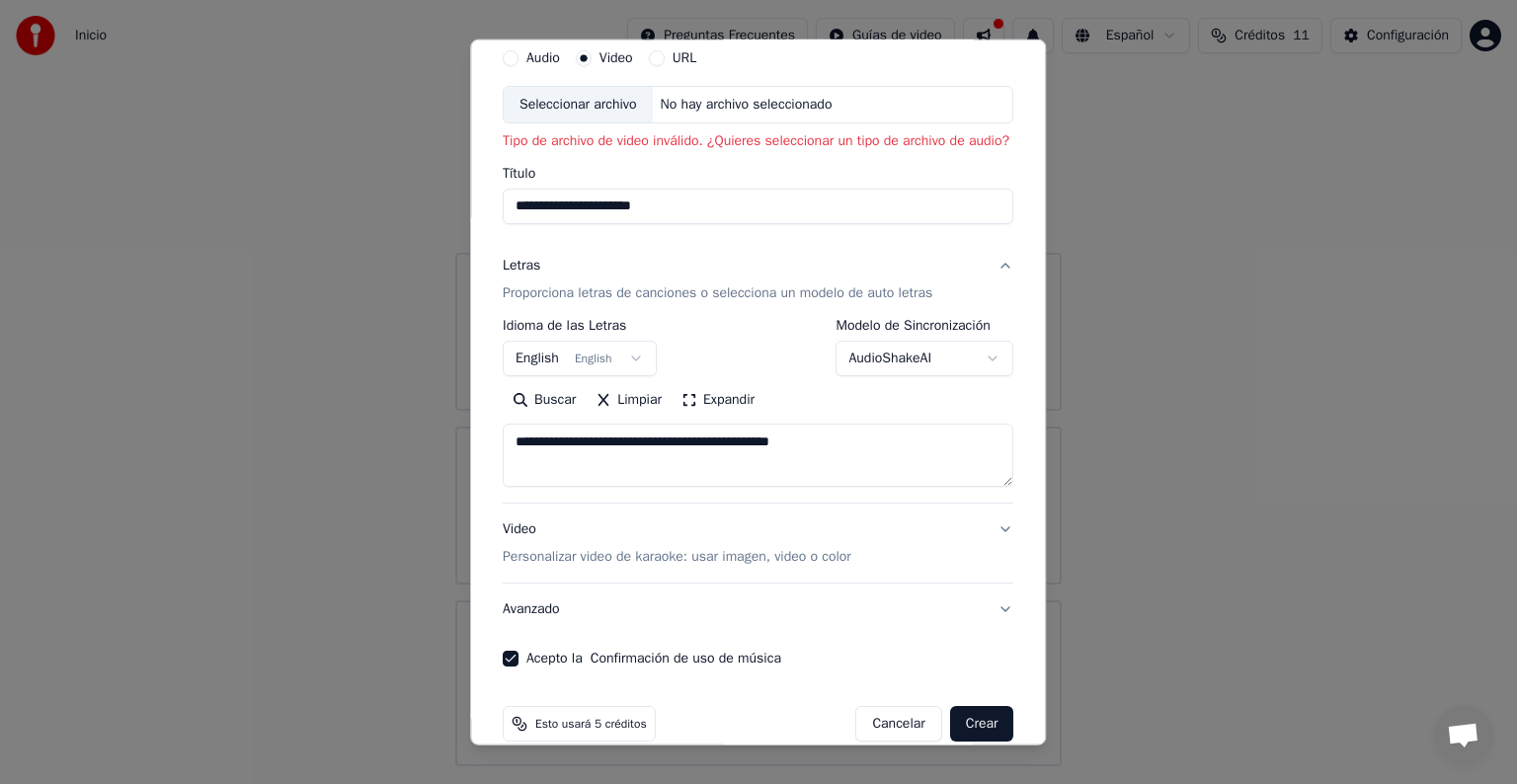 click on "Idioma de las Letras" at bounding box center (580, 326) 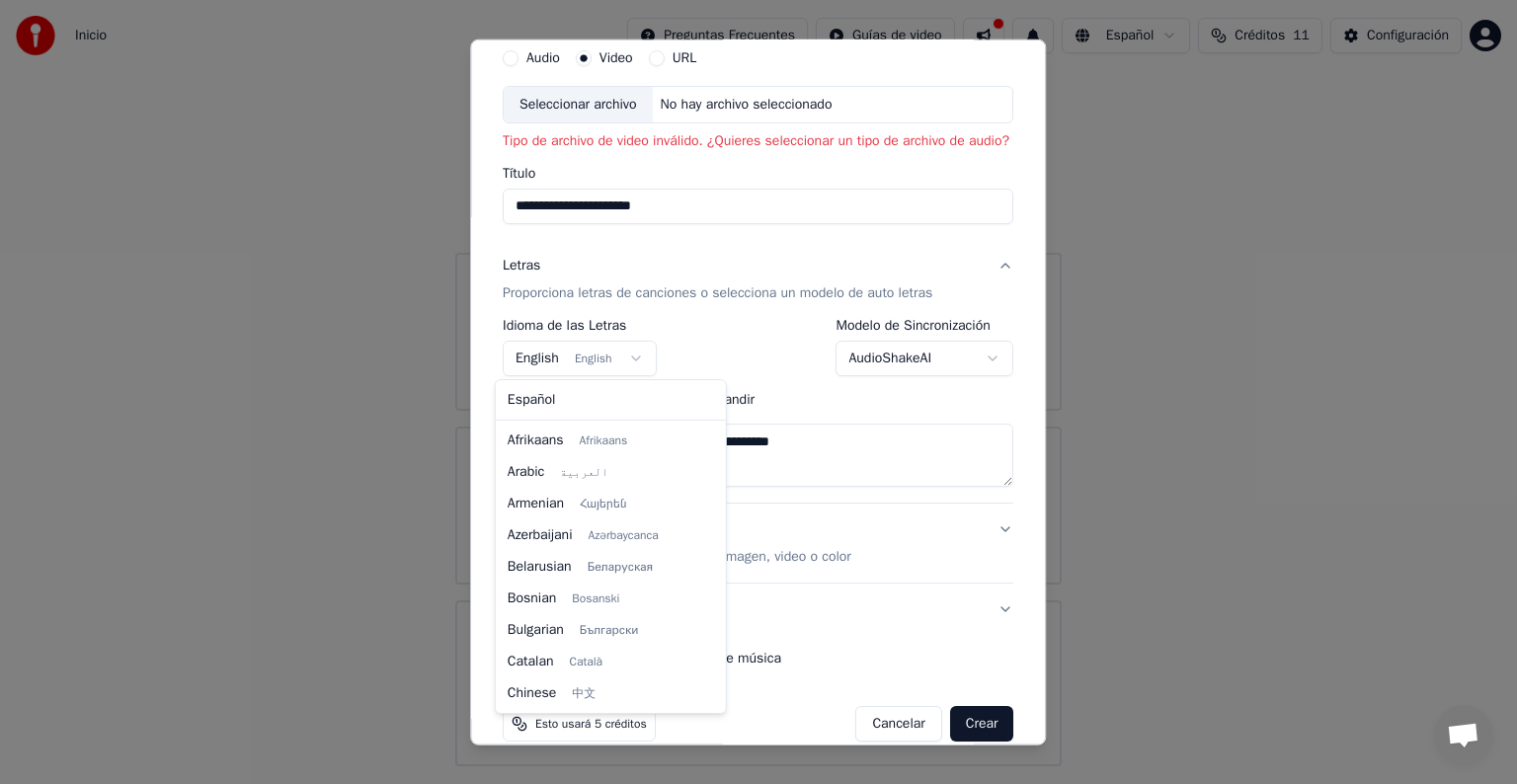 scroll, scrollTop: 158, scrollLeft: 0, axis: vertical 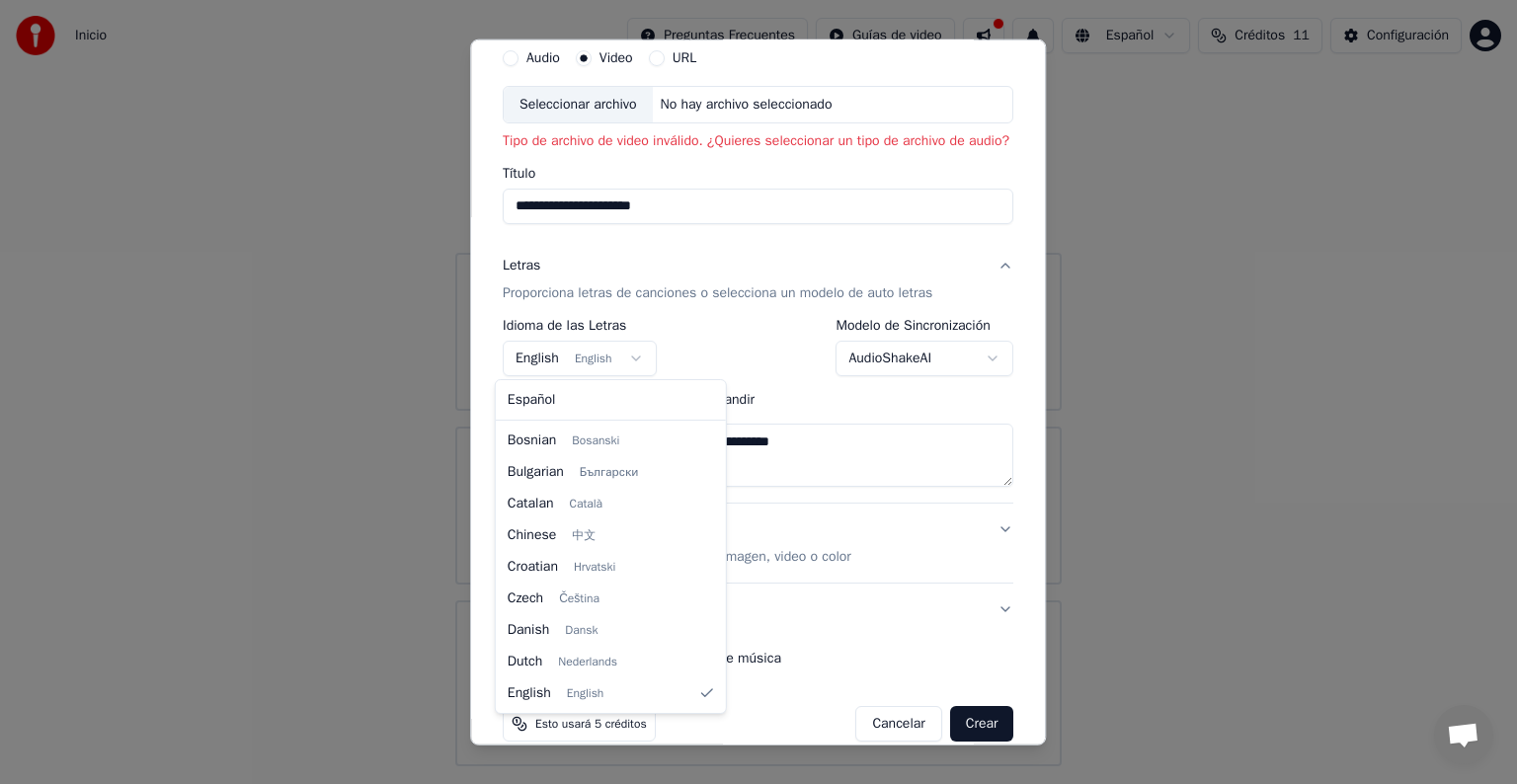 select on "**" 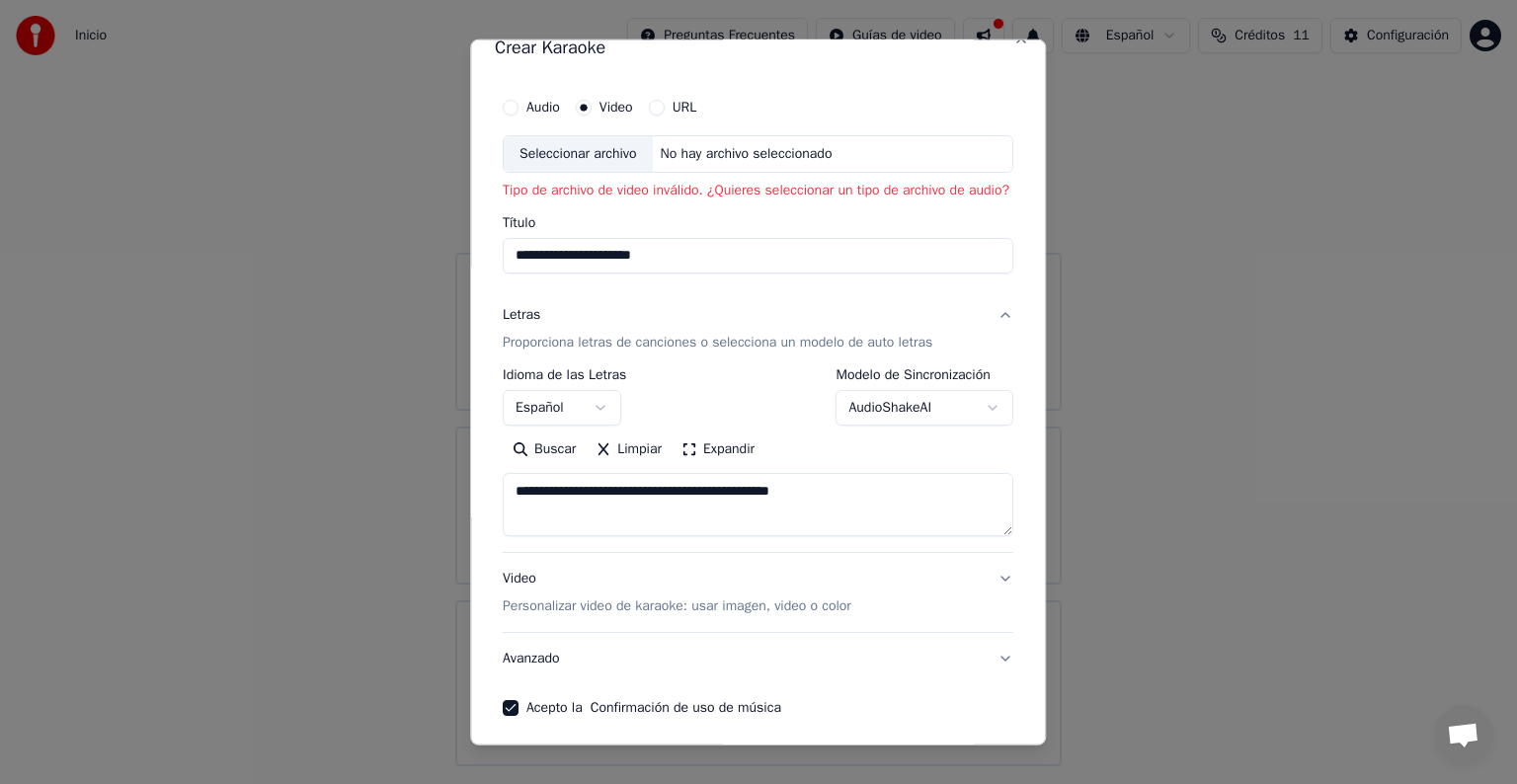 scroll, scrollTop: 0, scrollLeft: 0, axis: both 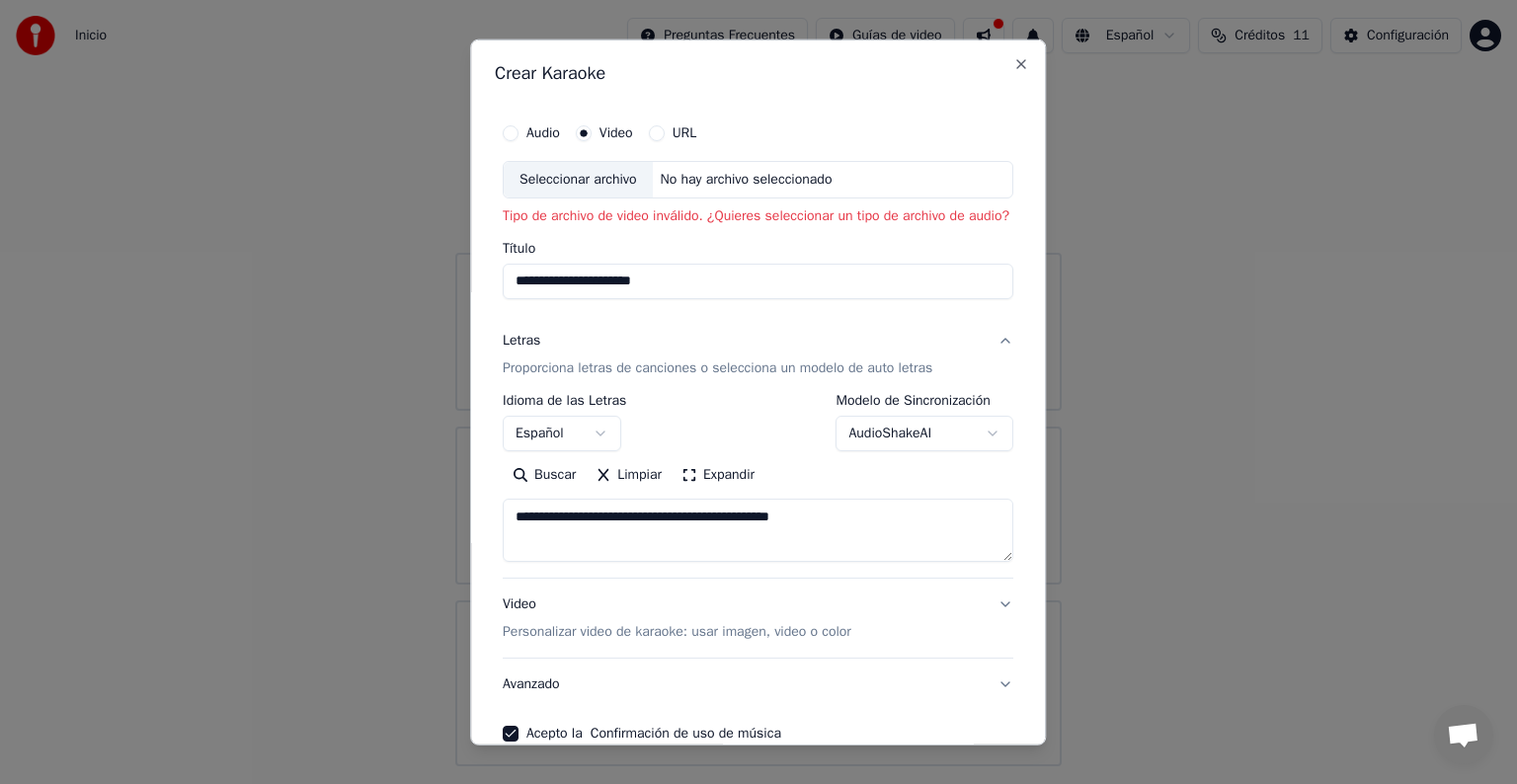 click on "URL" at bounding box center [673, 133] 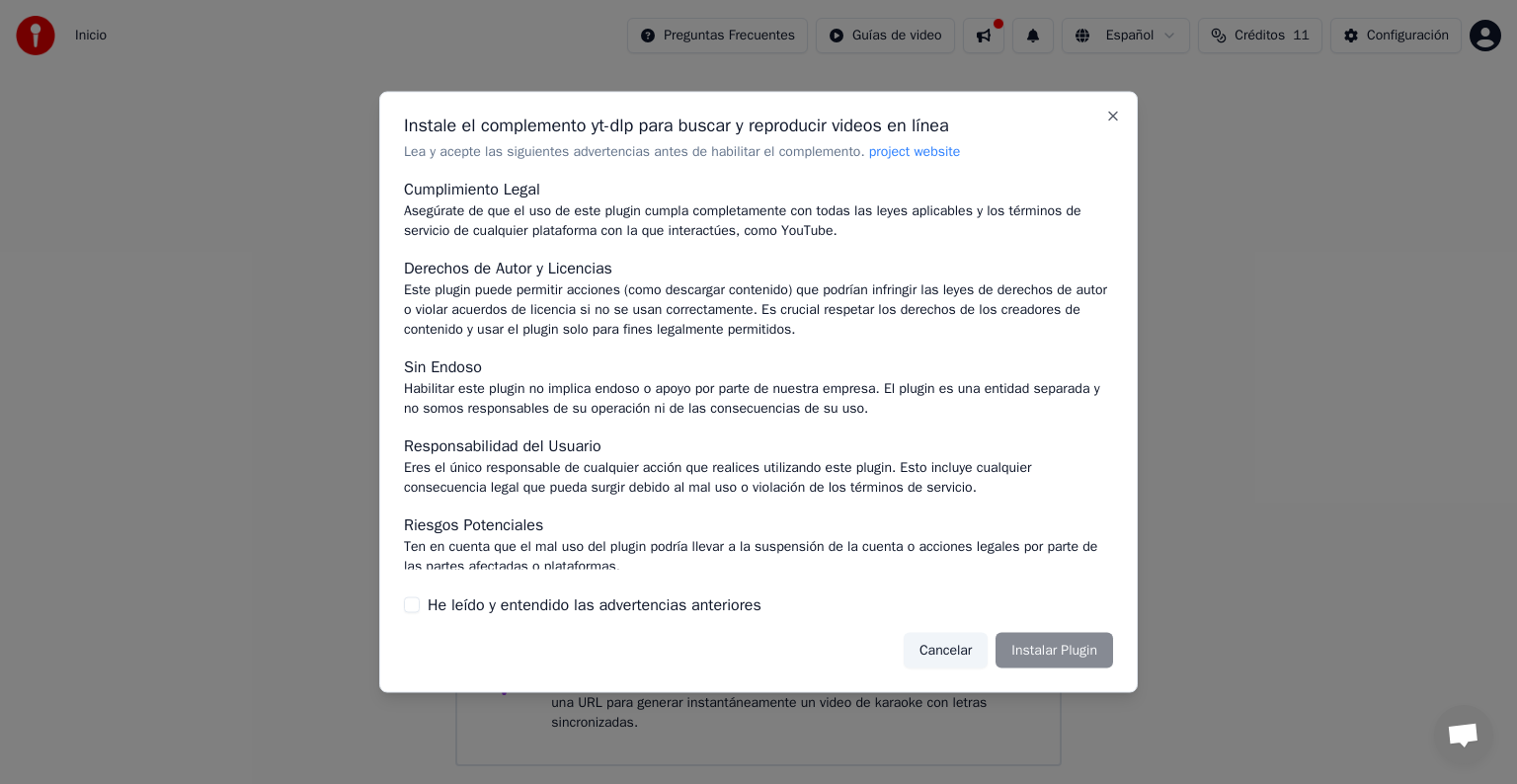 click on "Cancelar" at bounding box center (945, 650) 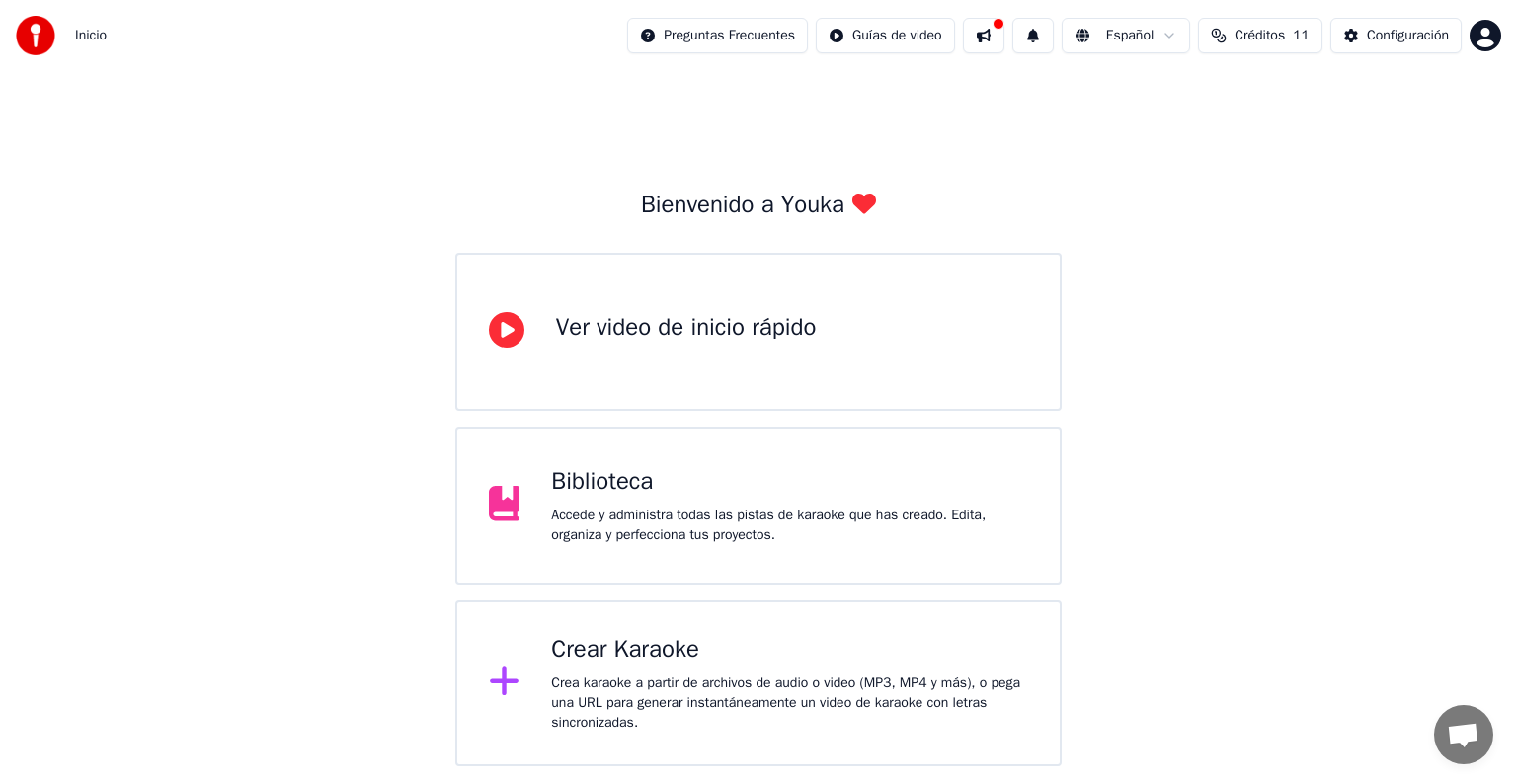 click 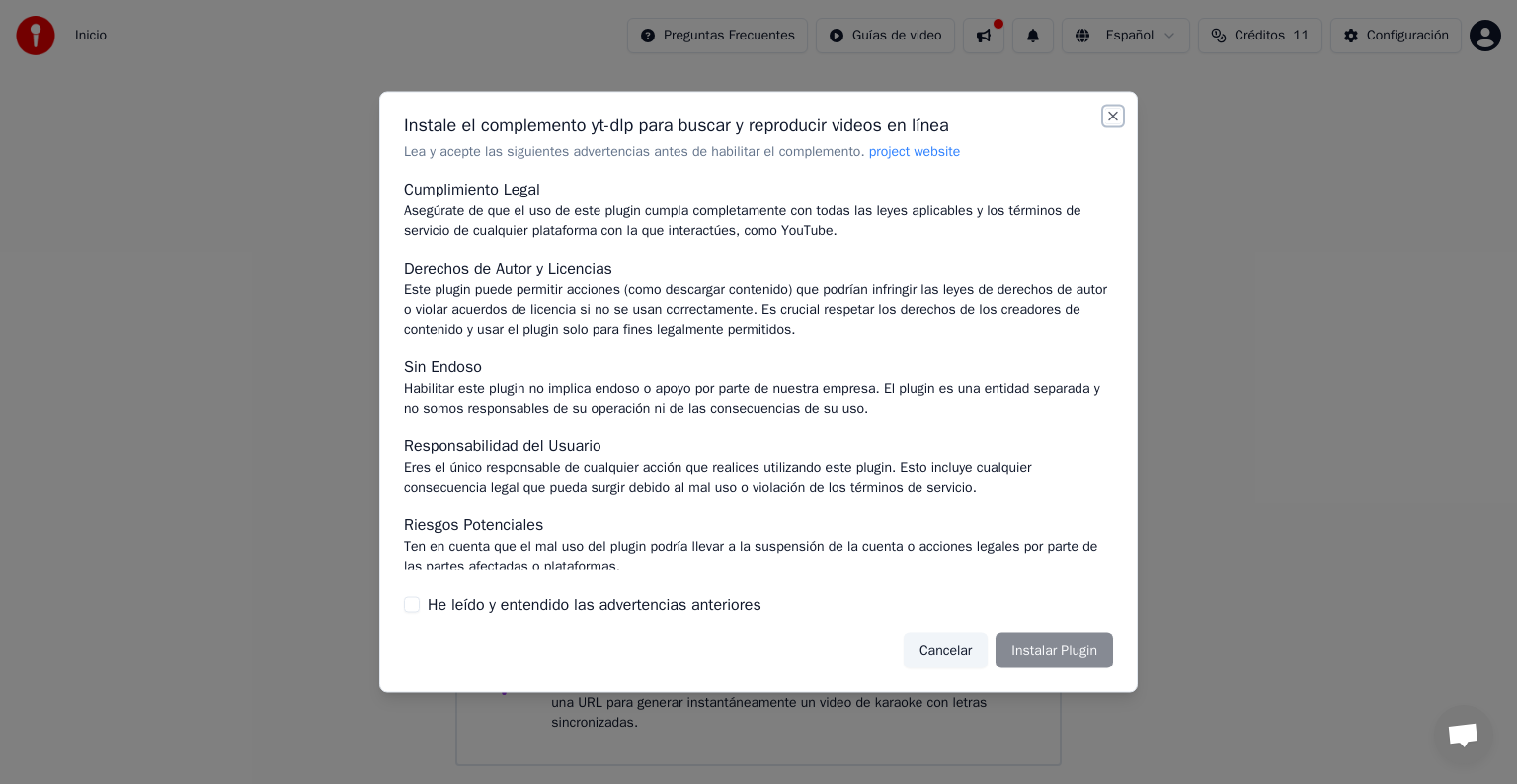 click on "Close" at bounding box center [1113, 117] 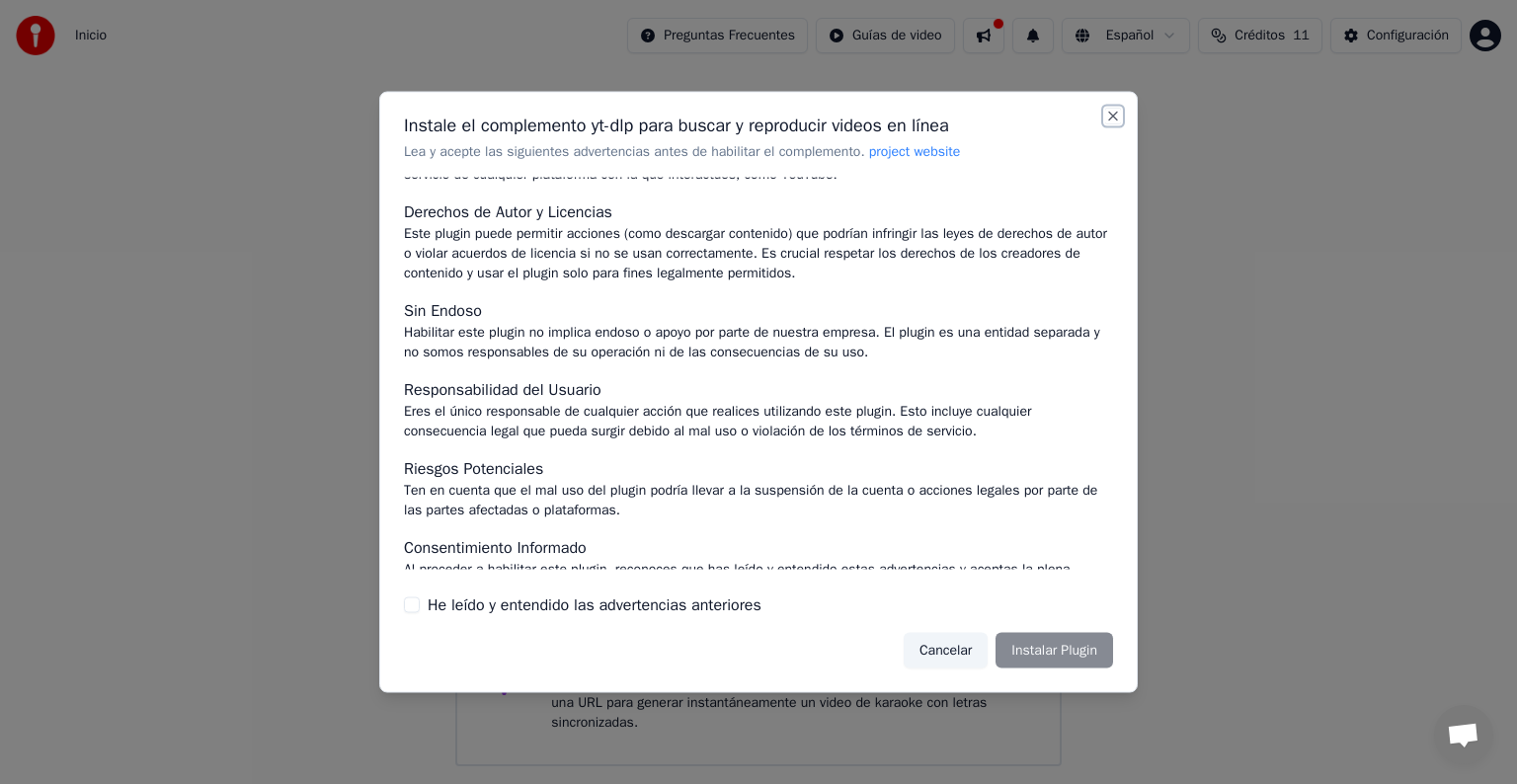 scroll, scrollTop: 86, scrollLeft: 0, axis: vertical 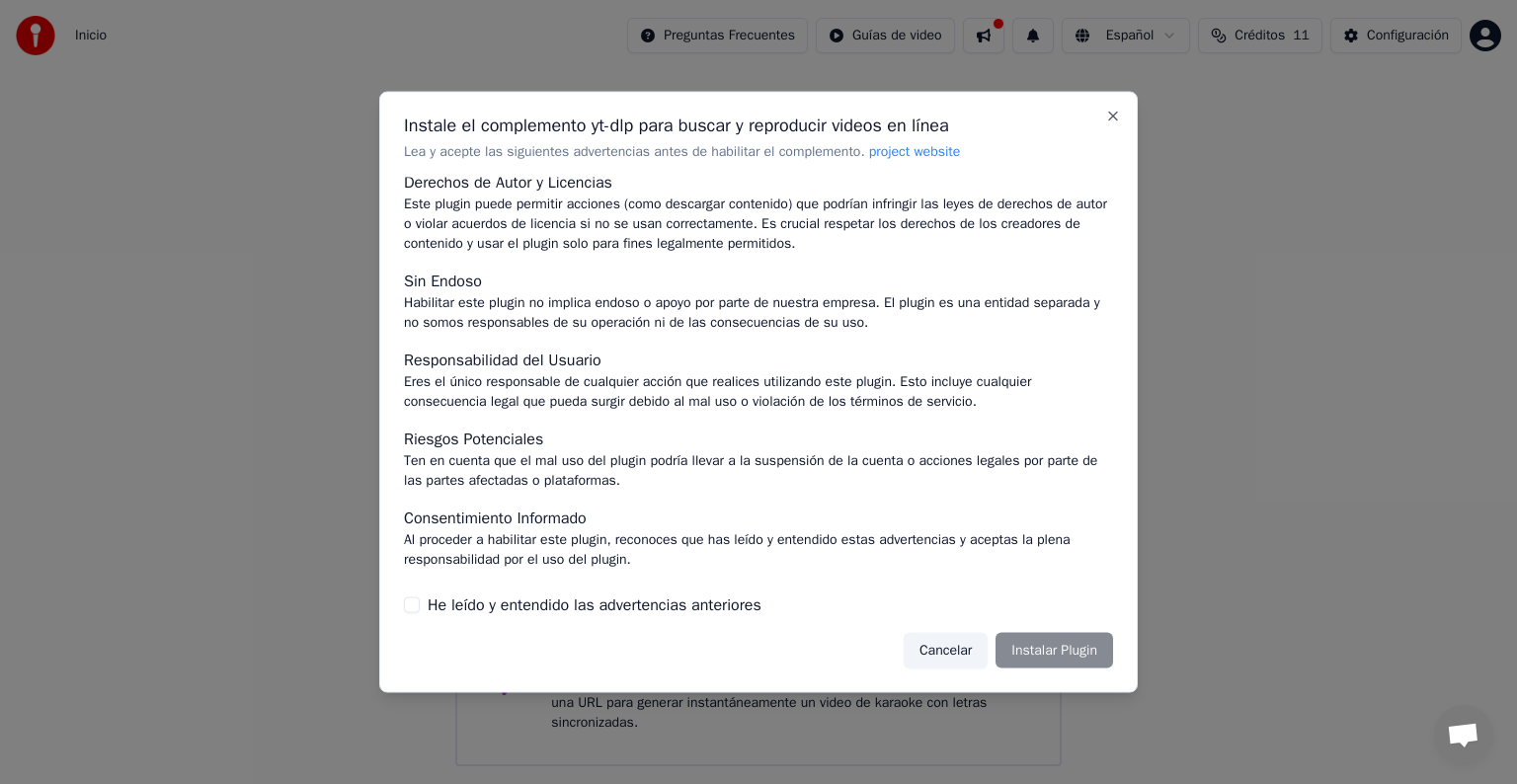 click on "Cancelar Instalar Plugin" at bounding box center (1008, 650) 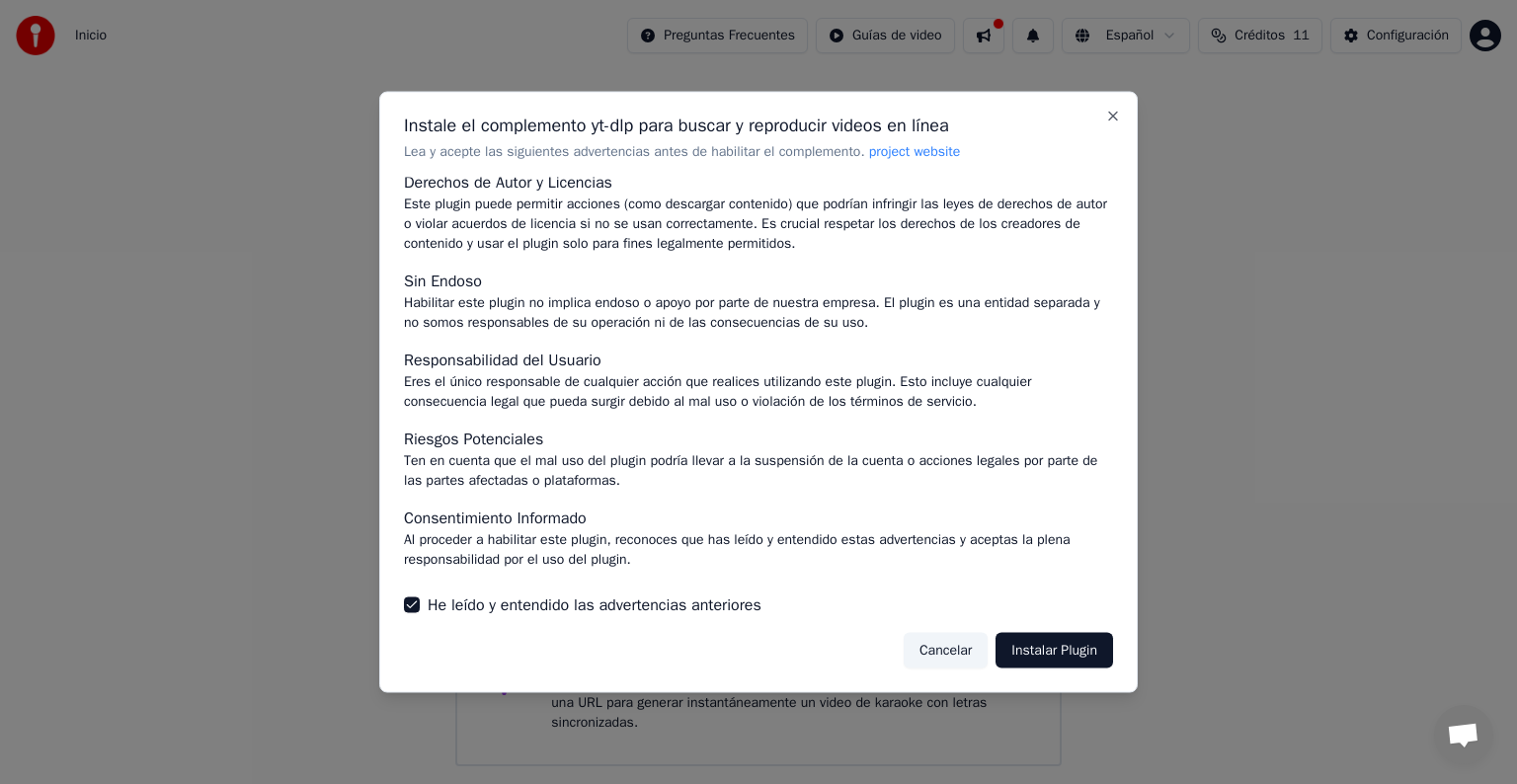 click on "Instalar Plugin" at bounding box center [1054, 650] 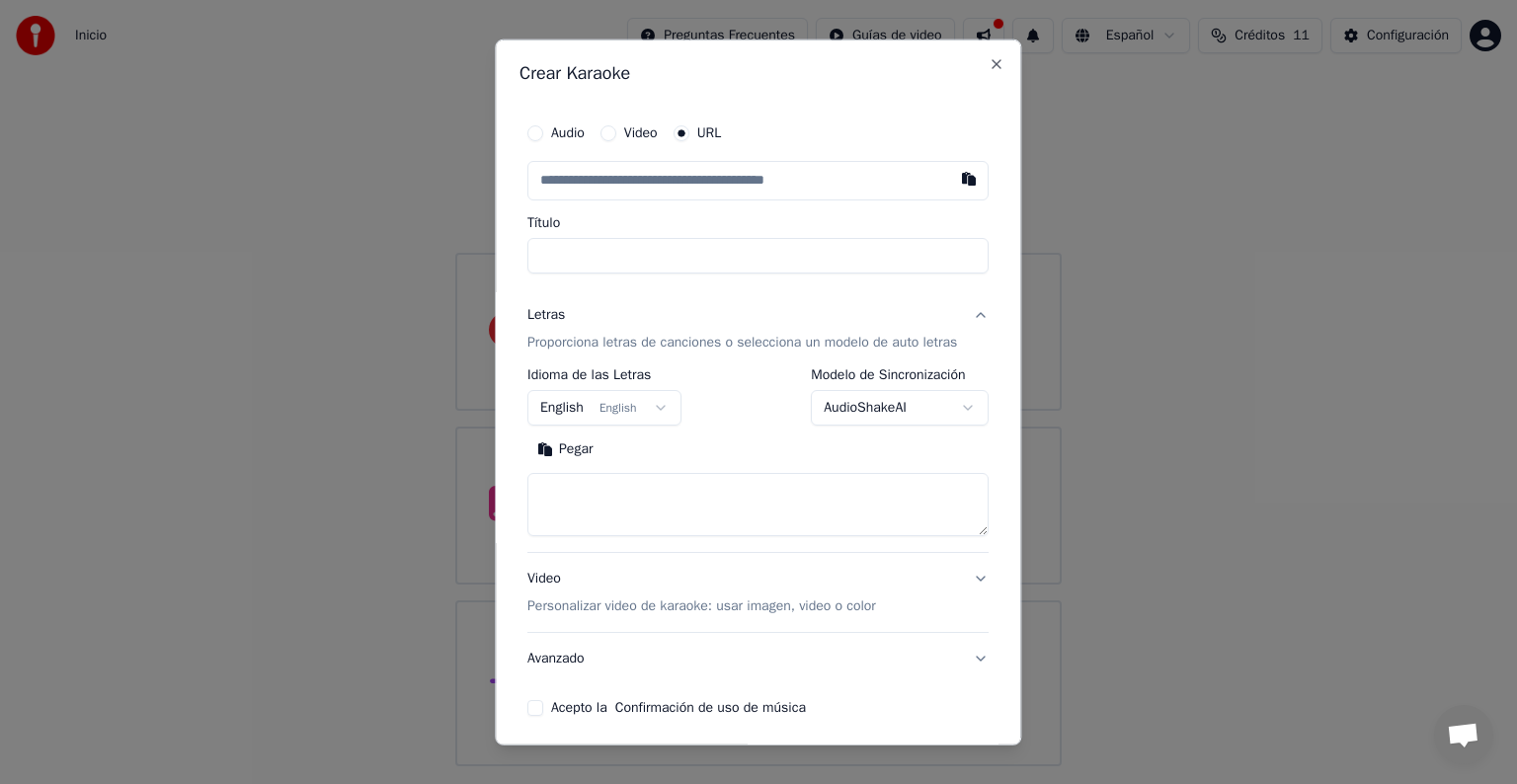 click at bounding box center [758, 181] 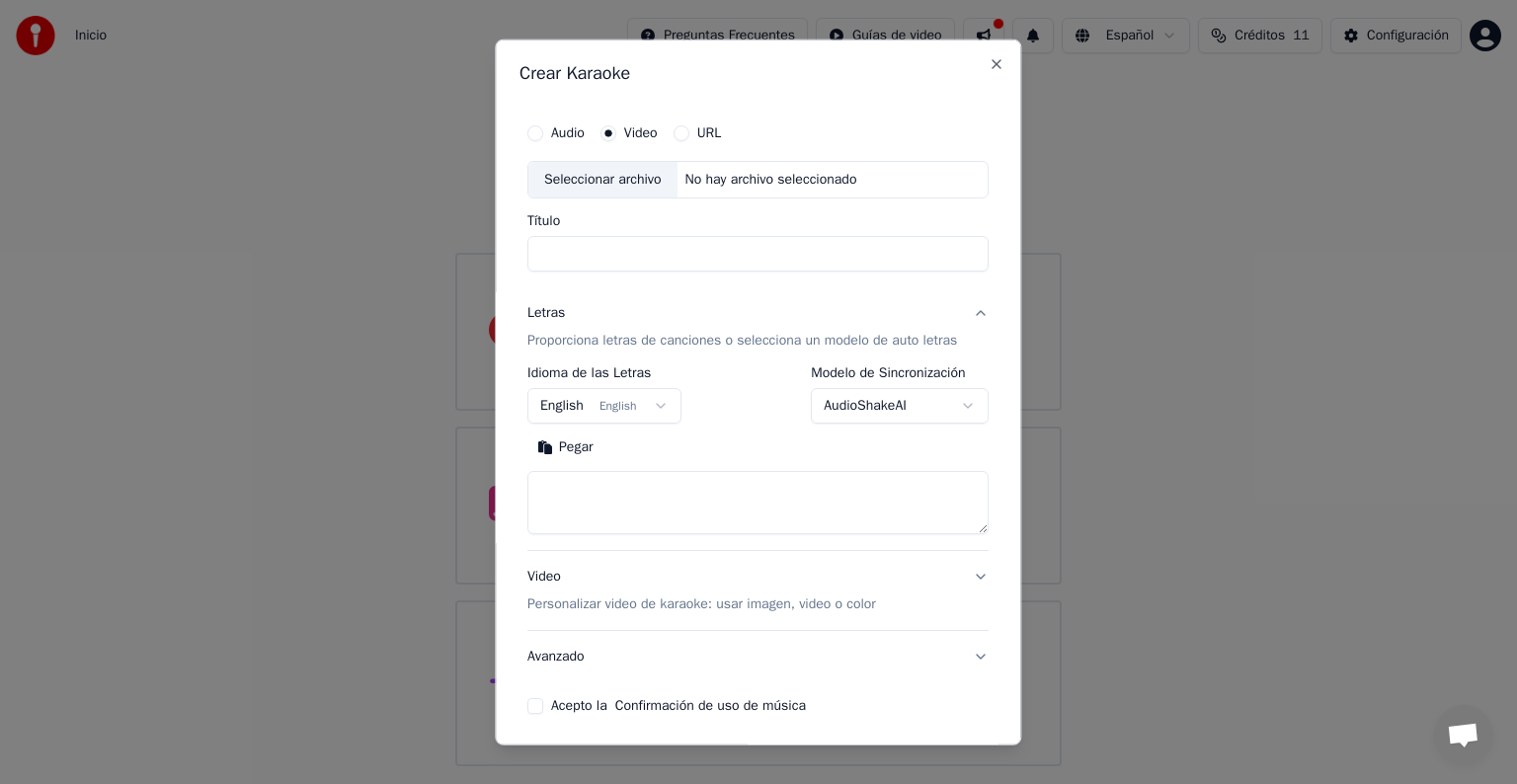 click on "Seleccionar archivo" at bounding box center [602, 180] 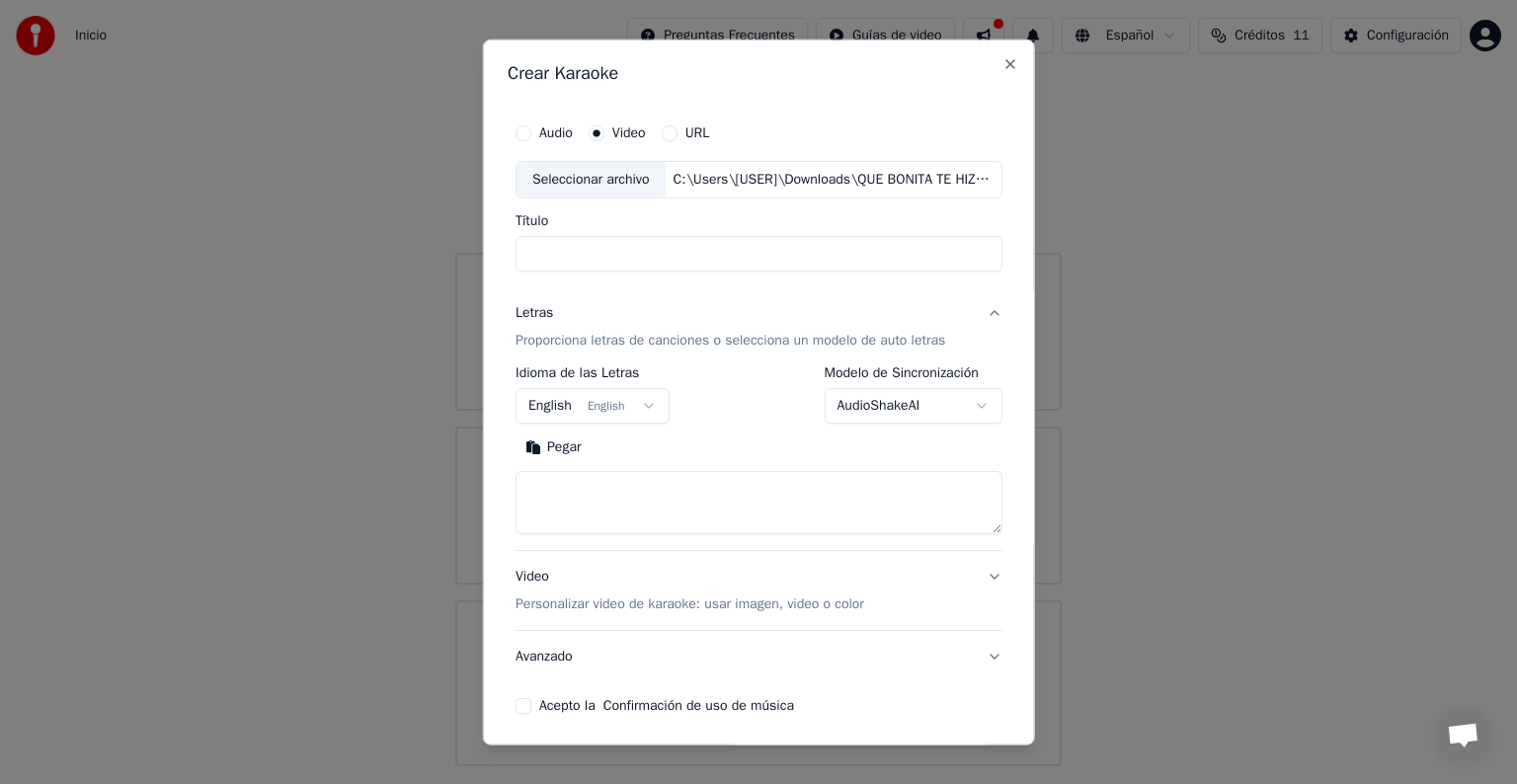 type on "**********" 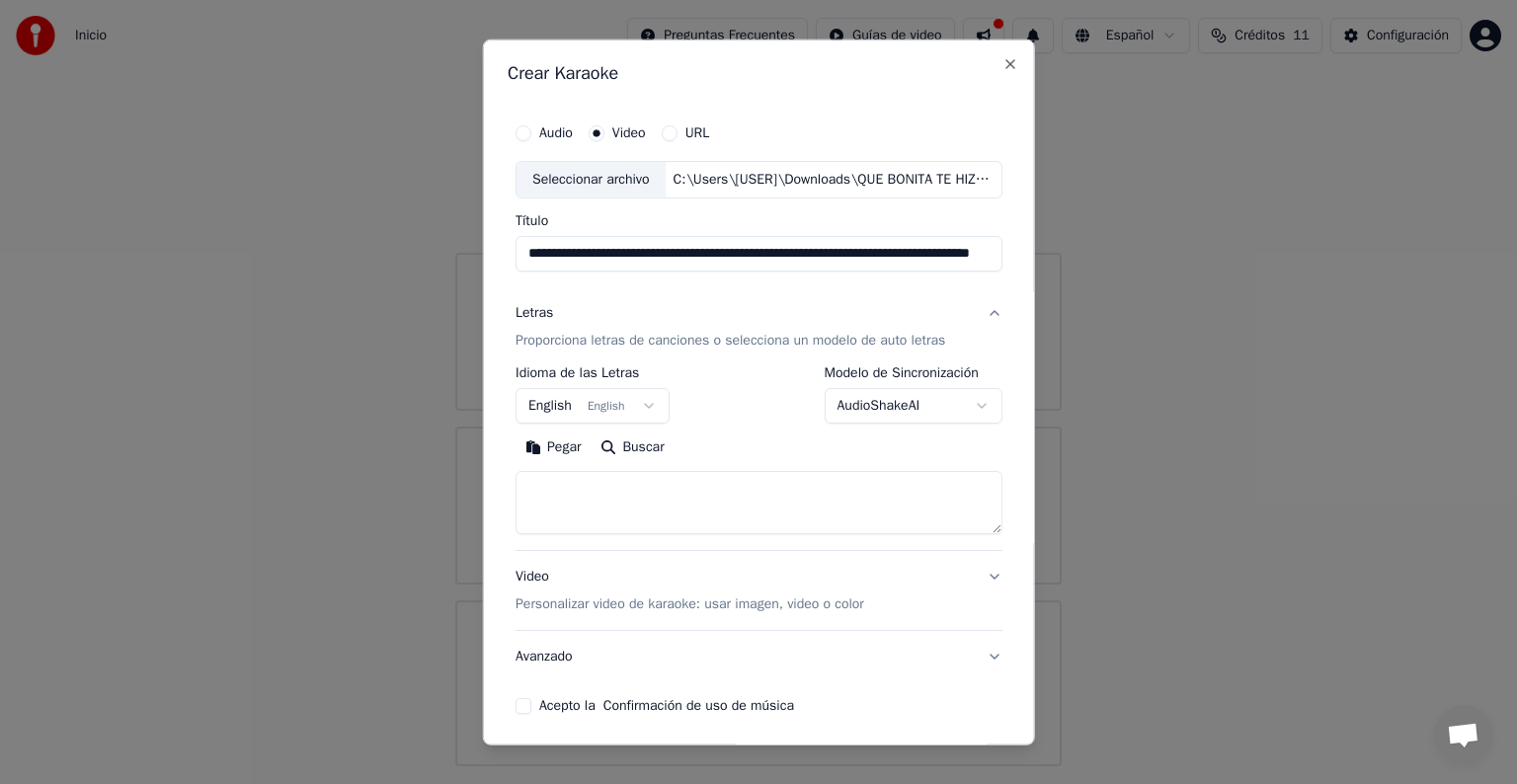 click on "**********" at bounding box center (758, 383) 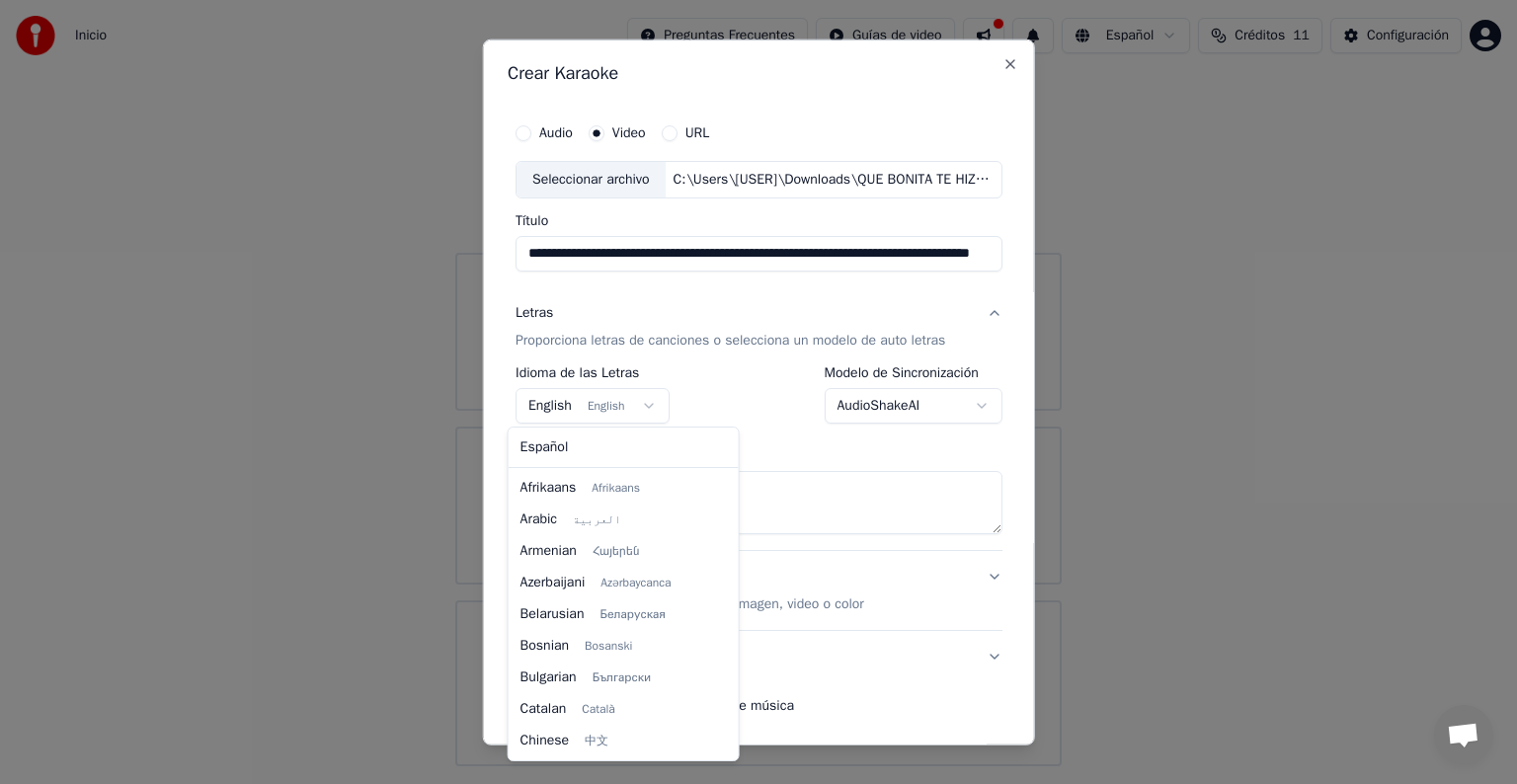 scroll, scrollTop: 158, scrollLeft: 0, axis: vertical 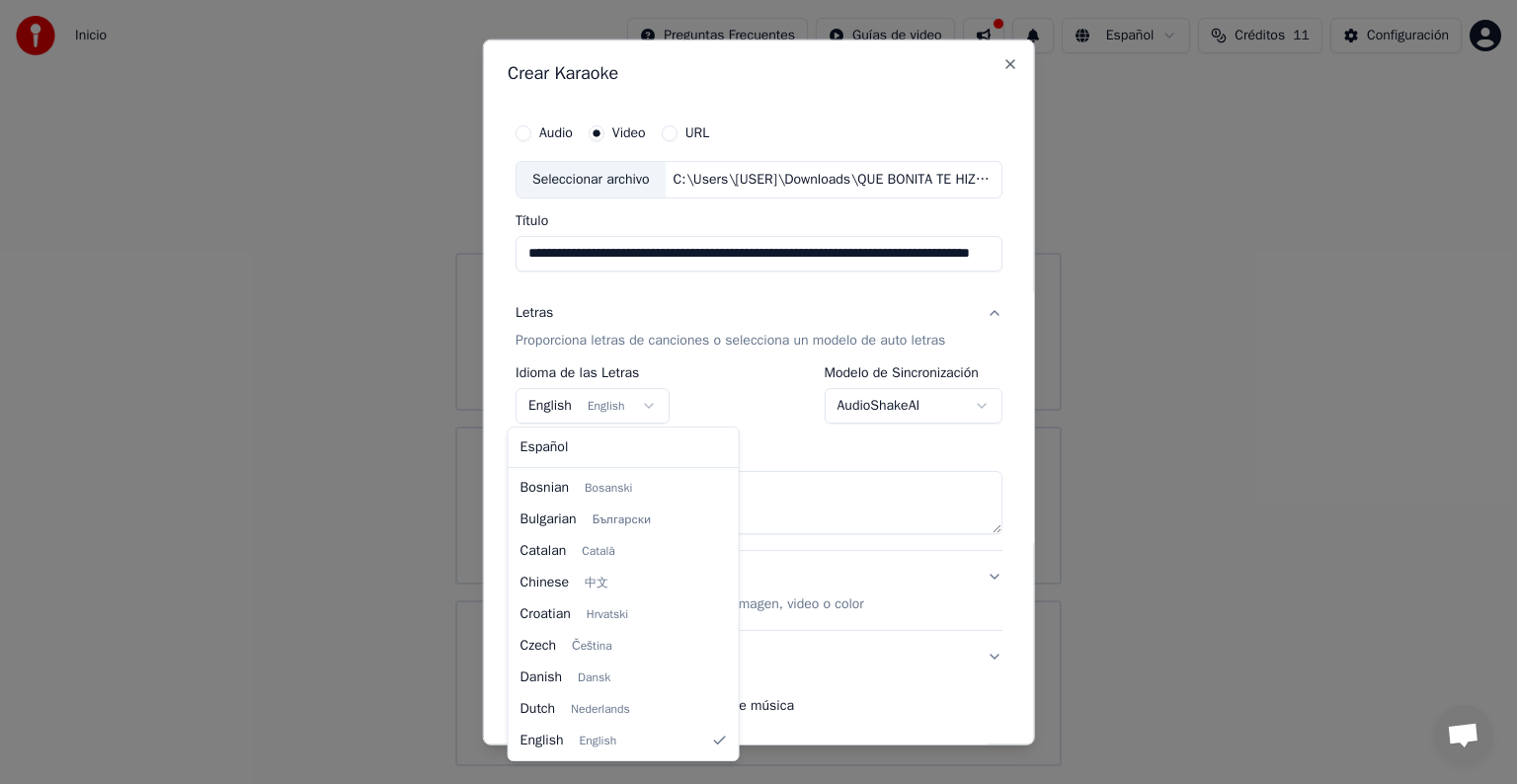 select on "**" 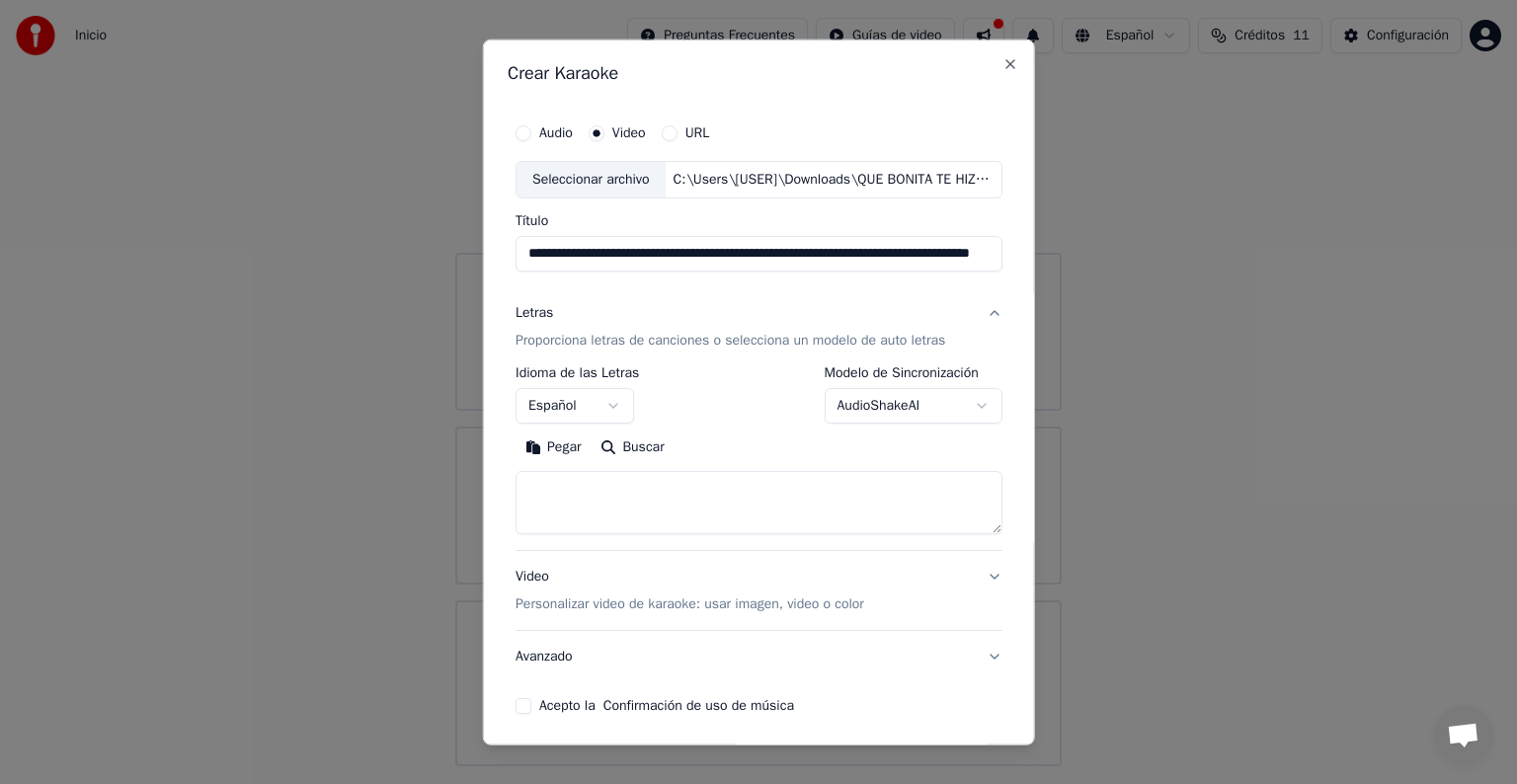 click at bounding box center [758, 503] 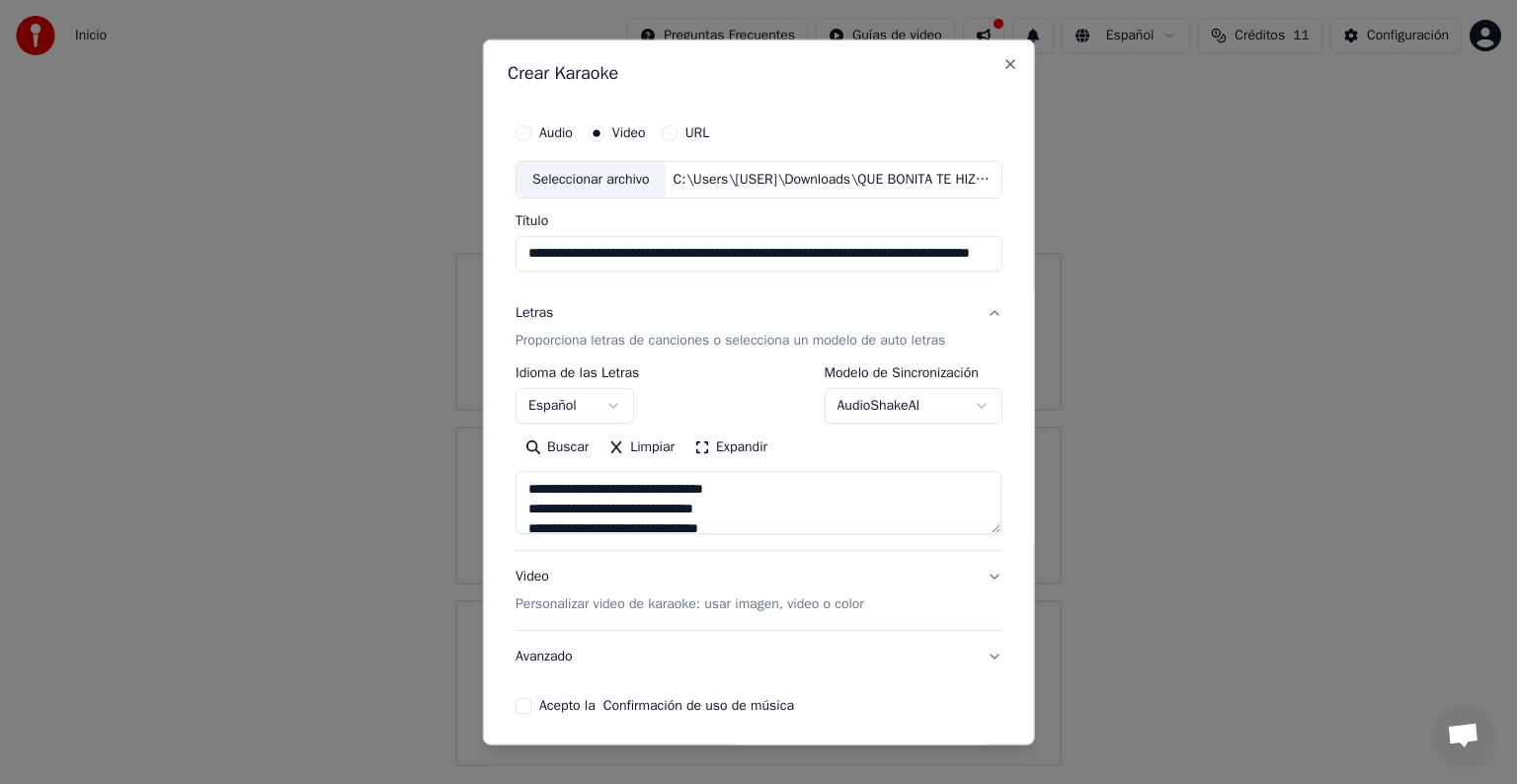 click on "Acepto la   Confirmación de uso de música" at bounding box center (523, 706) 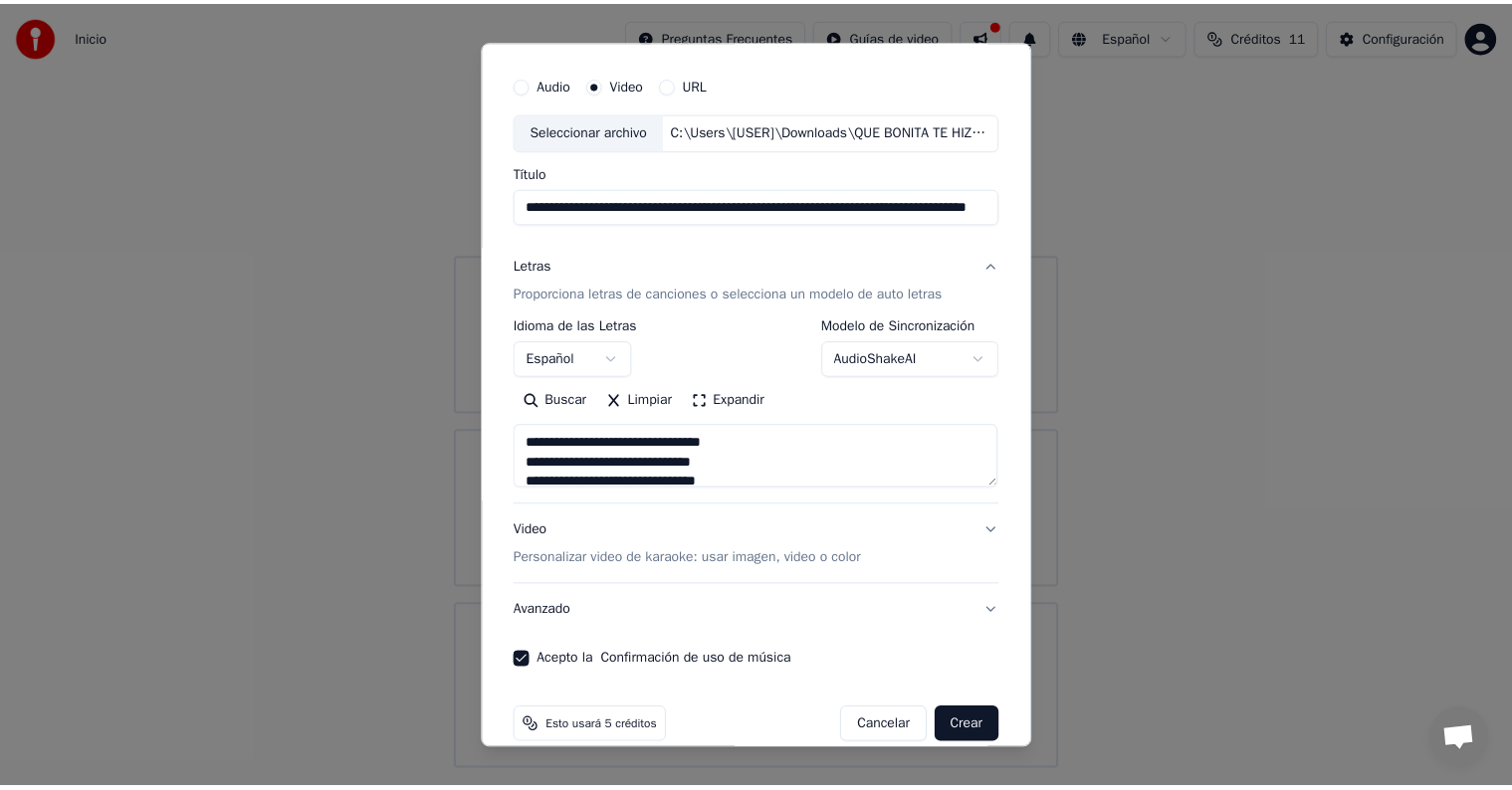 scroll, scrollTop: 76, scrollLeft: 0, axis: vertical 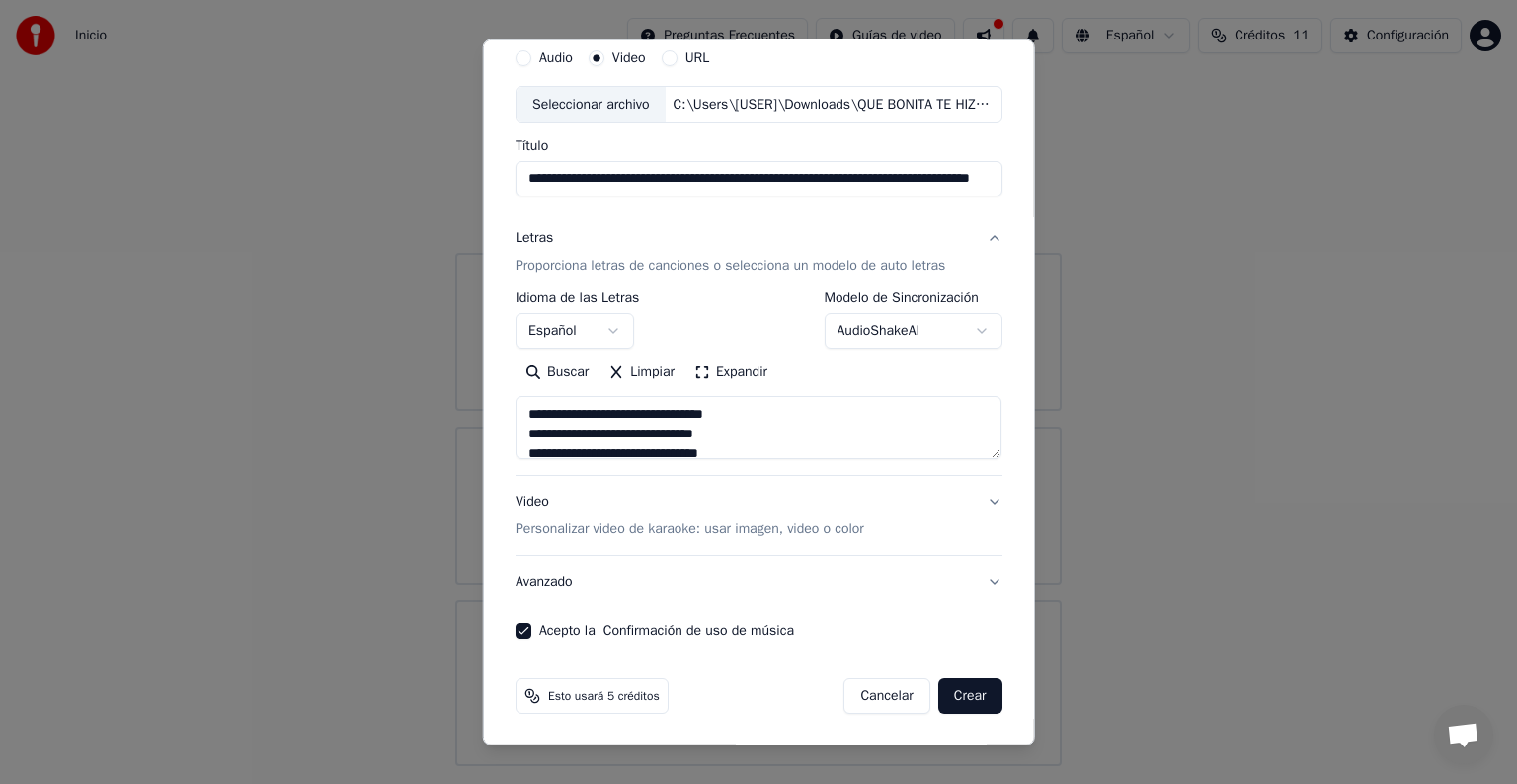 click on "Crear" at bounding box center [970, 696] 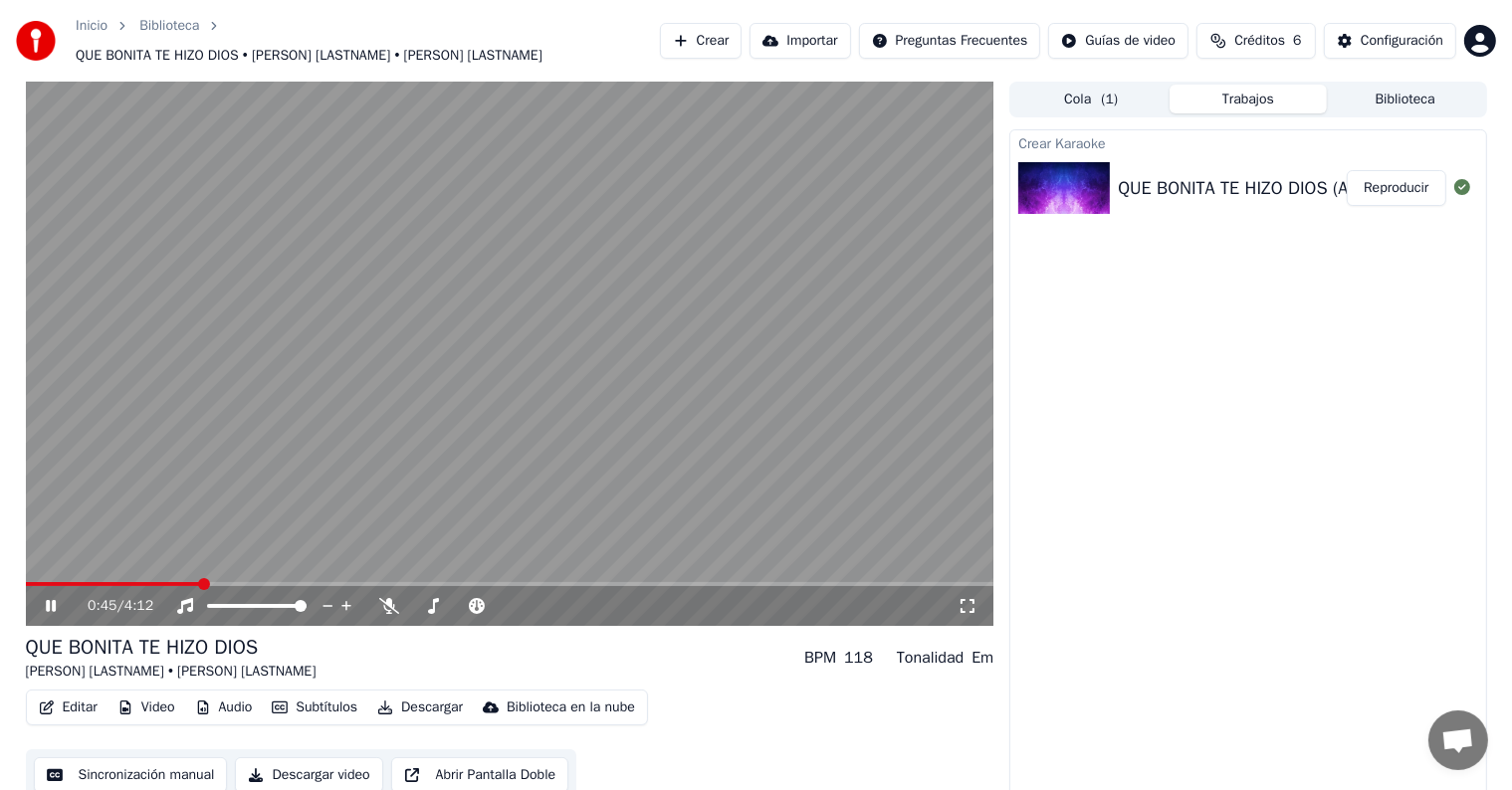 click on "Descargar video" at bounding box center (309, 775) 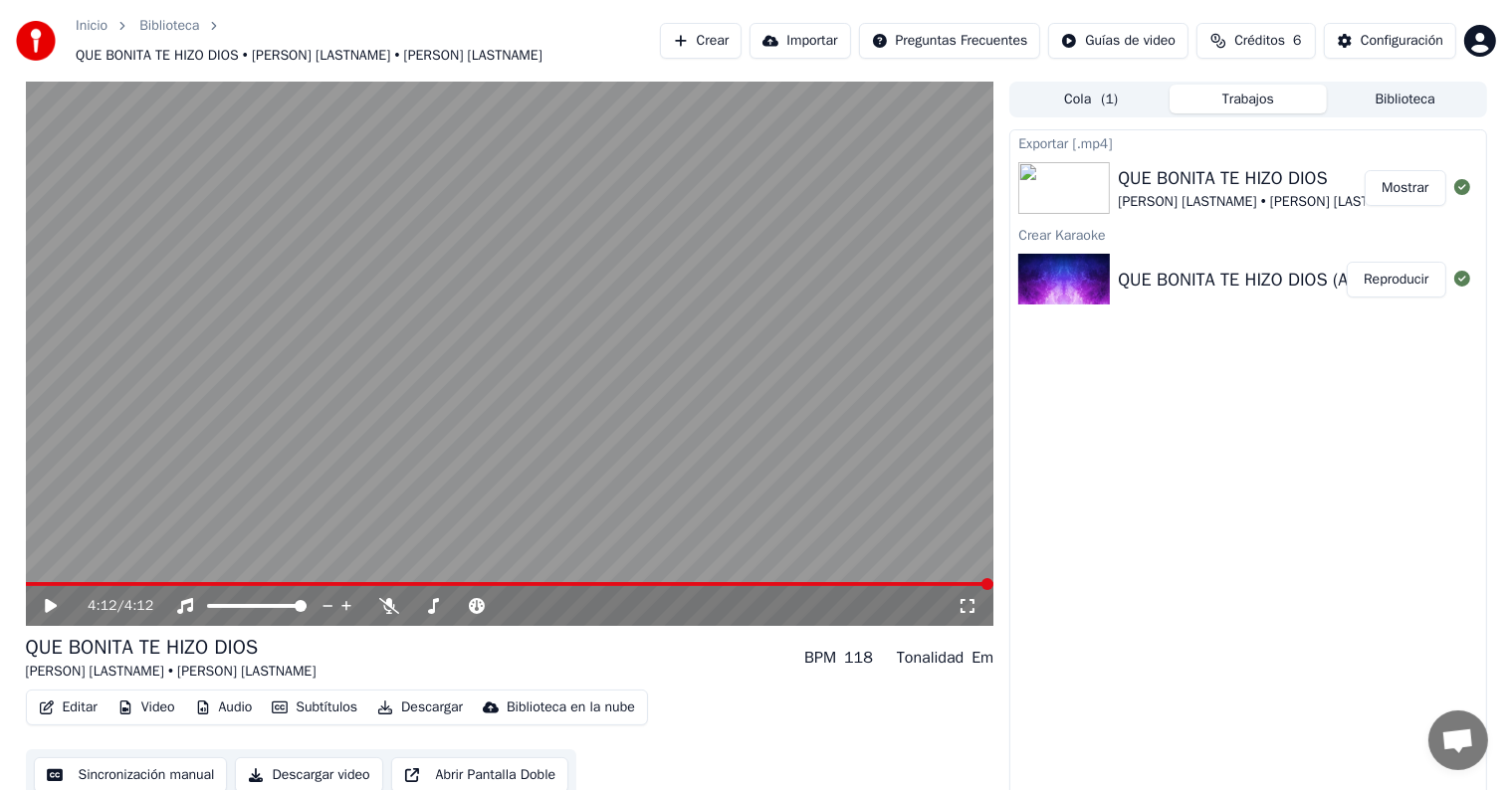 click on "Mostrar" at bounding box center [1404, 188] 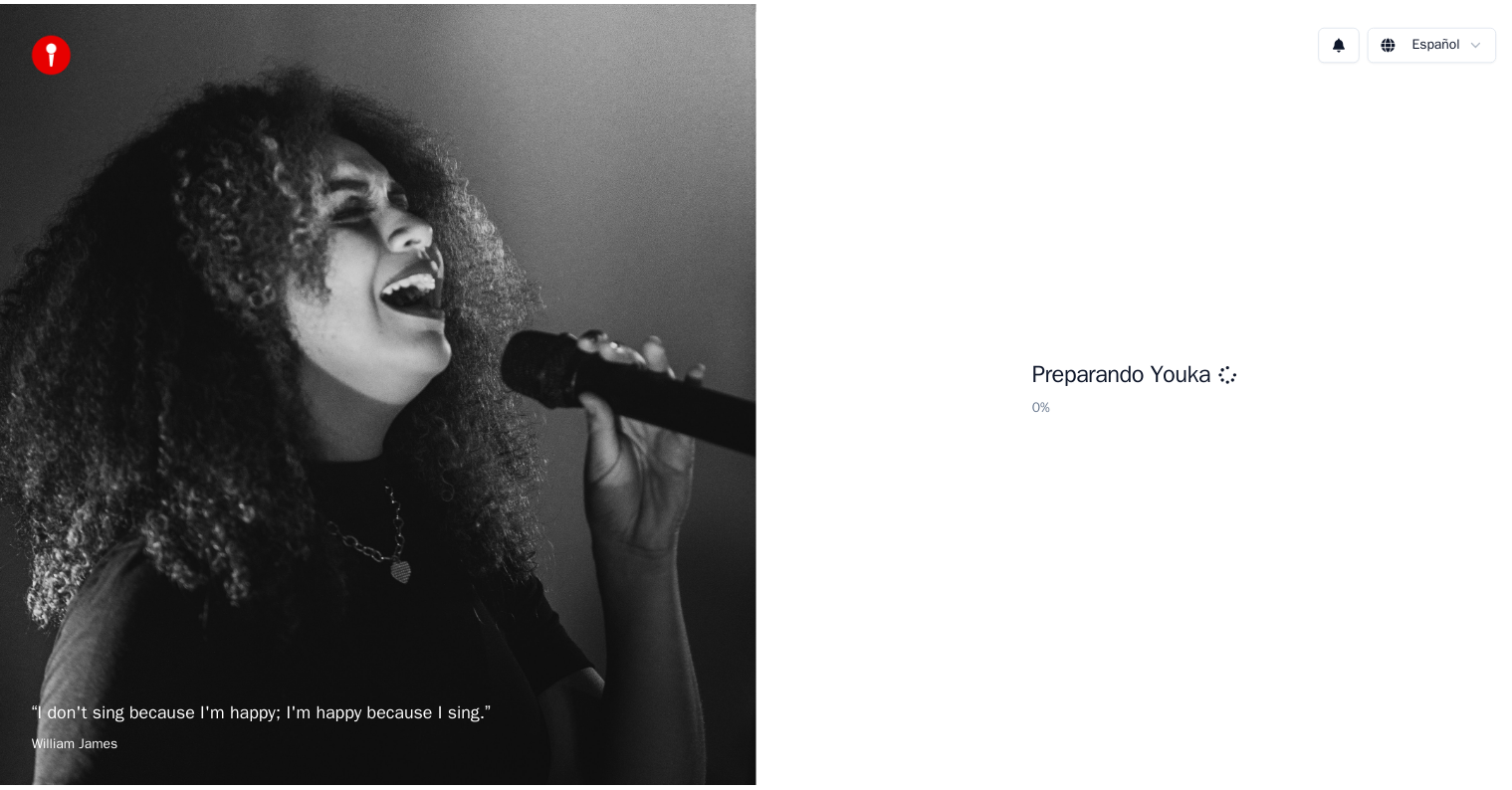 scroll, scrollTop: 0, scrollLeft: 0, axis: both 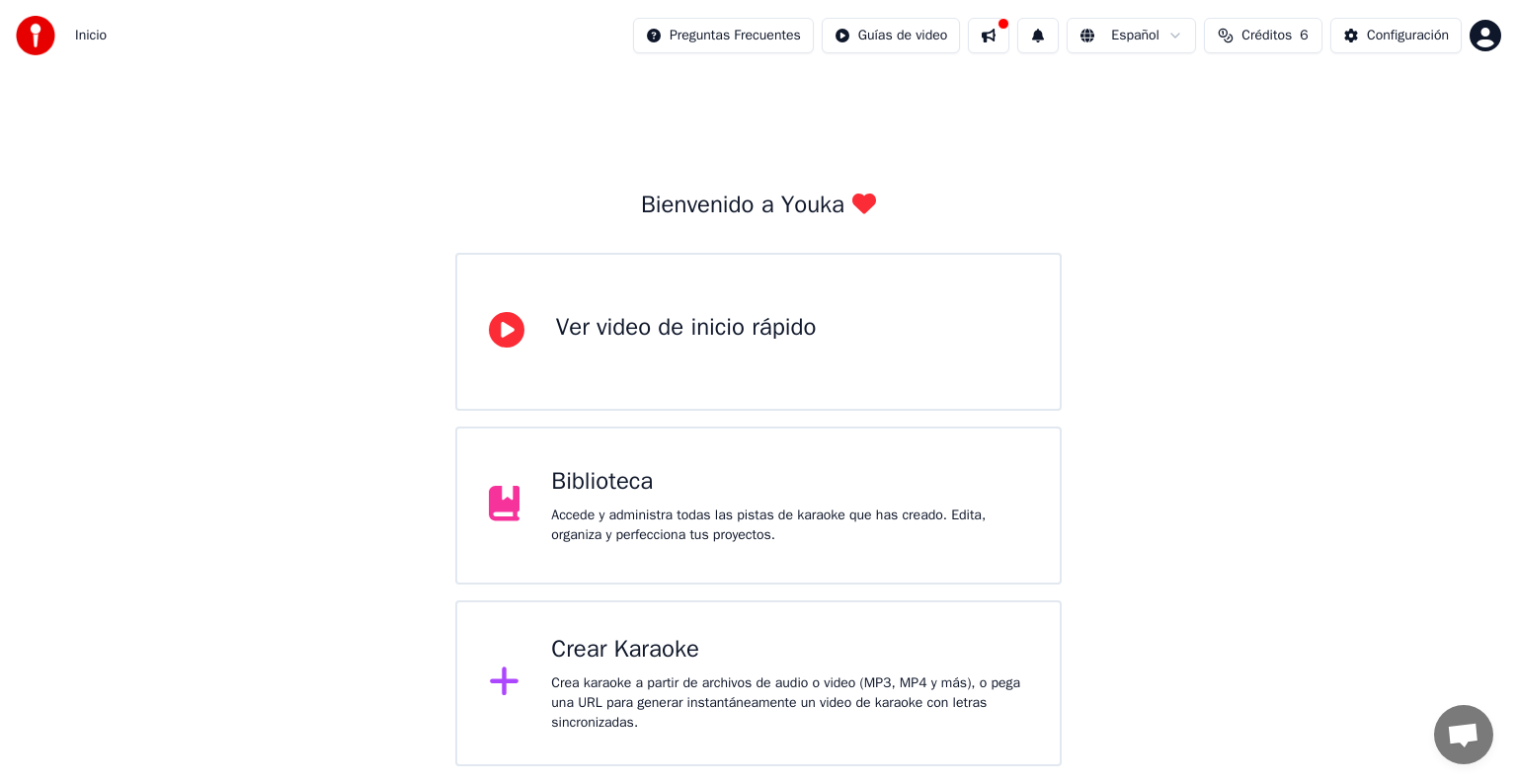 click at bounding box center (989, 36) 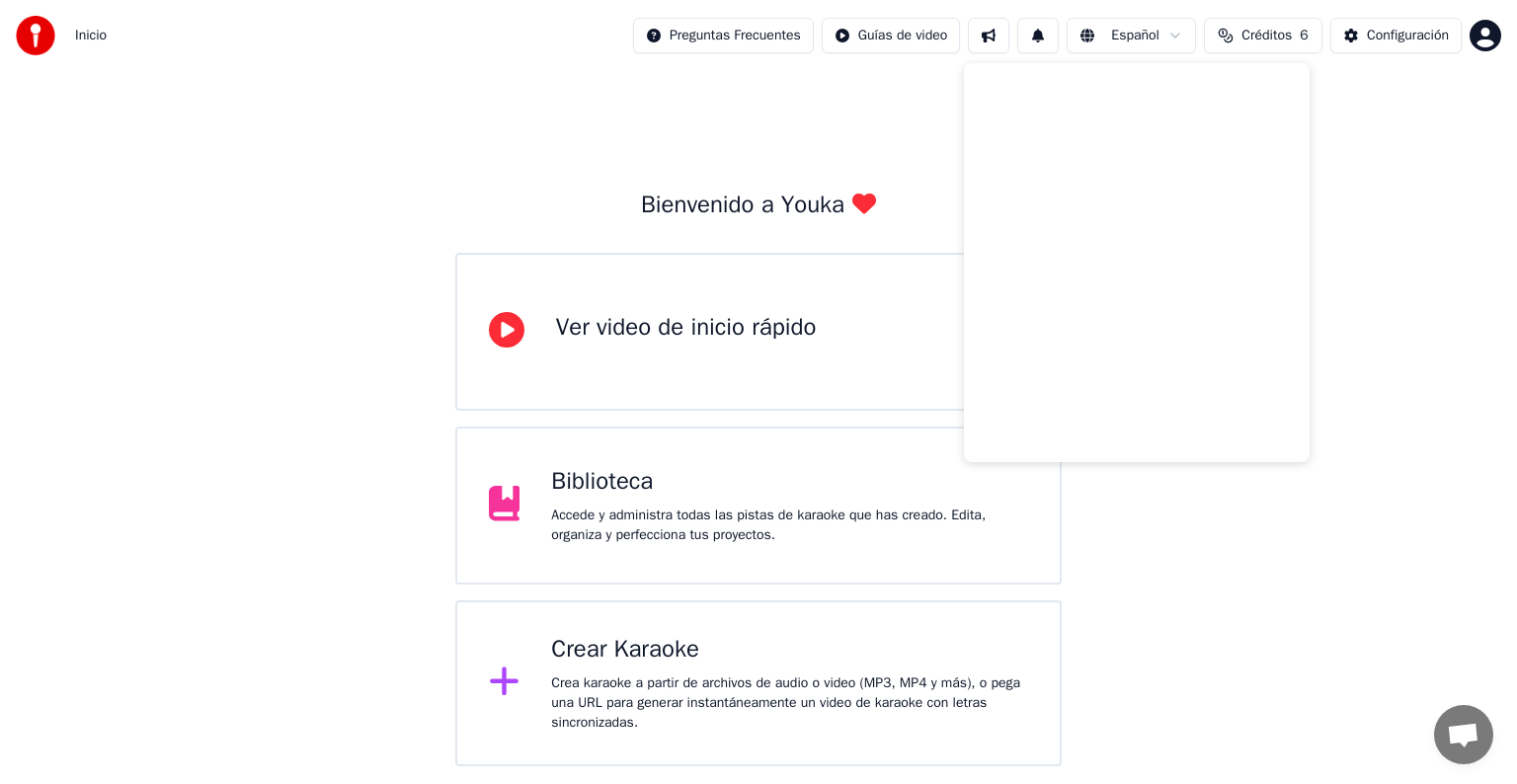 click on "Bienvenido a Youka Ver video de inicio rápido Biblioteca Accede y administra todas las pistas de karaoke que has creado. Edita, organiza y perfecciona tus proyectos. Crear Karaoke Crea karaoke a partir de archivos de audio o video (MP3, MP4 y más), o pega una URL para generar instantáneamente un video de karaoke con letras sincronizadas." at bounding box center (758, 419) 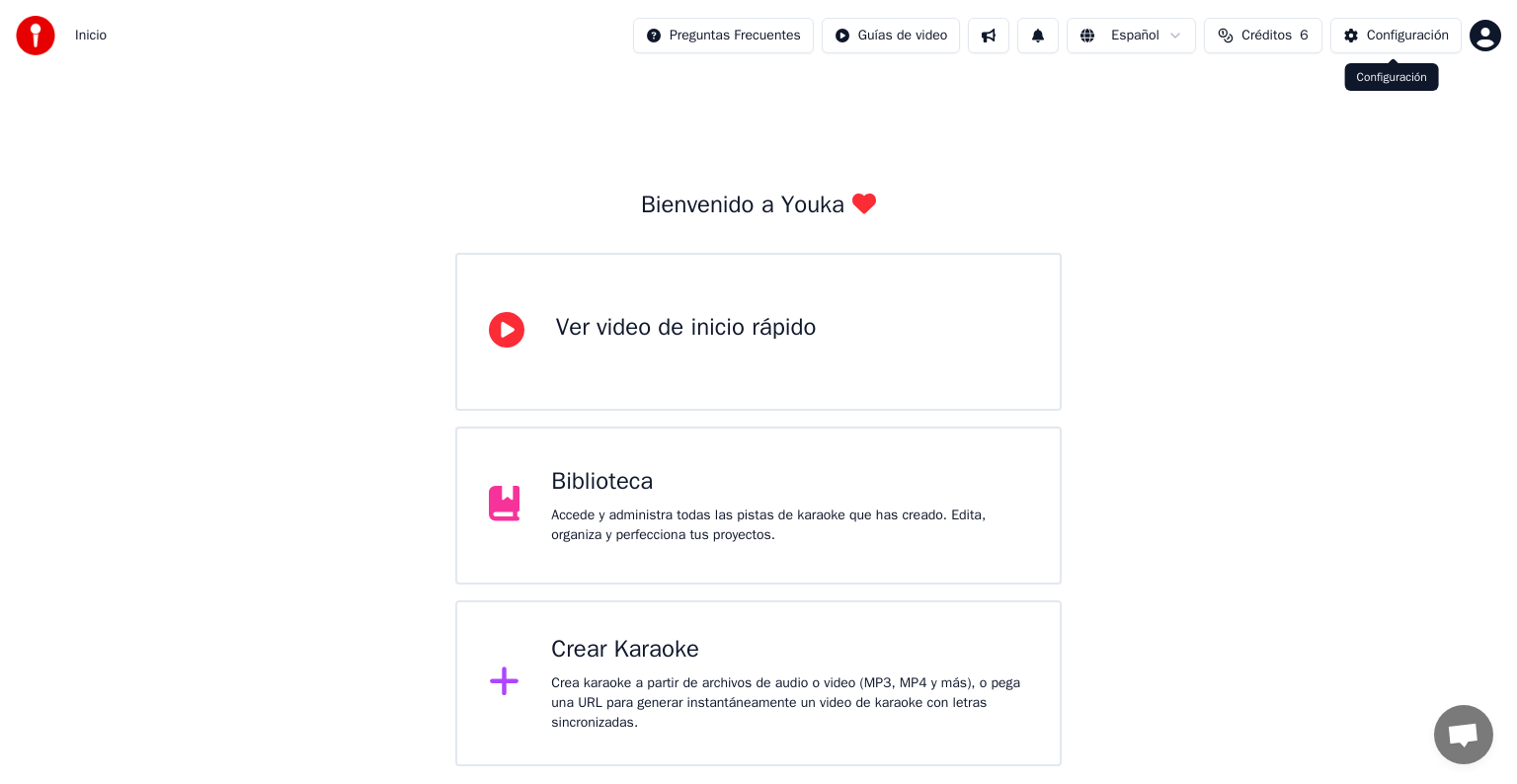 click on "Configuración" at bounding box center [1407, 36] 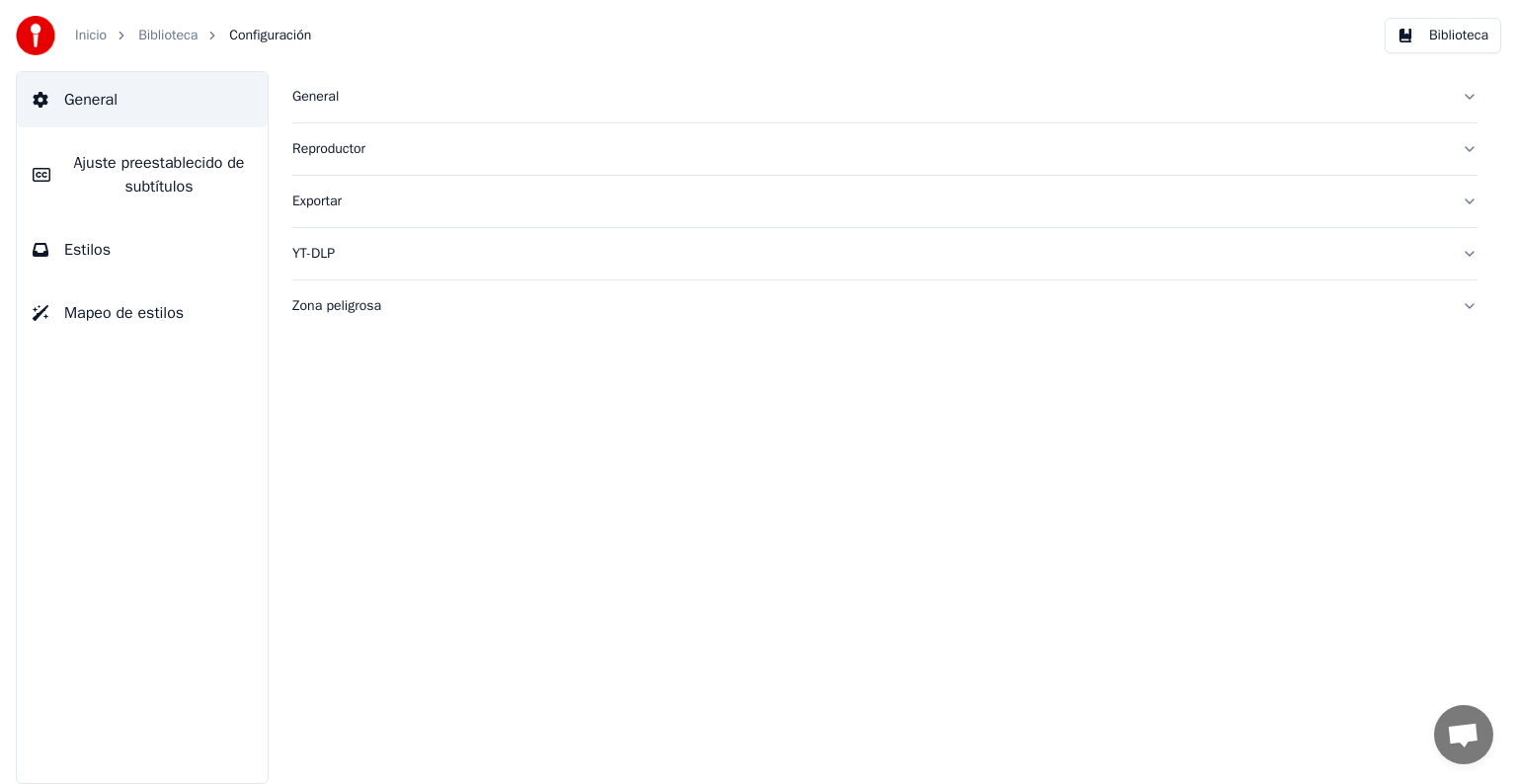 click on "Biblioteca" at bounding box center [1443, 36] 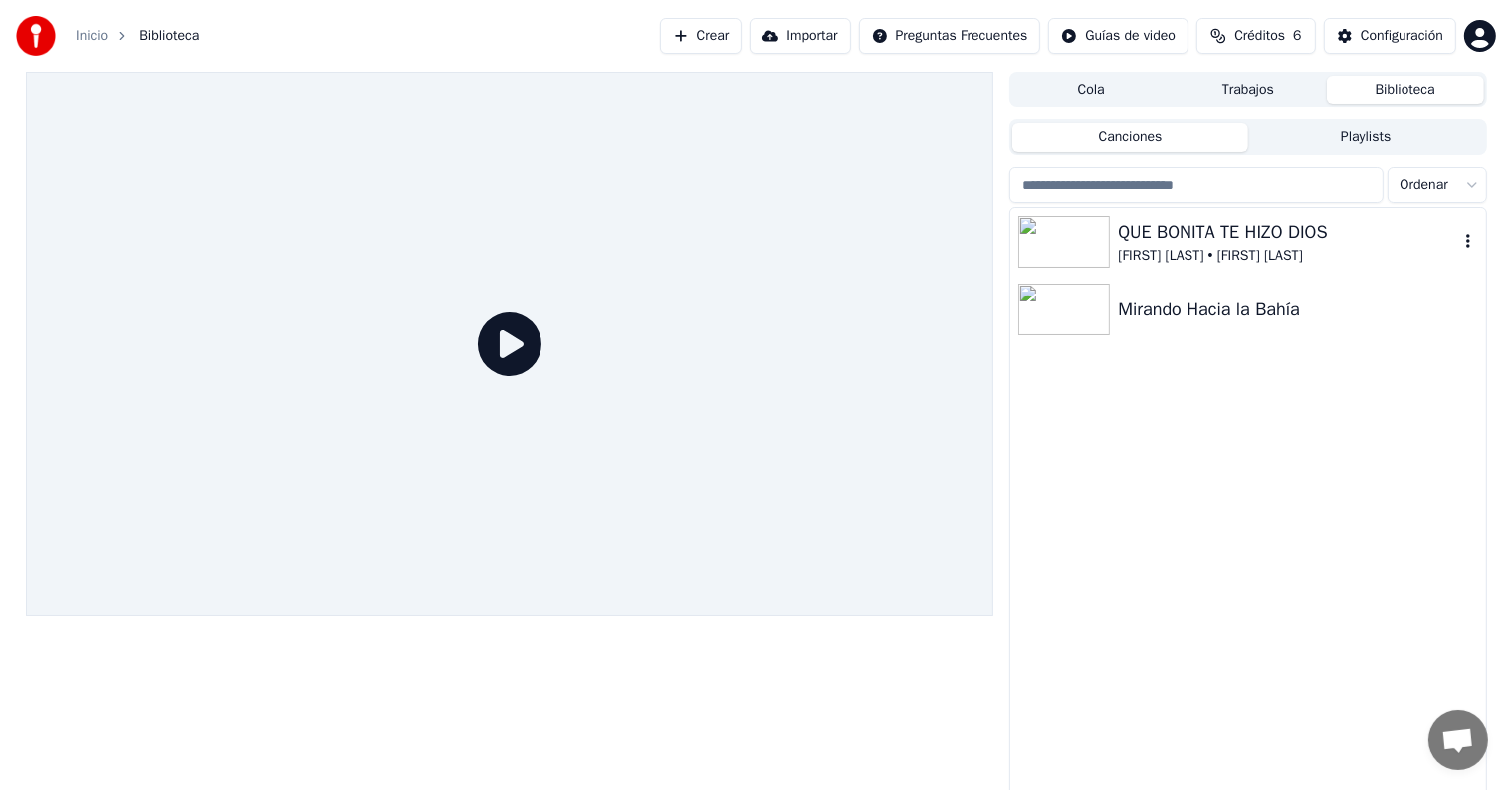 click on "QUE BONITA TE HIZO DIOS" at bounding box center [1287, 232] 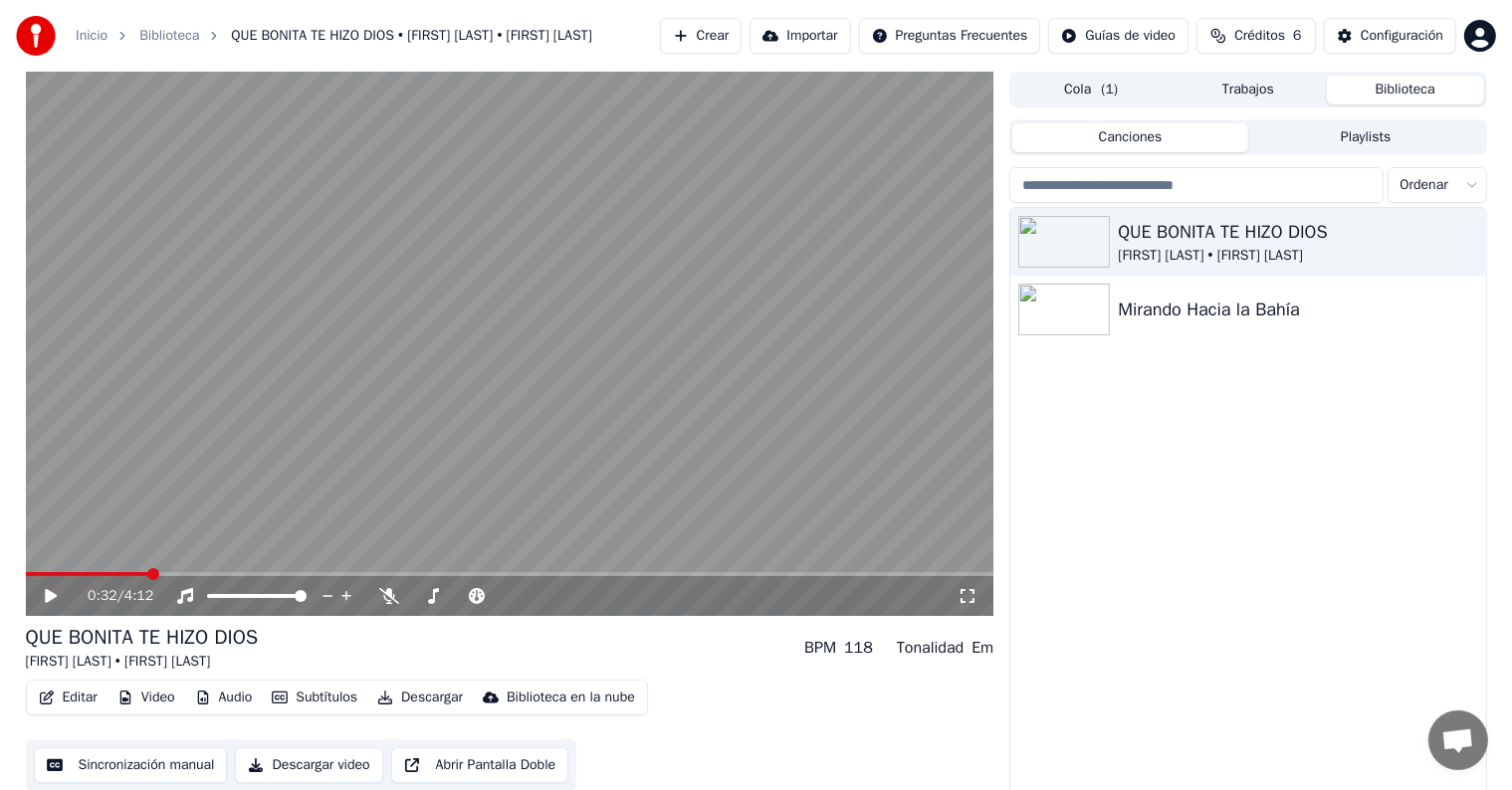 click at bounding box center [88, 574] 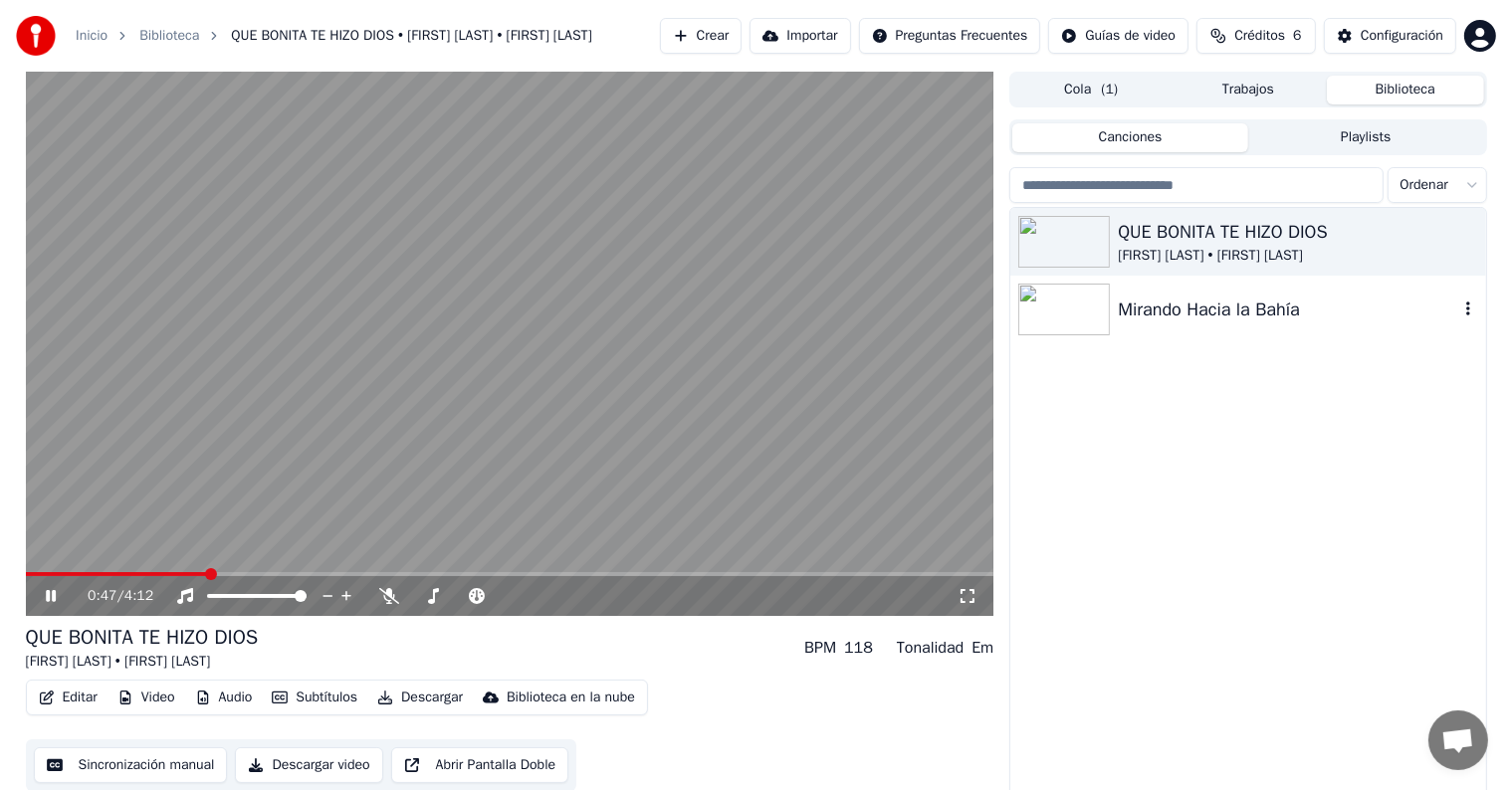click on "Mirando Hacia la Bahía" at bounding box center [1287, 309] 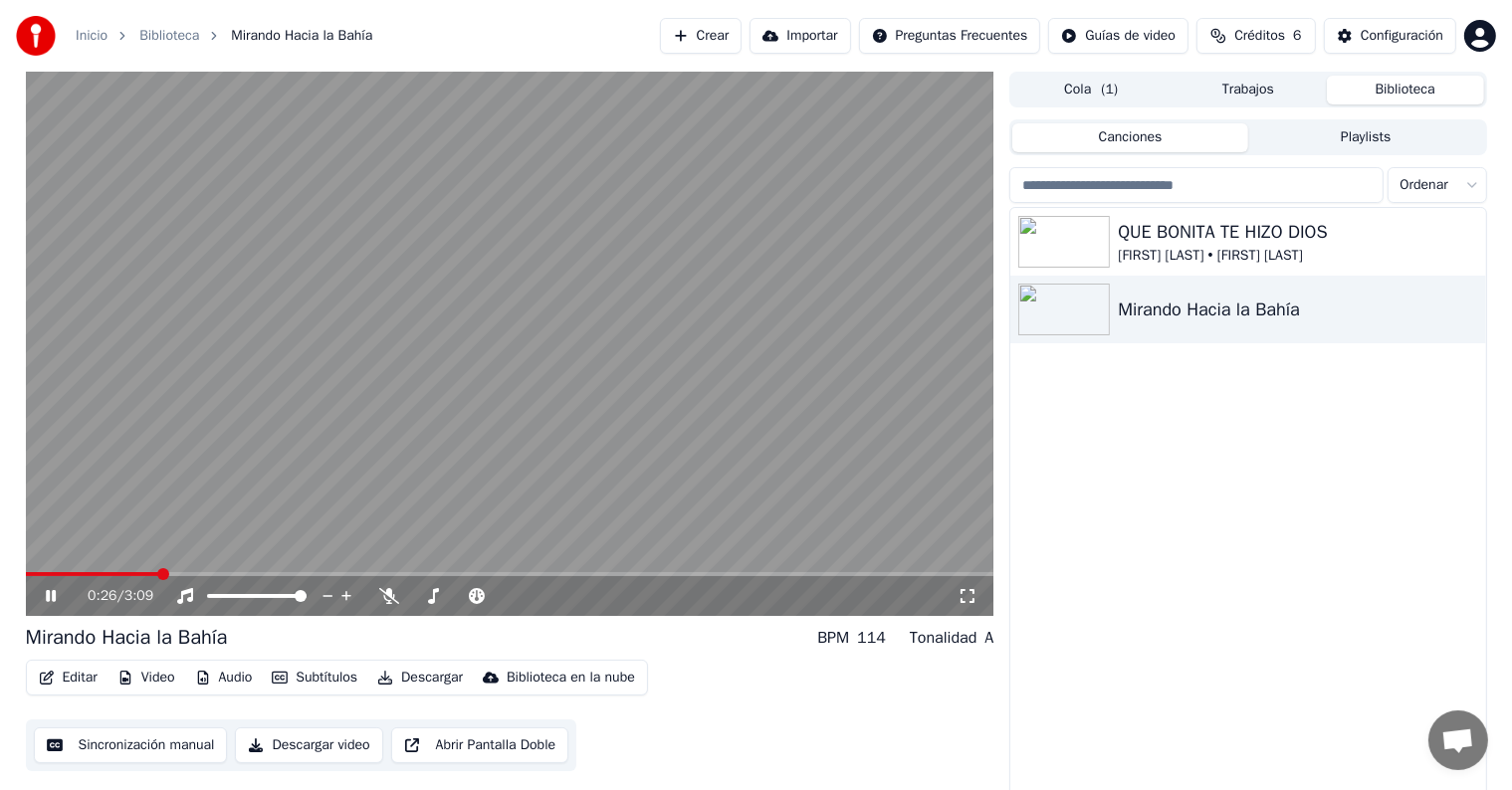 click at bounding box center [510, 574] 